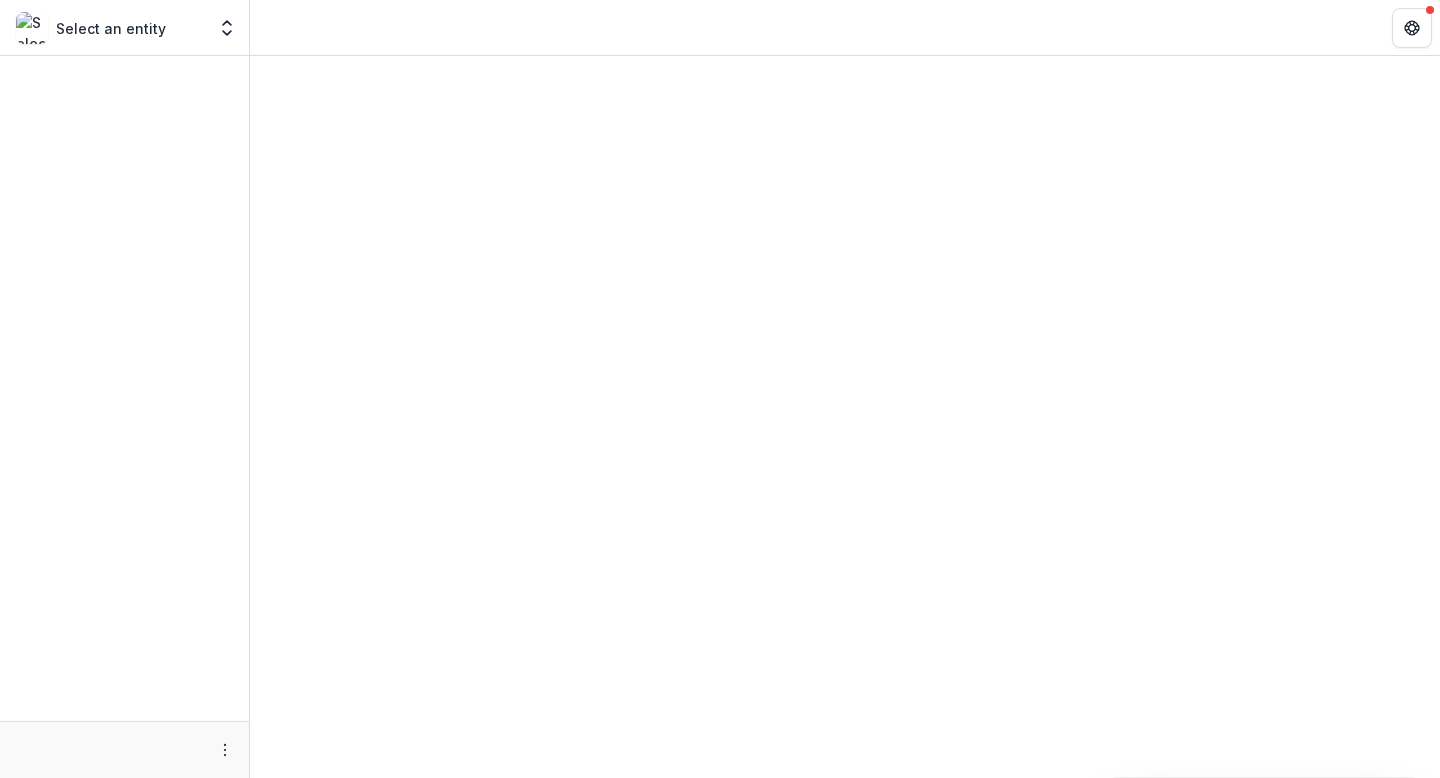 scroll, scrollTop: 0, scrollLeft: 0, axis: both 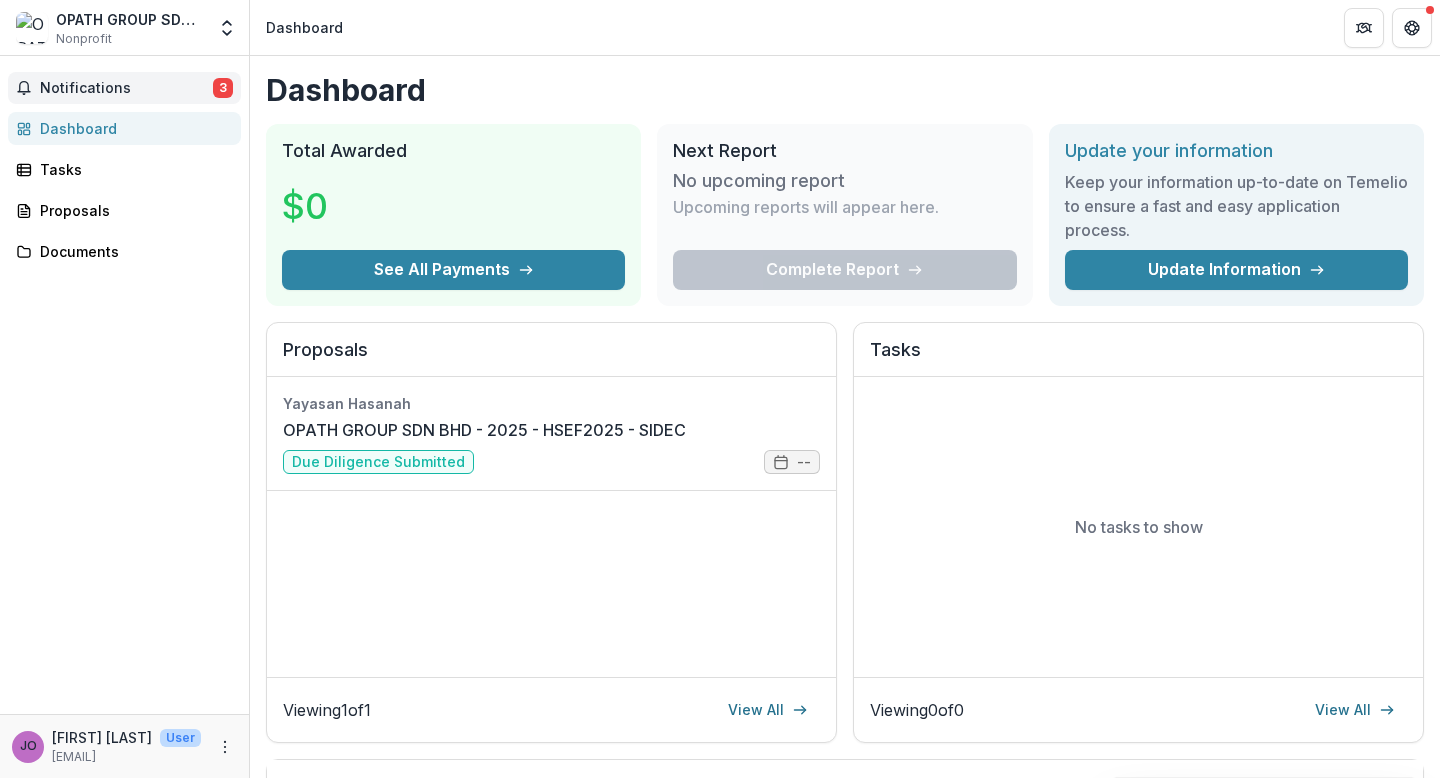 click on "Notifications" at bounding box center (126, 88) 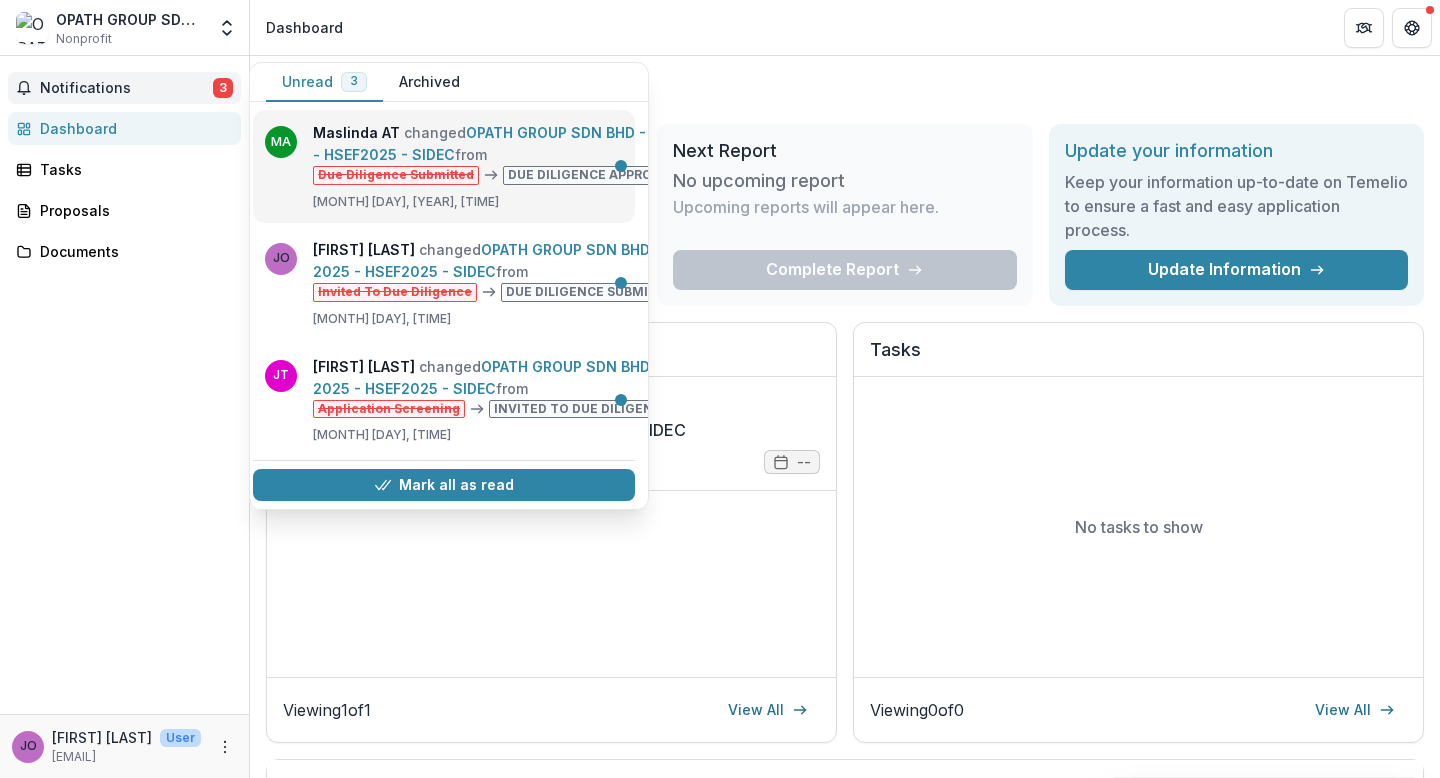 scroll, scrollTop: 0, scrollLeft: 0, axis: both 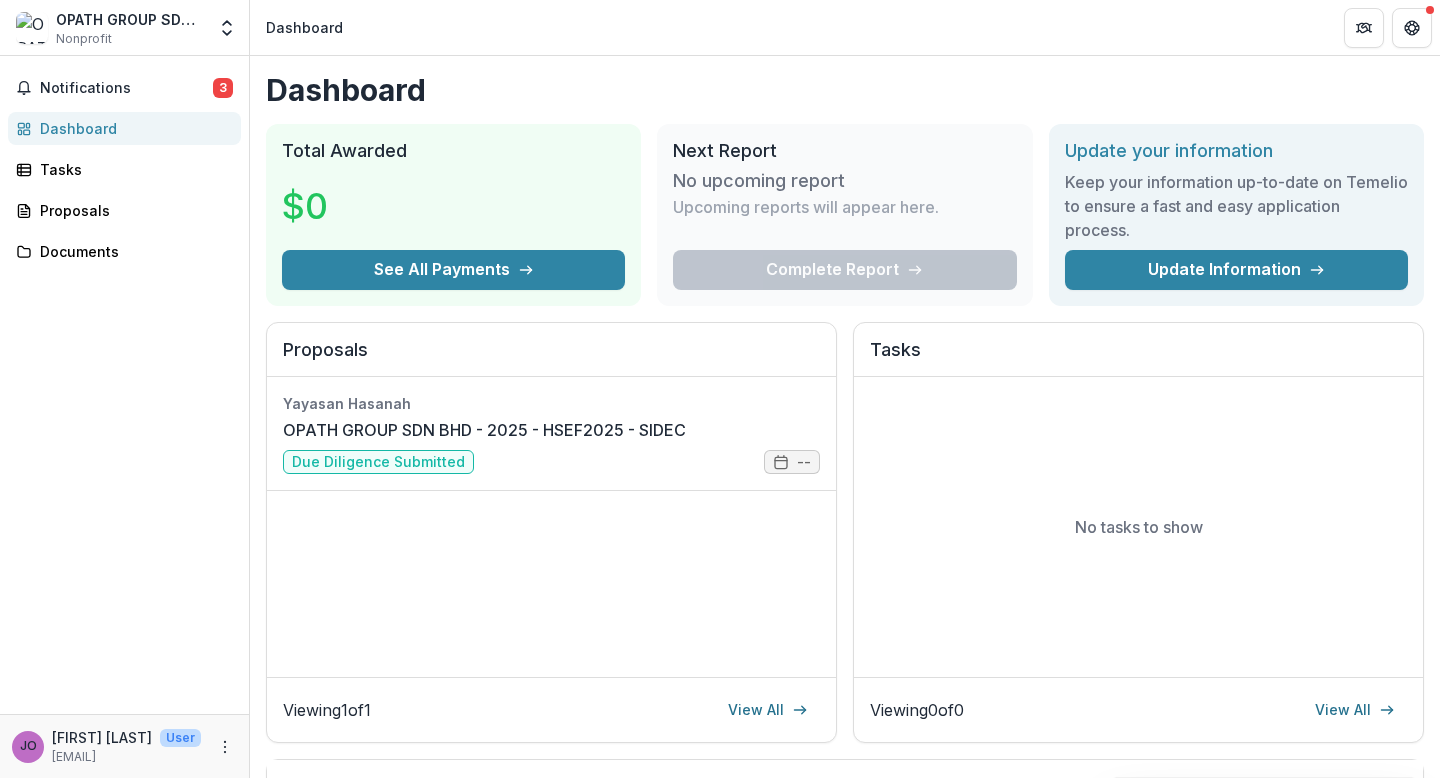 click on "Yayasan Hasanah OPATH GROUP SDN BHD - 2025 - HSEF2025 - SIDEC Due Diligence Submitted --" at bounding box center [551, 527] 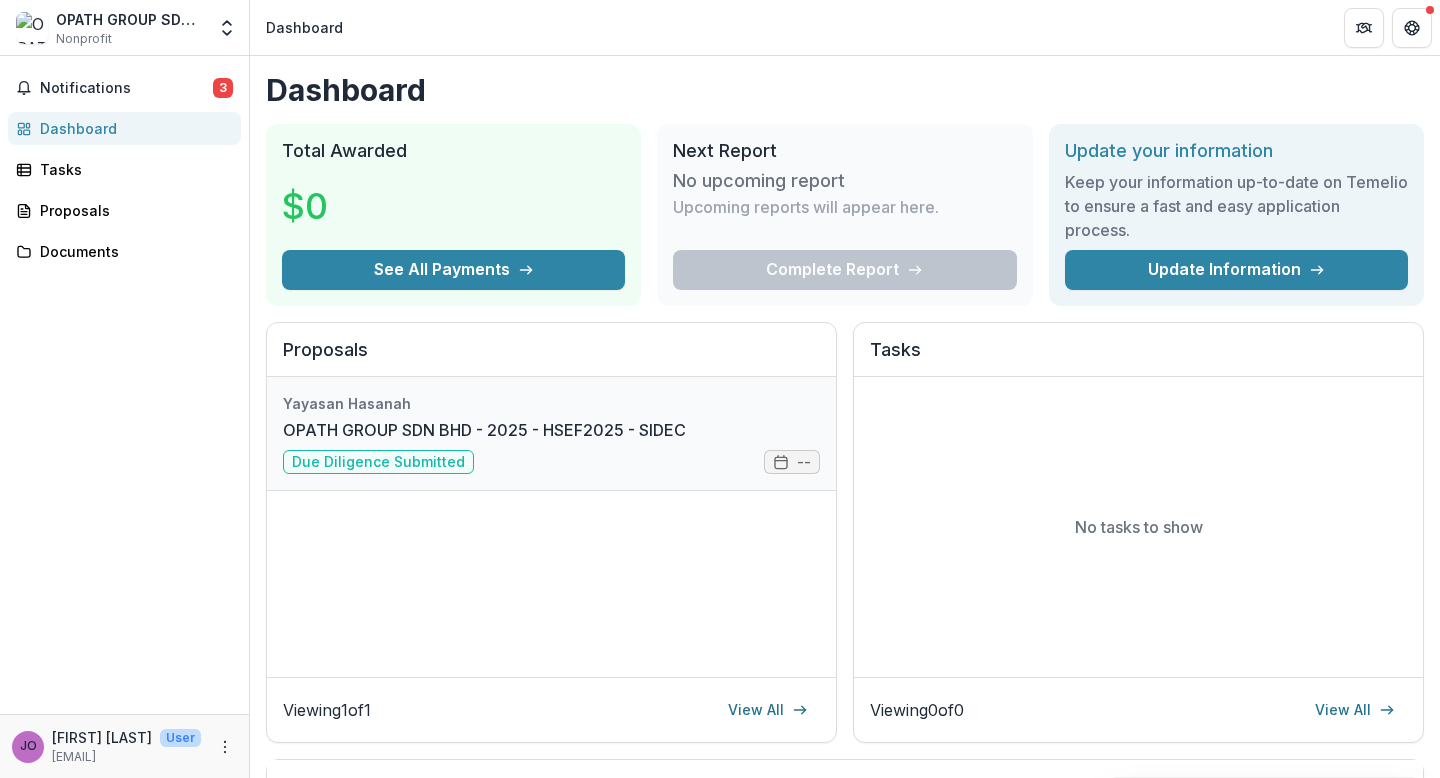 click on "OPATH GROUP SDN BHD - 2025 - HSEF2025 - SIDEC" at bounding box center (484, 430) 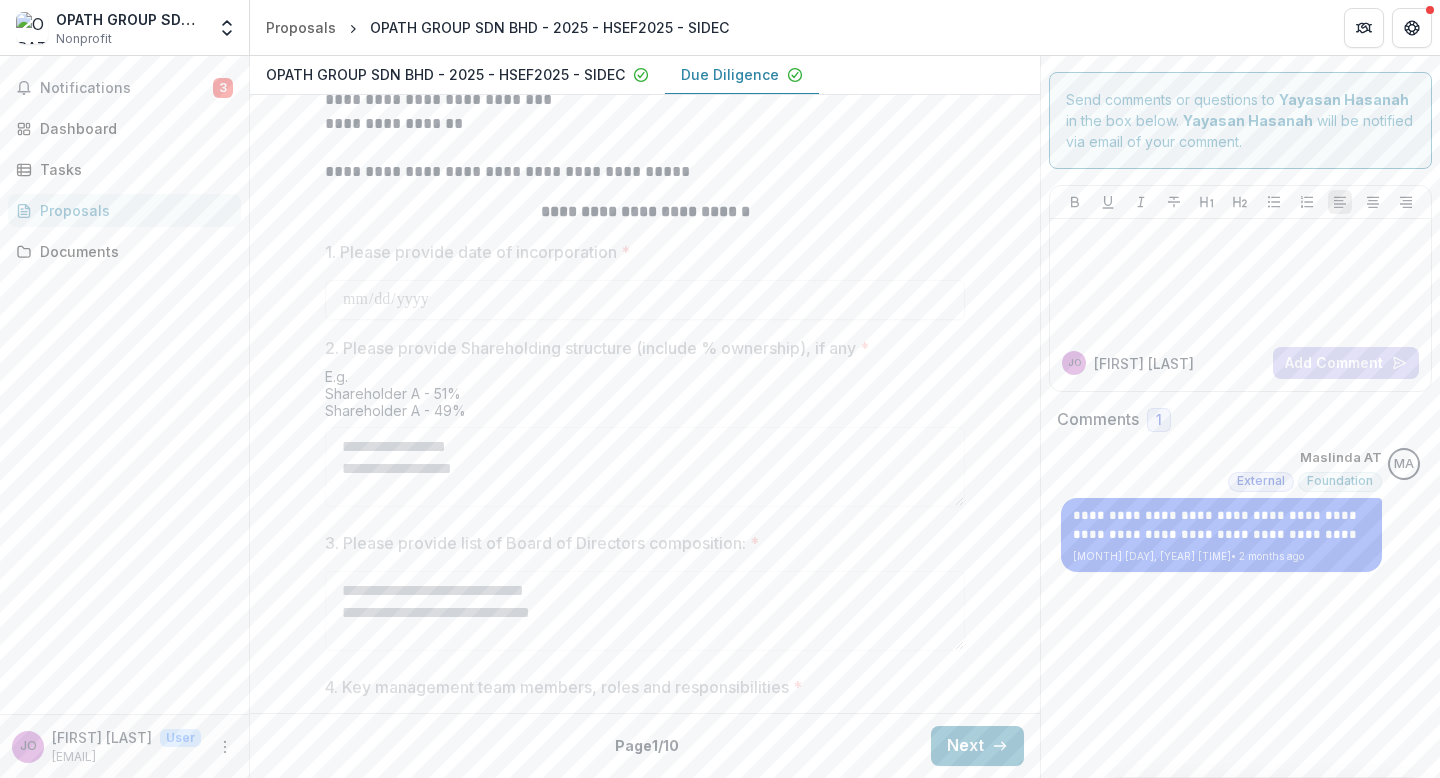 scroll, scrollTop: 938, scrollLeft: 0, axis: vertical 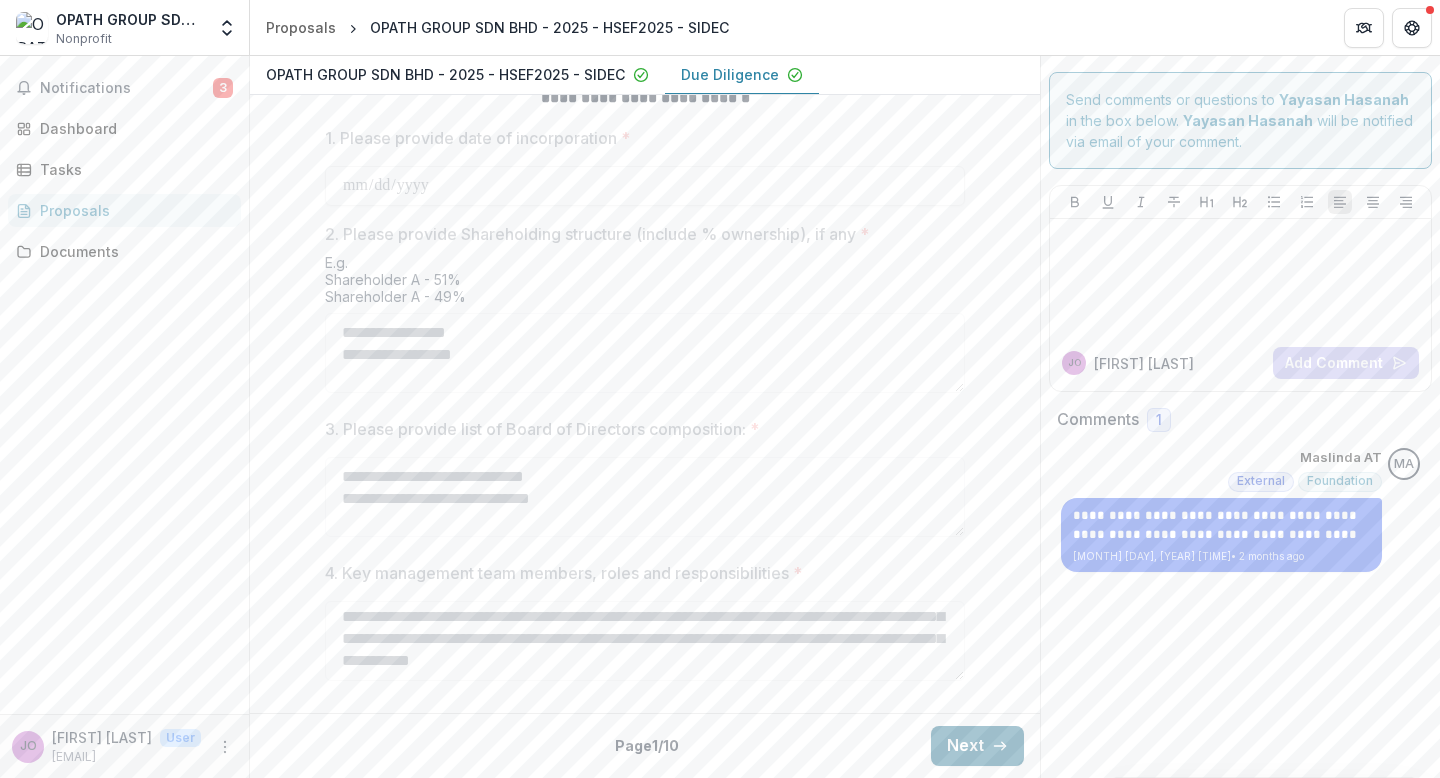 click on "Next" at bounding box center (977, 746) 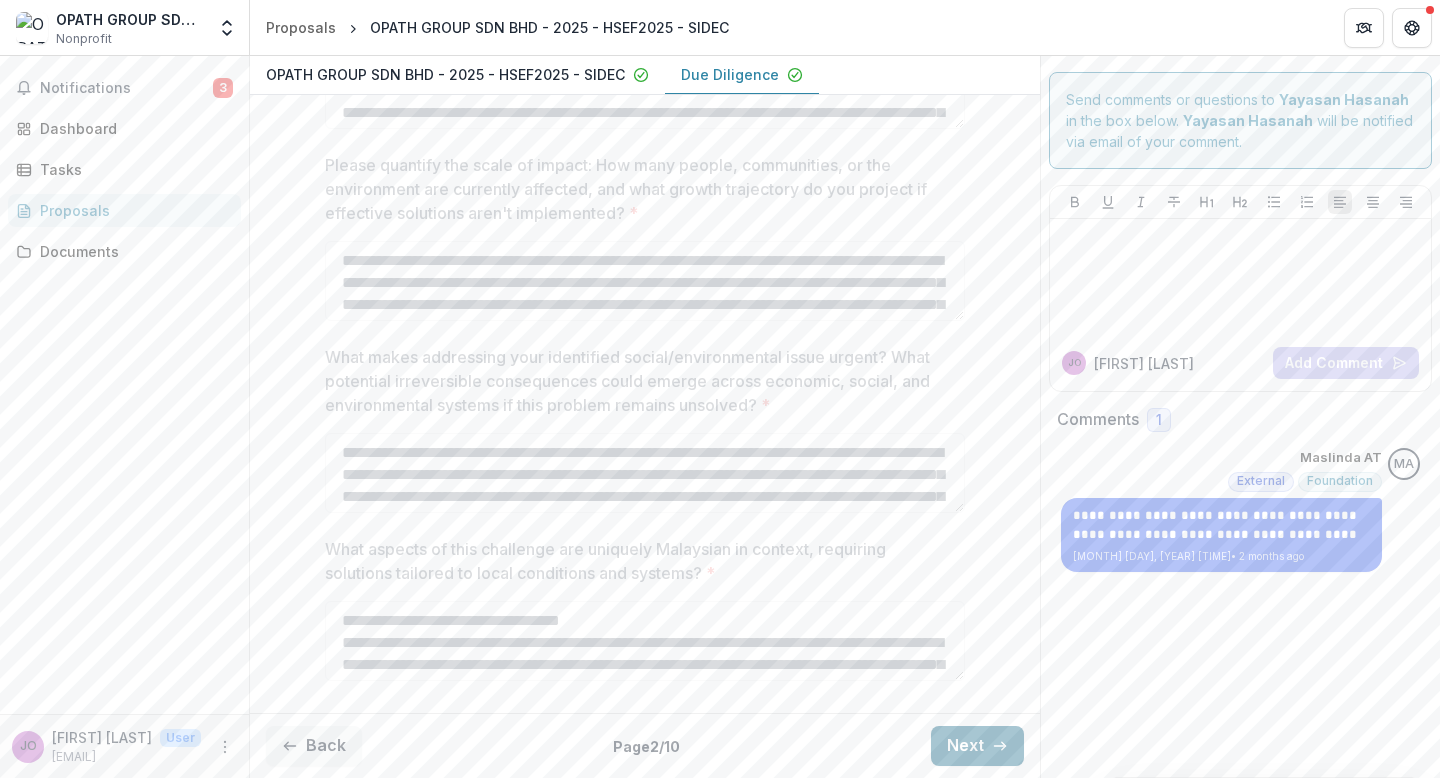 click on "Next" at bounding box center [977, 746] 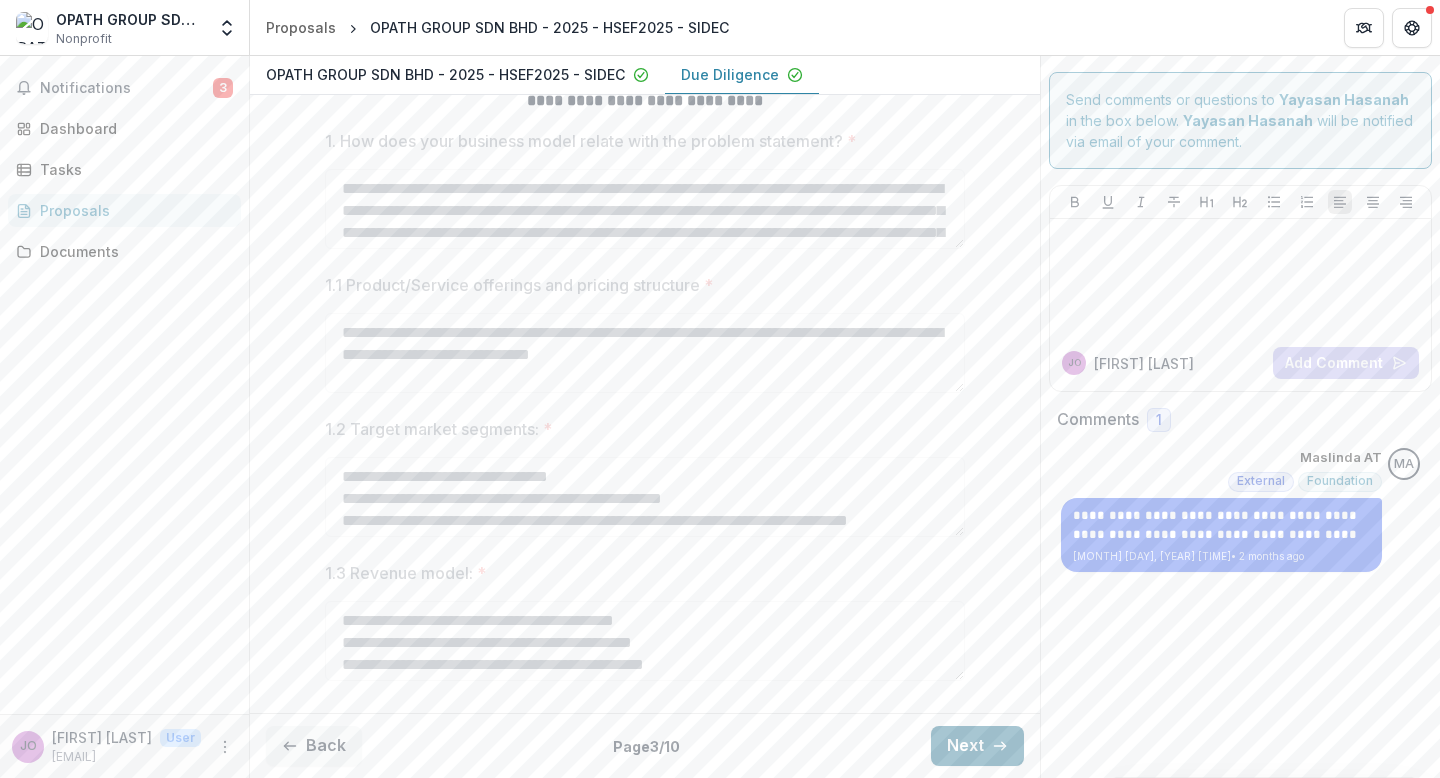 click on "Next" at bounding box center [977, 746] 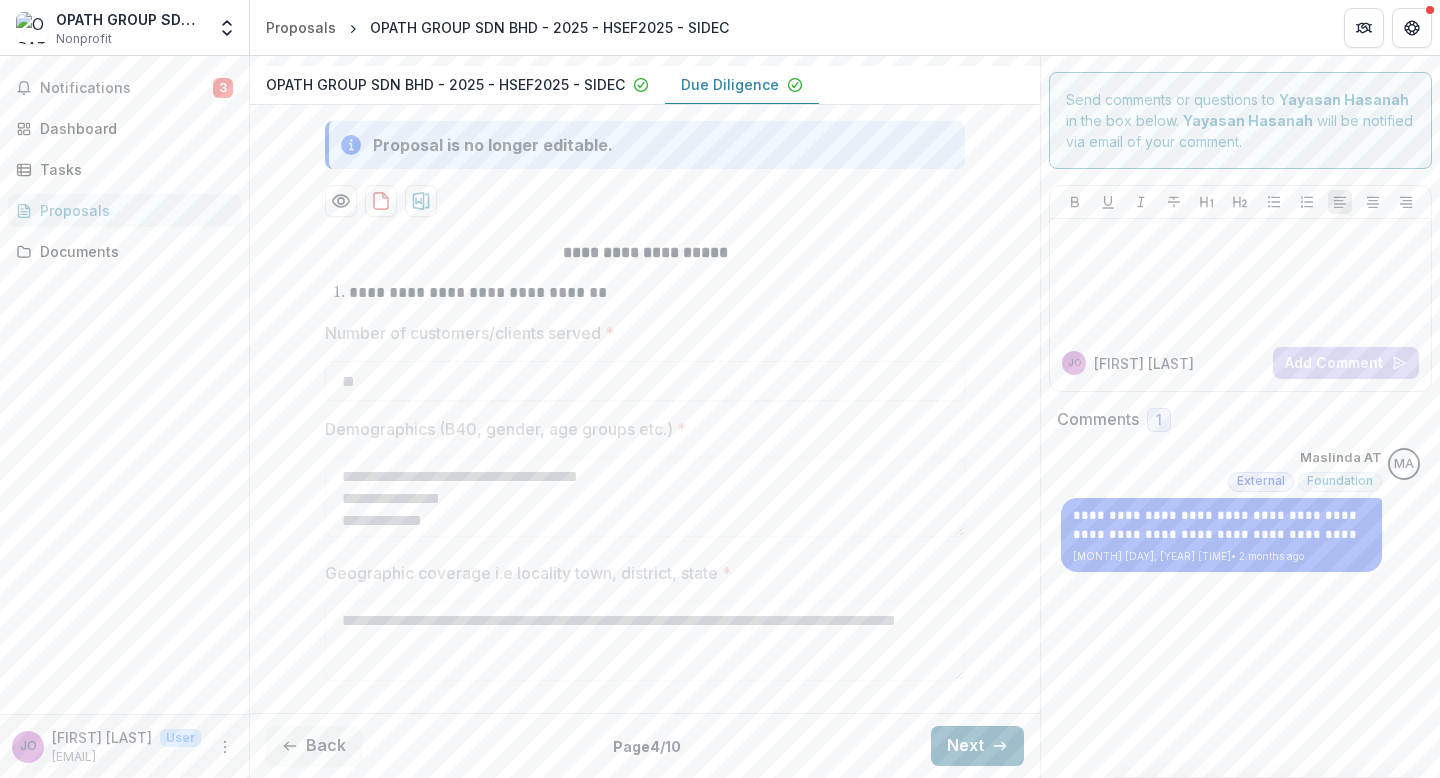 click on "Next" at bounding box center (977, 746) 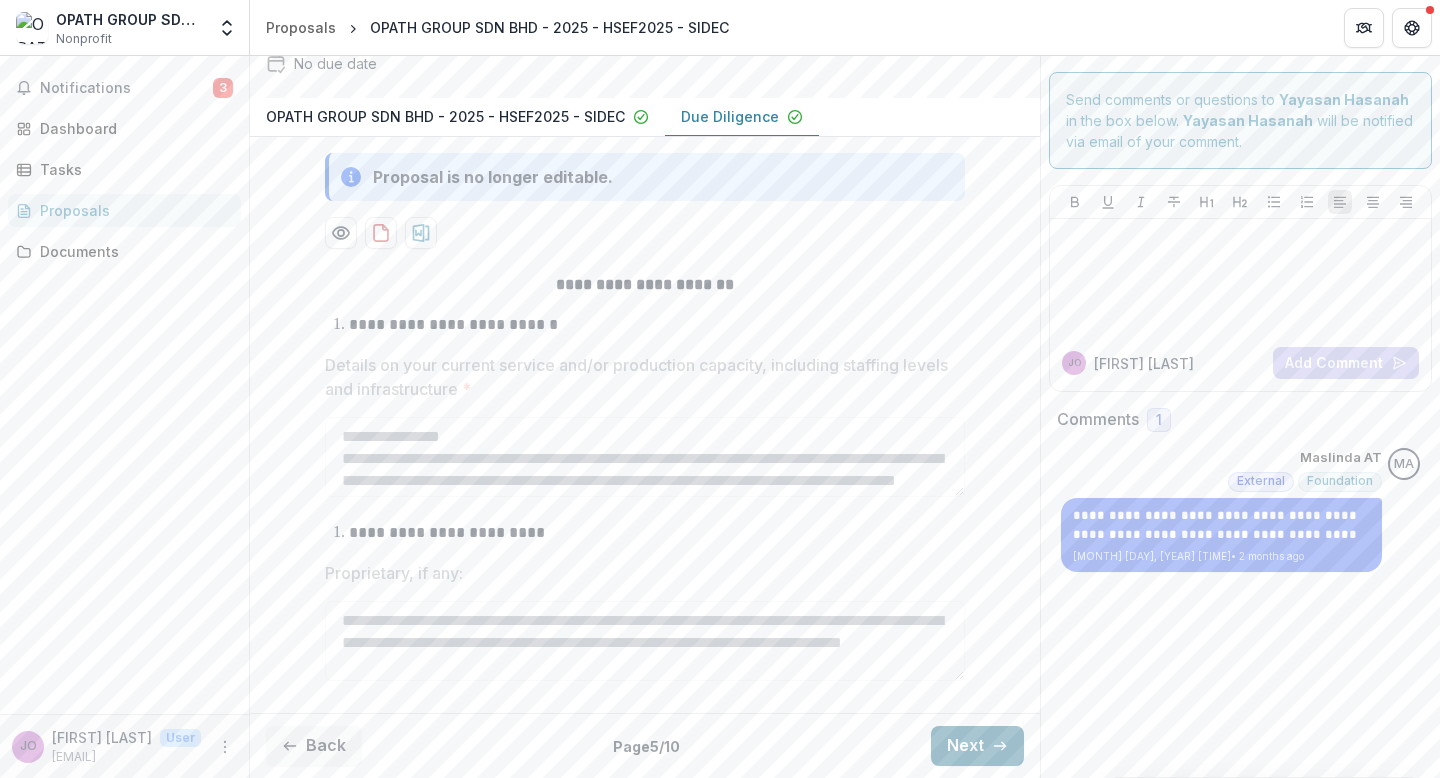 click on "Next" at bounding box center (977, 746) 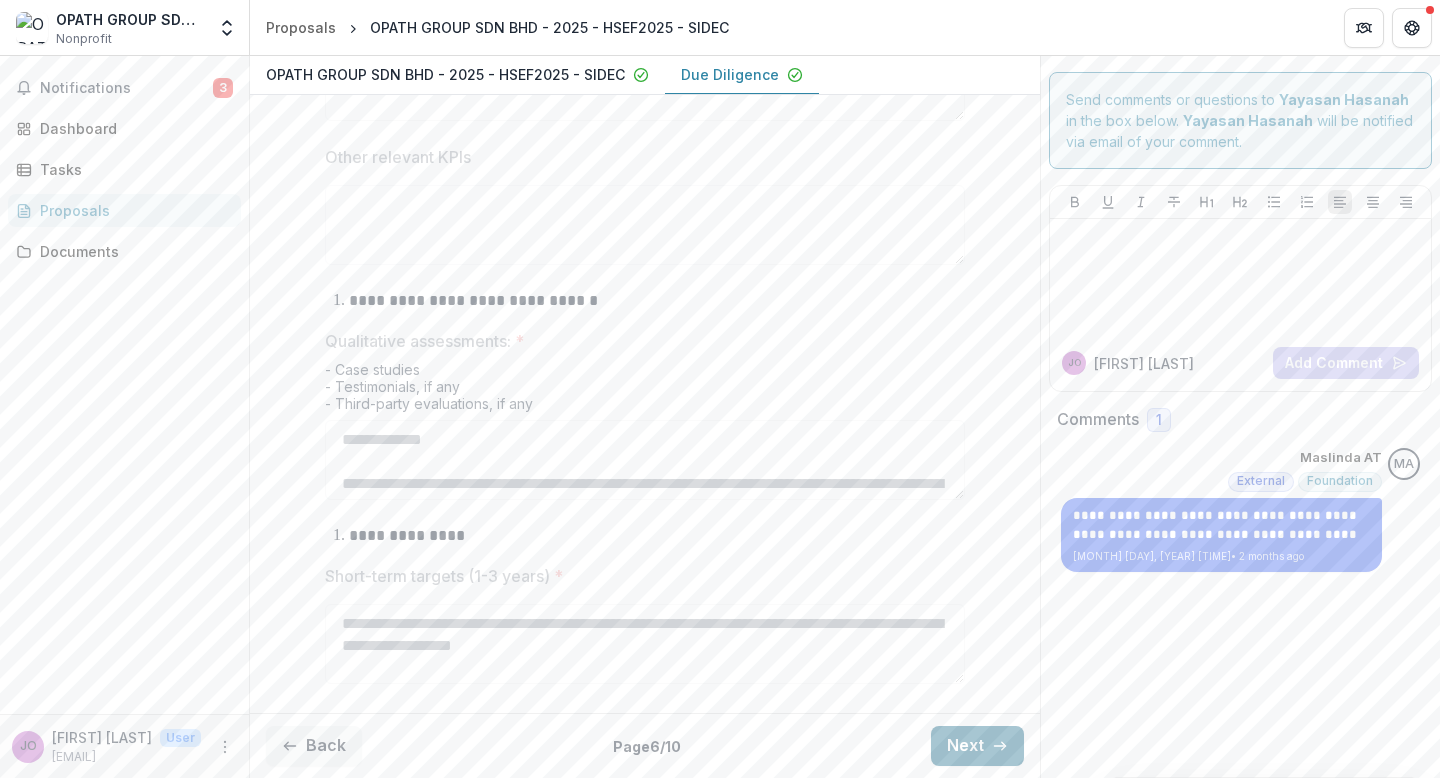 click on "Next" at bounding box center (977, 746) 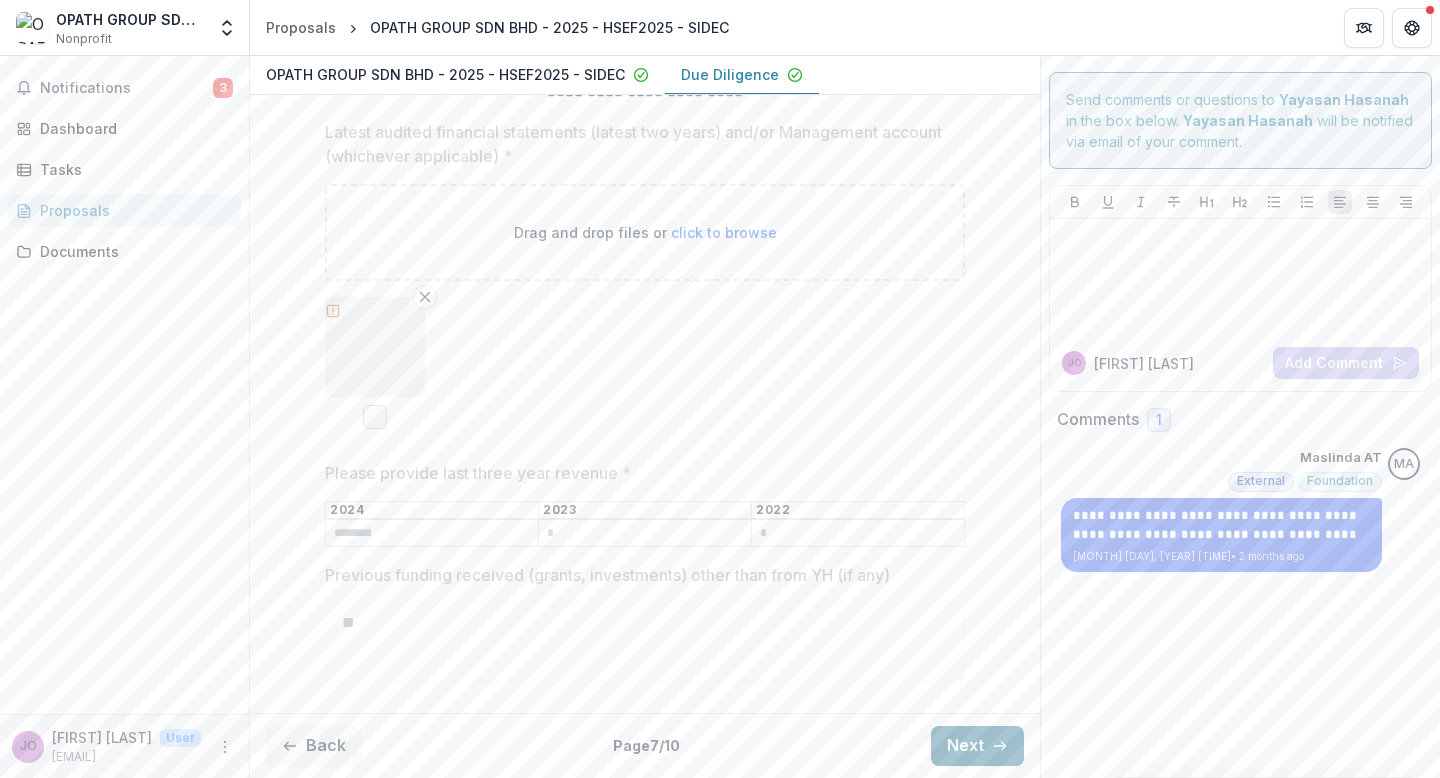click on "Next" at bounding box center [977, 746] 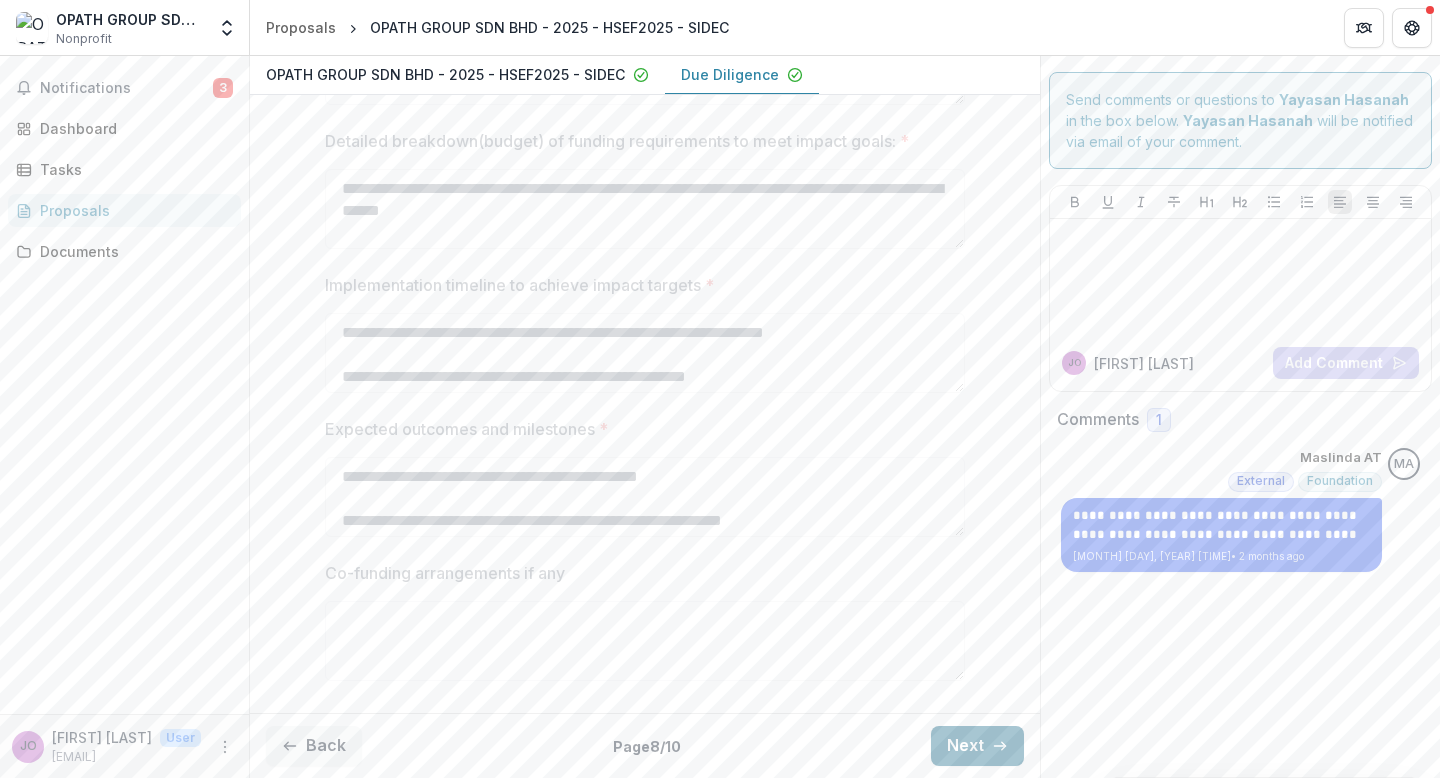 click on "Next" at bounding box center [977, 746] 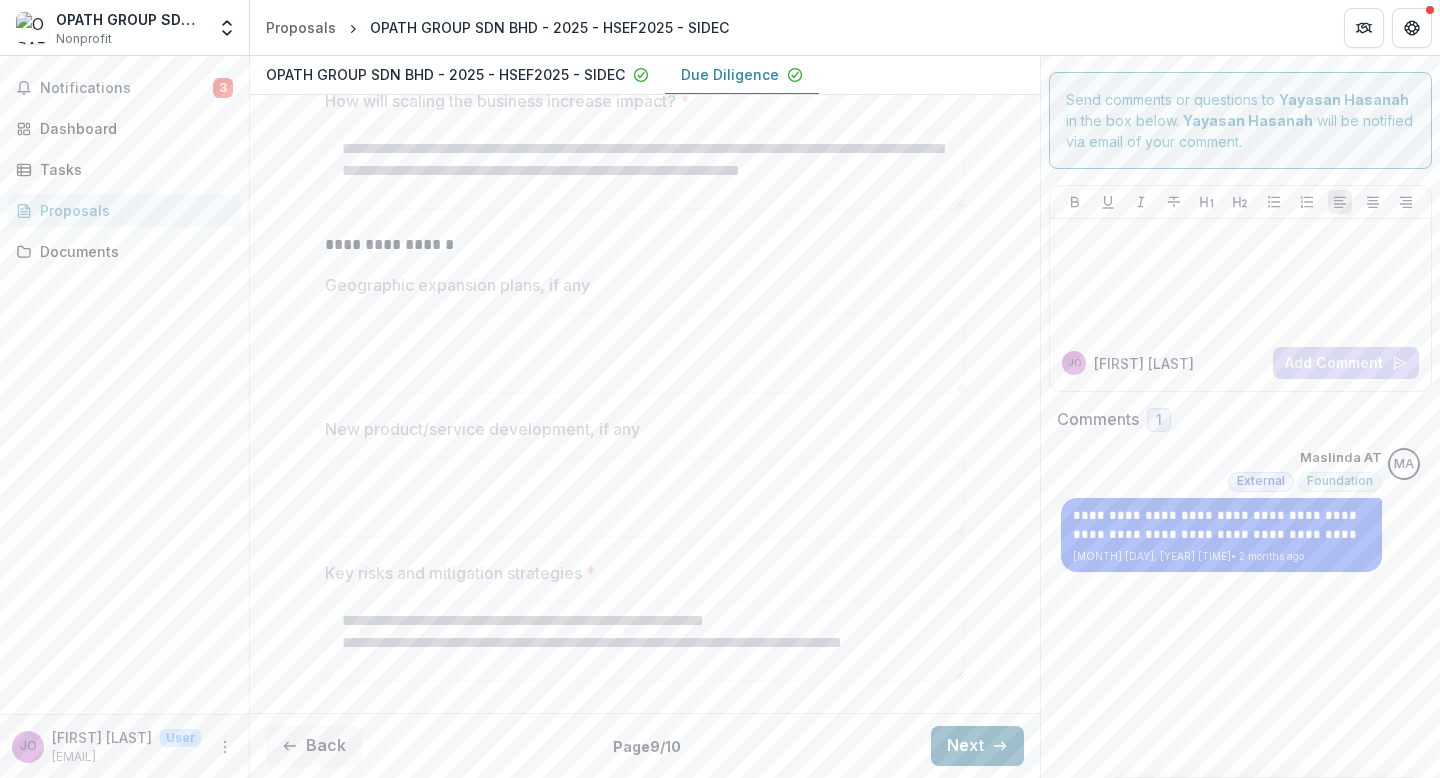 click on "Next" at bounding box center [977, 746] 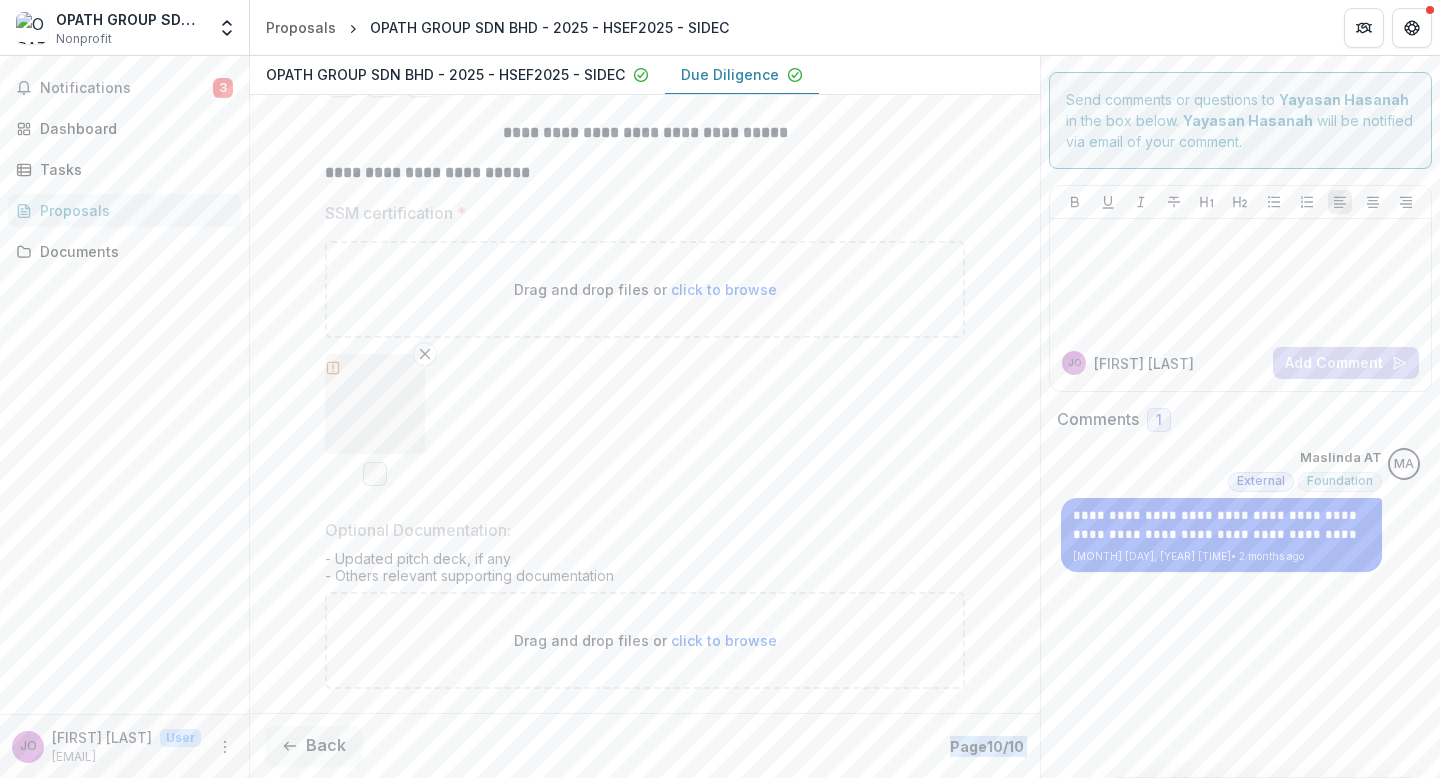 click on "Page  10  /  10" at bounding box center (987, 746) 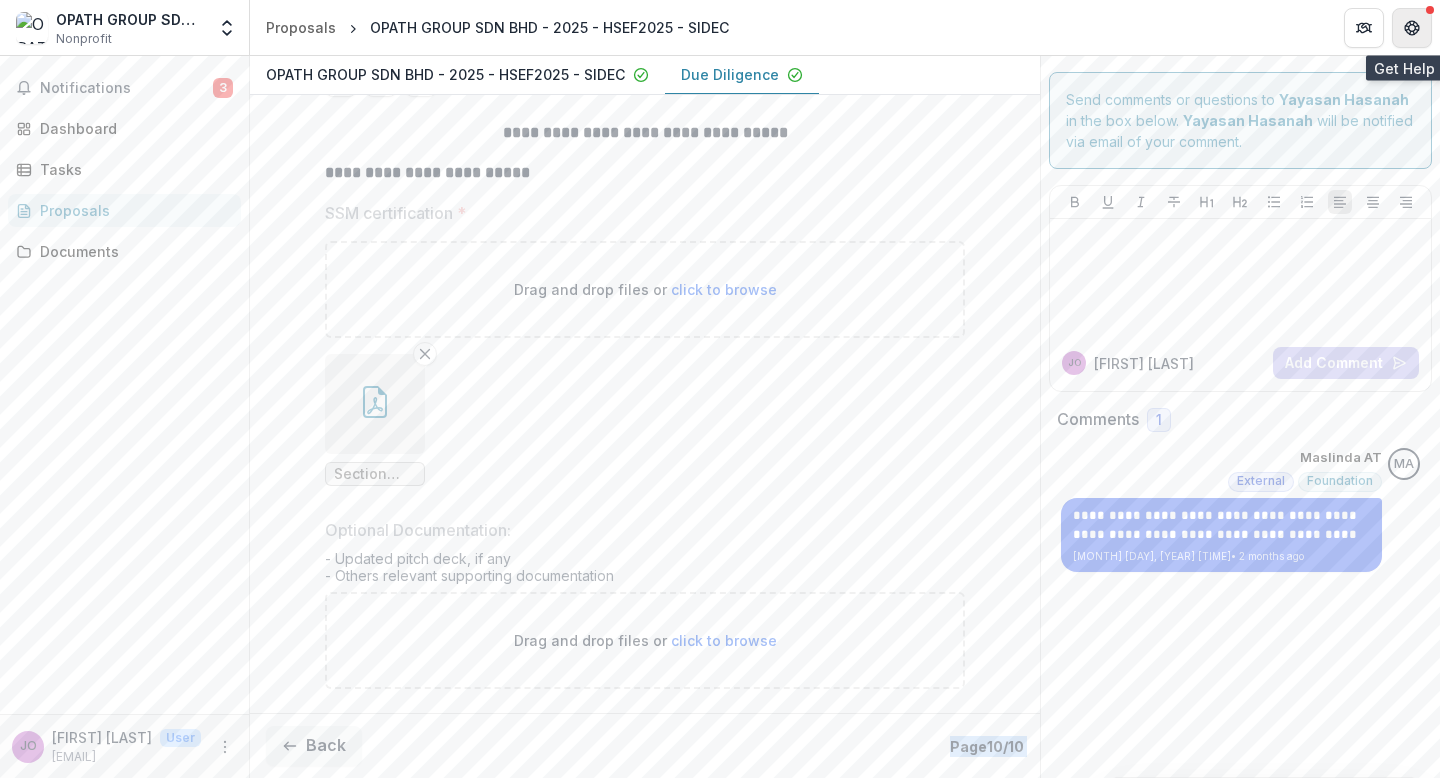 click at bounding box center (1412, 28) 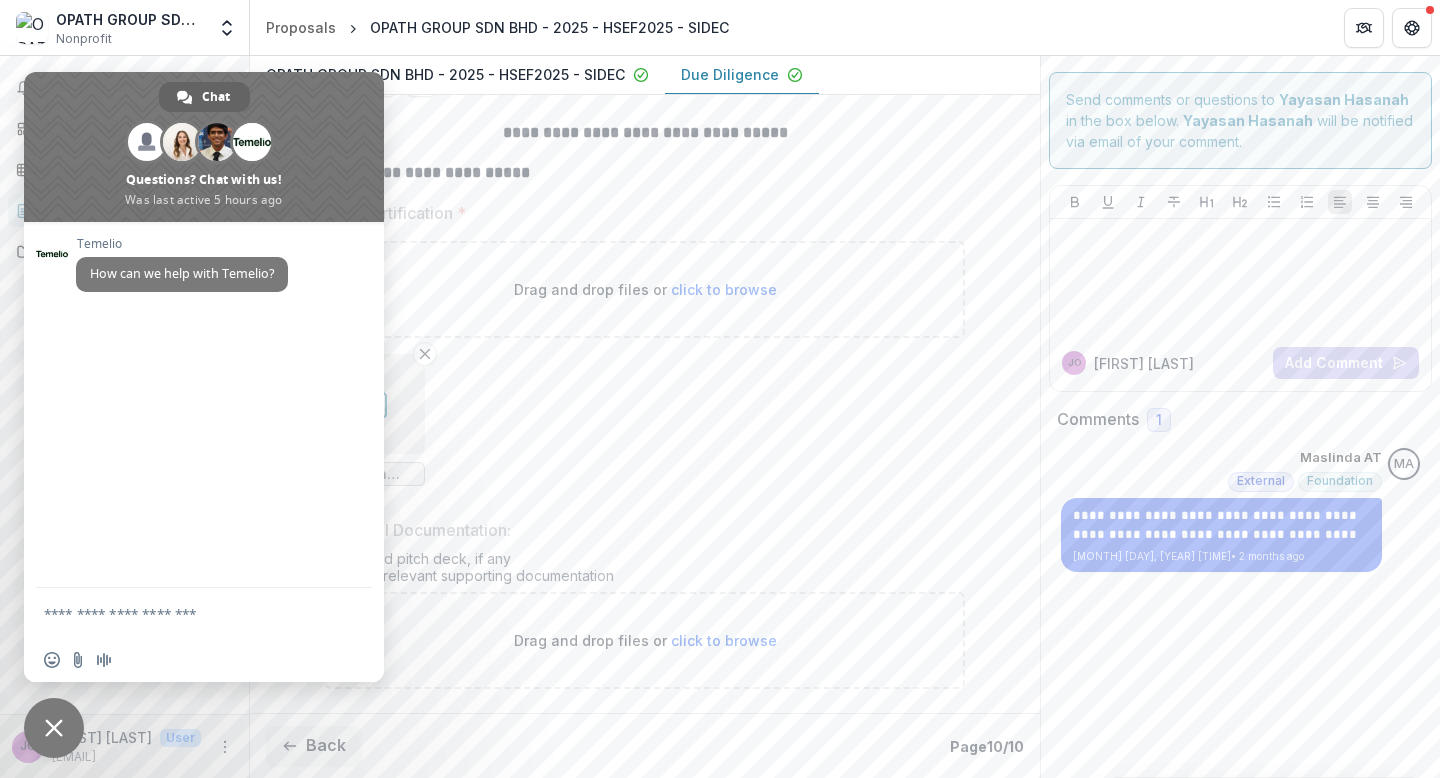 click on "Drag and drop files or   click to browse" at bounding box center (645, 289) 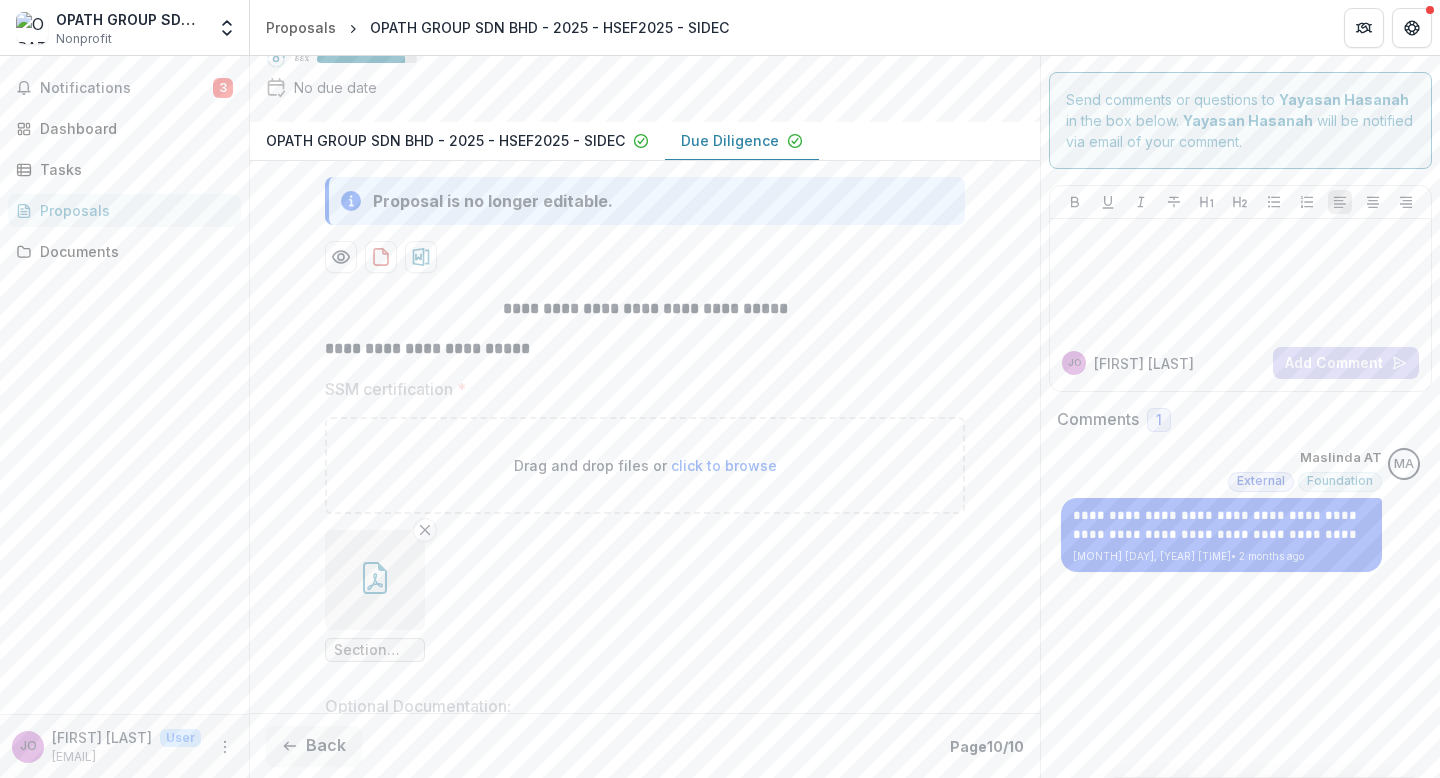 scroll, scrollTop: 0, scrollLeft: 0, axis: both 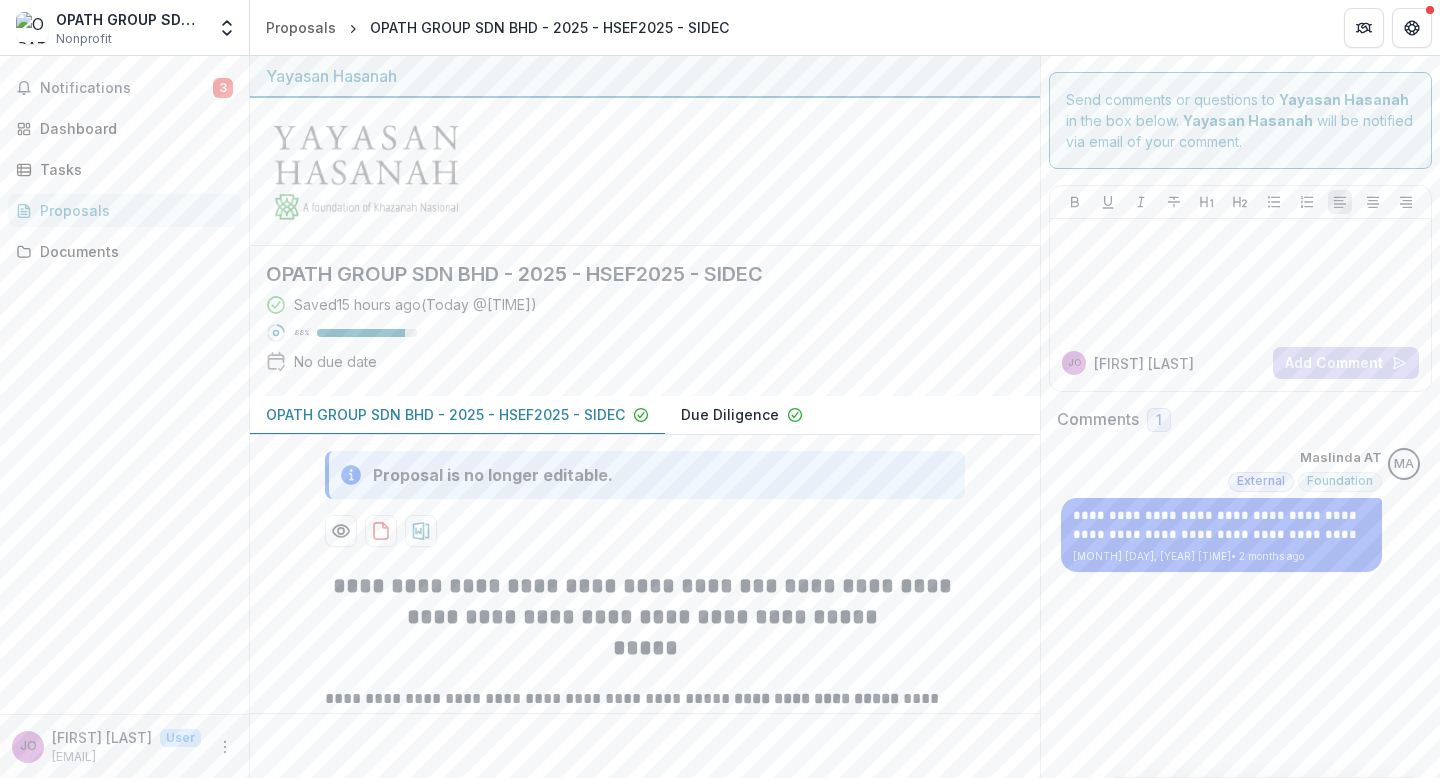 click on "OPATH GROUP SDN BHD - 2025 - HSEF2025 - SIDEC" at bounding box center [445, 414] 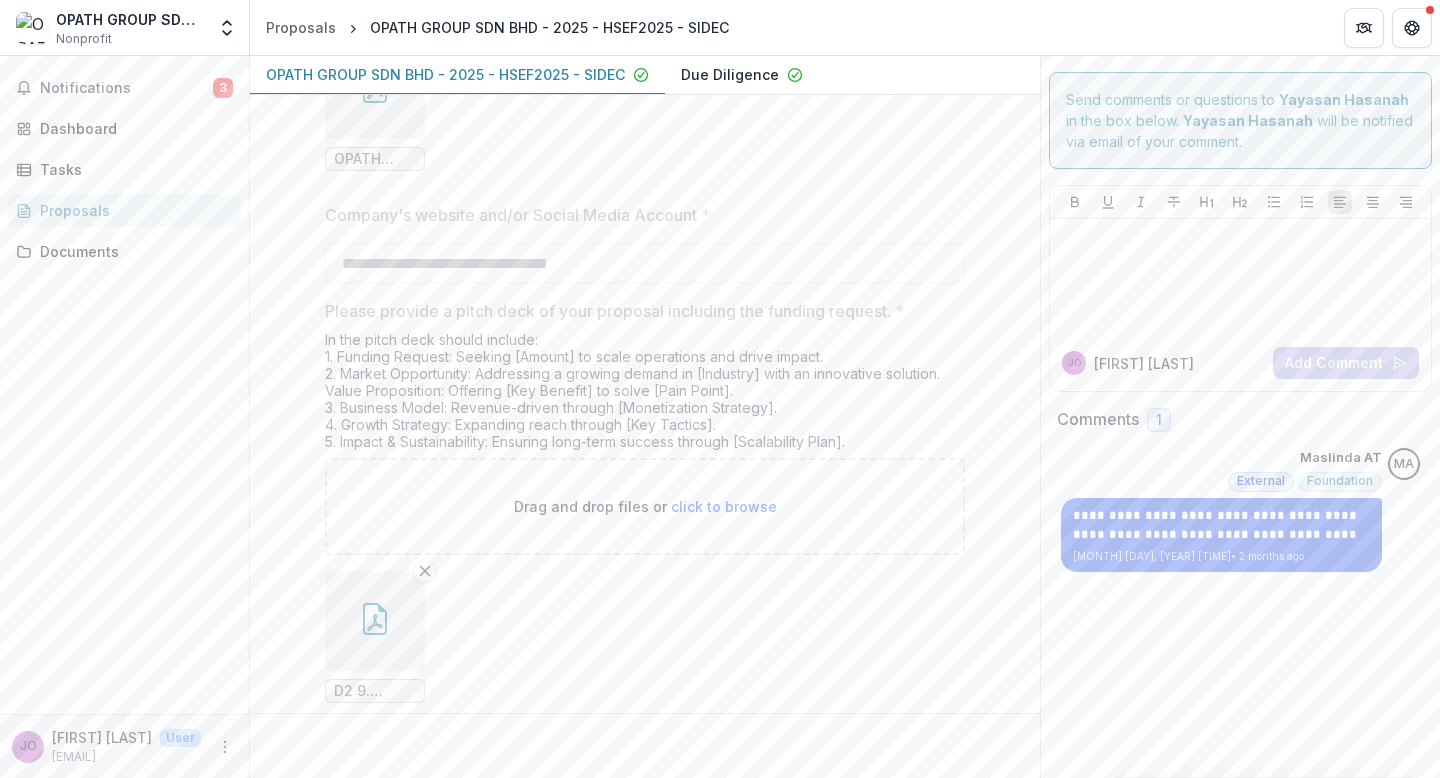 scroll, scrollTop: 4194, scrollLeft: 0, axis: vertical 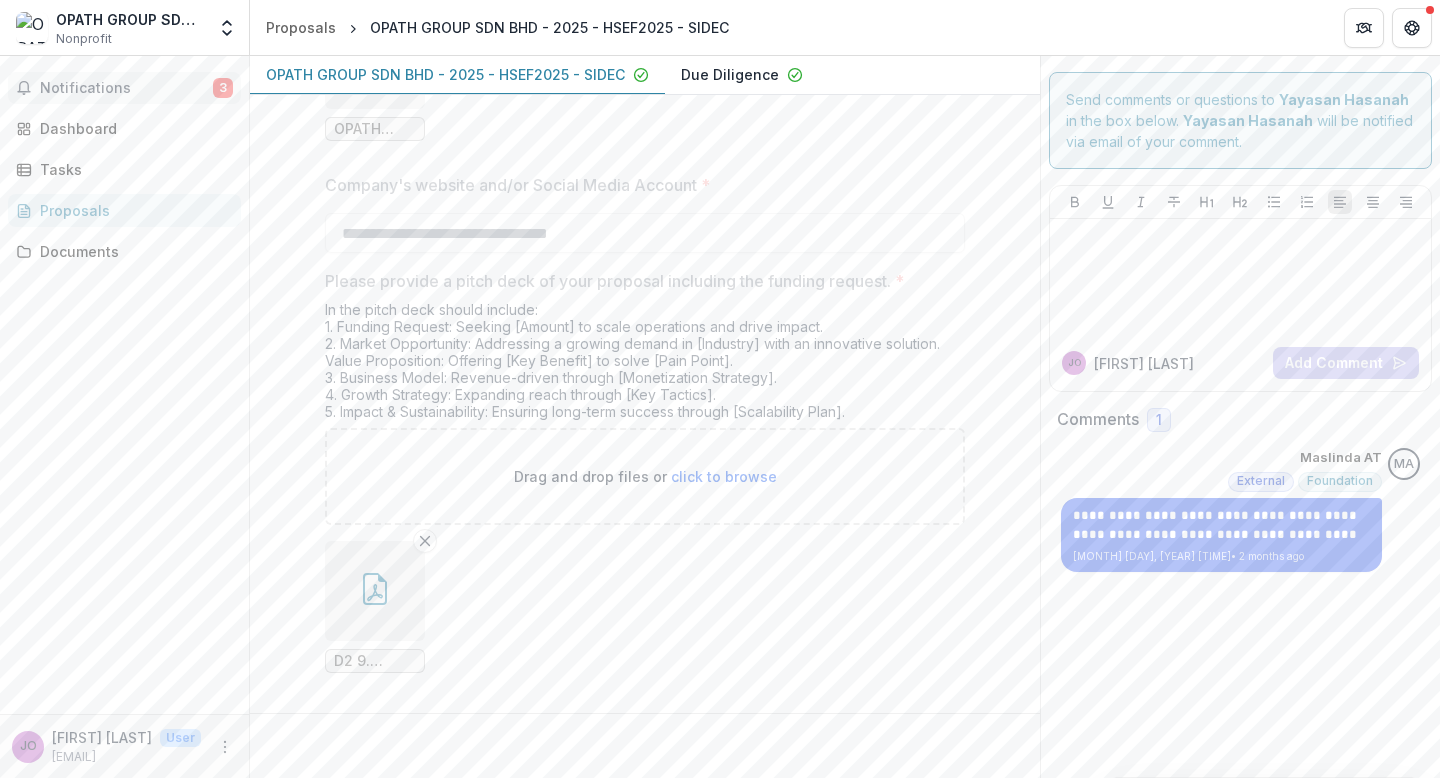 click on "Notifications 3" at bounding box center [124, 88] 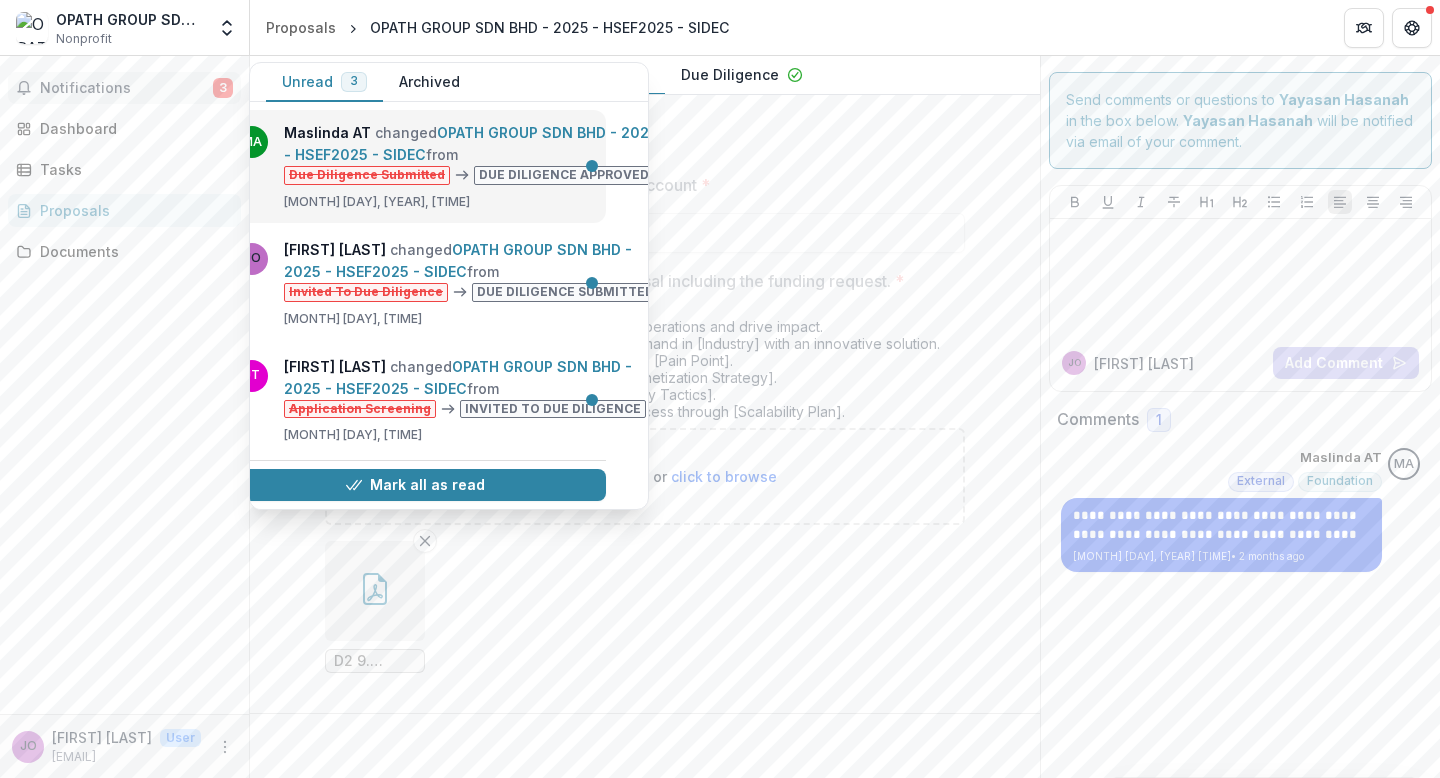 scroll, scrollTop: 0, scrollLeft: 28, axis: horizontal 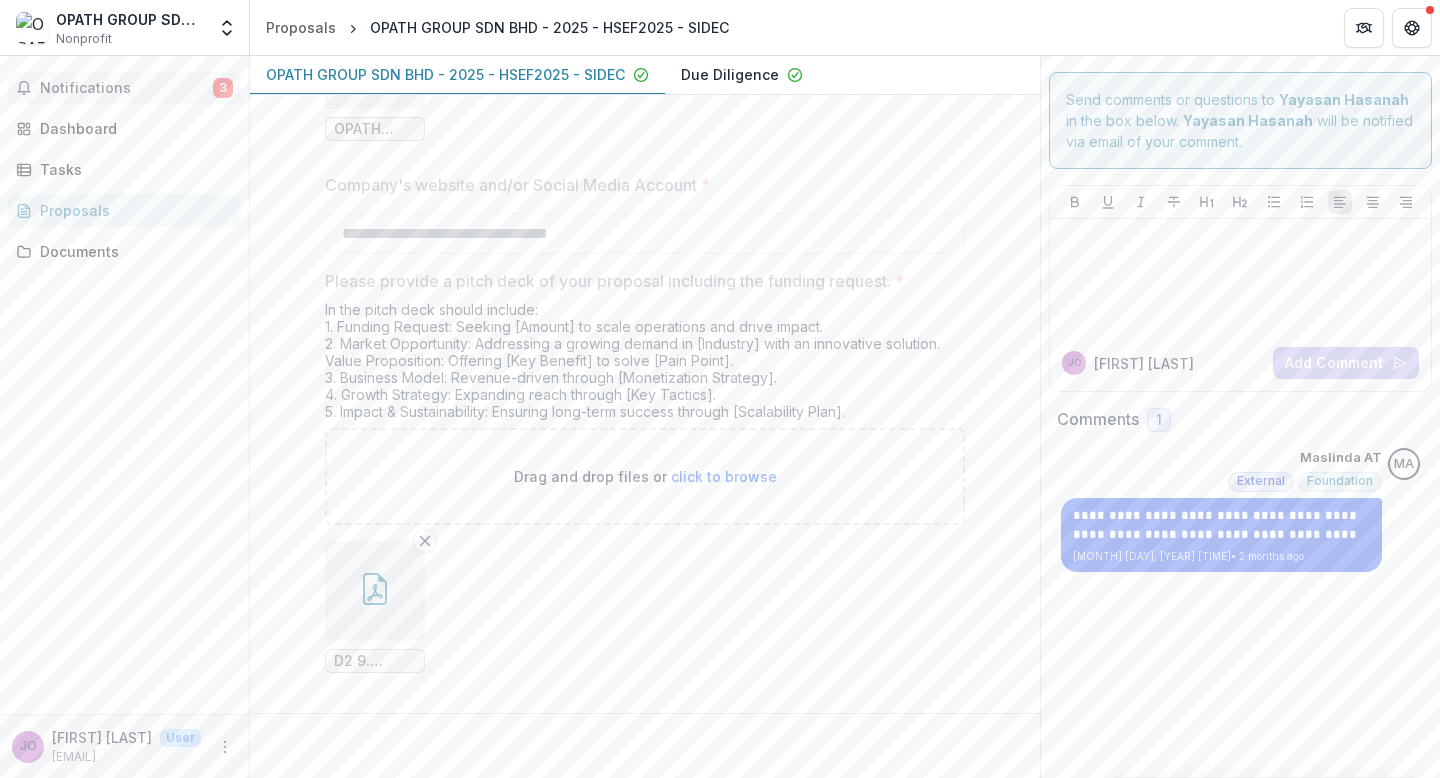 click on "**********" at bounding box center (645, -1467) 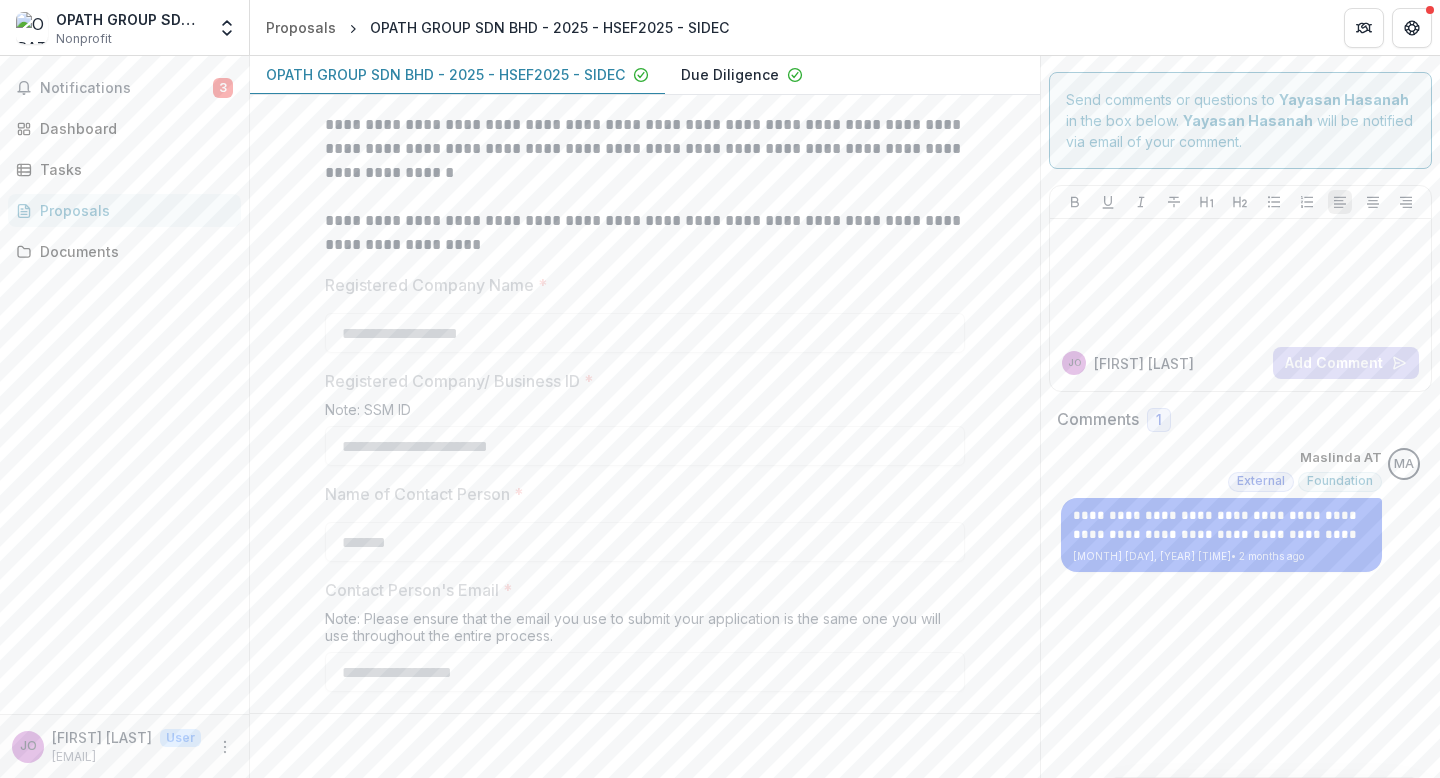 scroll, scrollTop: 0, scrollLeft: 0, axis: both 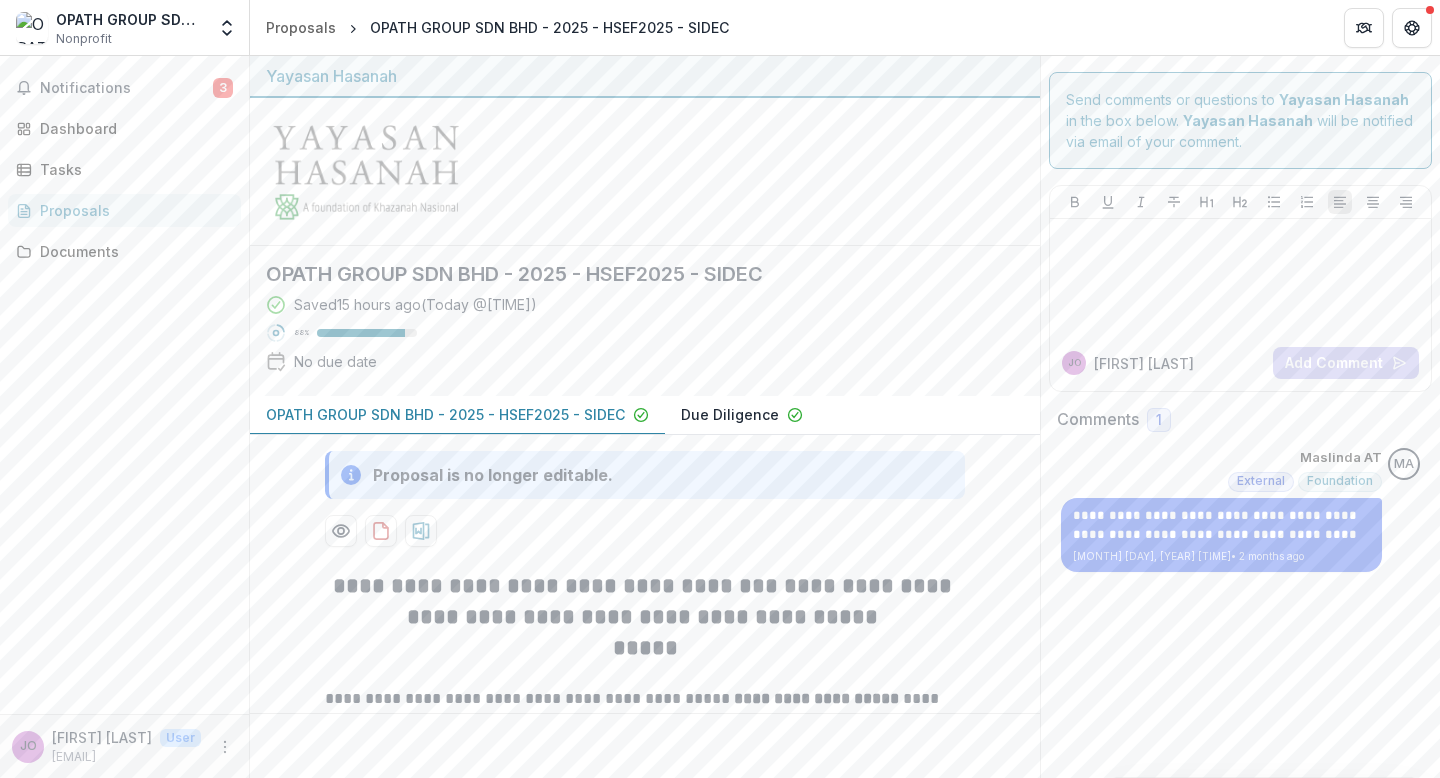 click on "Notifications 3 Dashboard Tasks Proposals Documents" at bounding box center (124, 385) 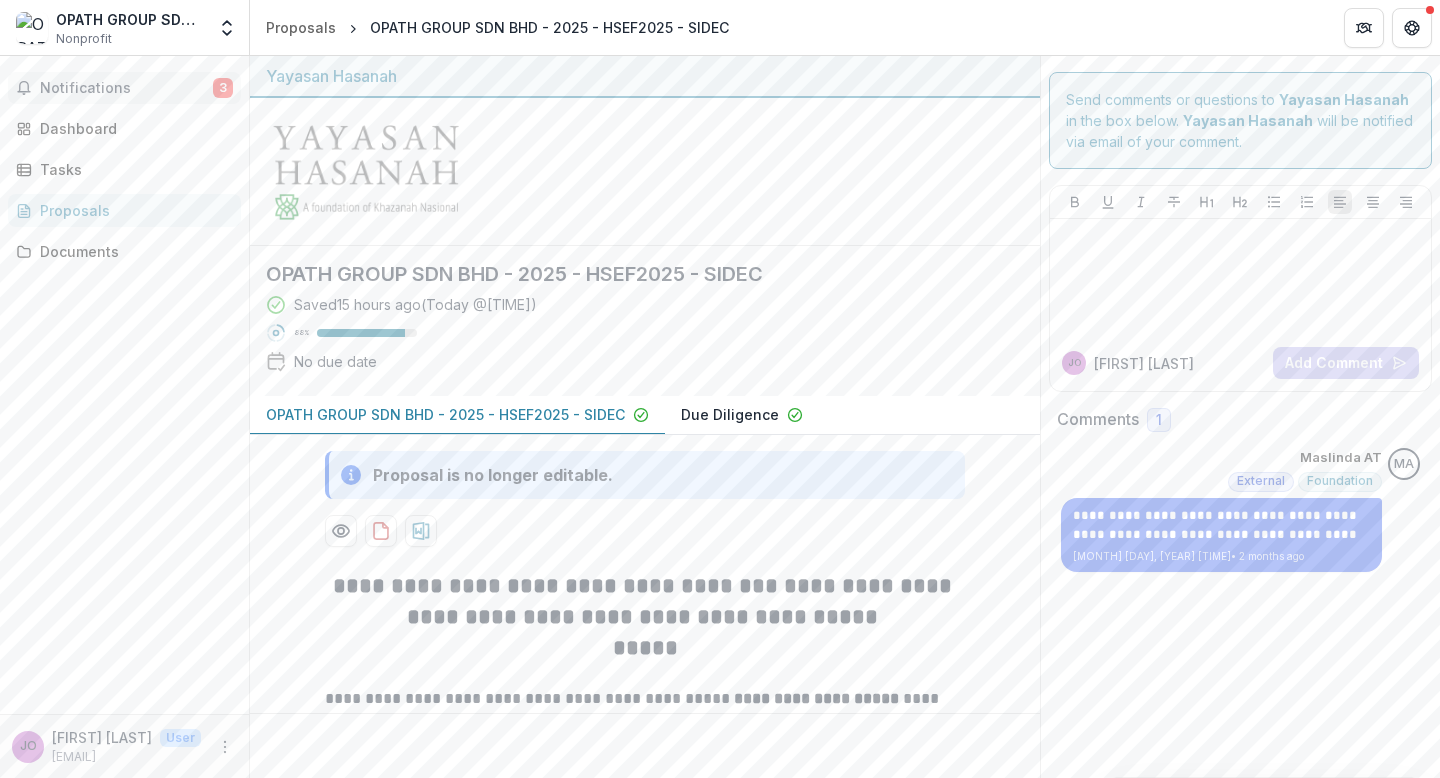 click on "Notifications" at bounding box center (126, 88) 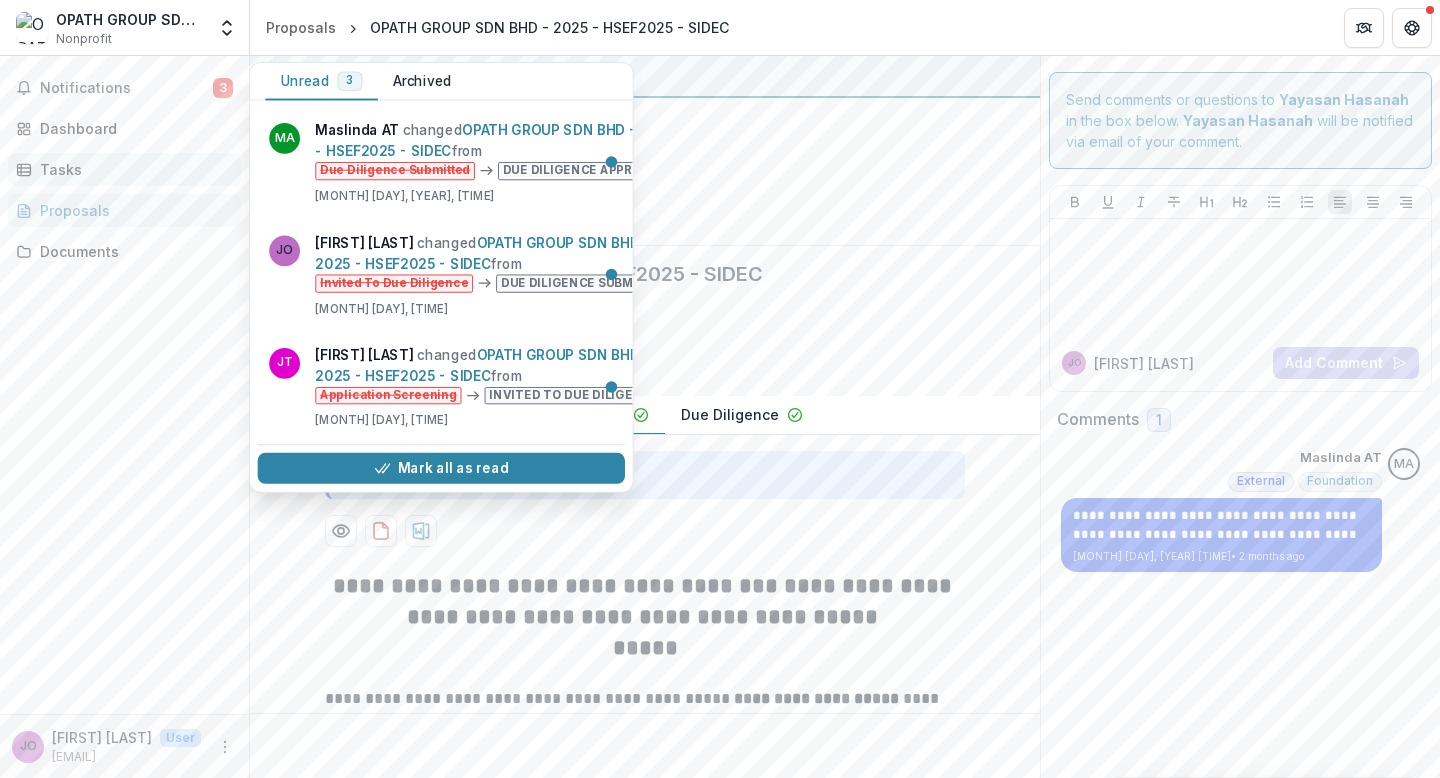 click on "Tasks" at bounding box center [132, 169] 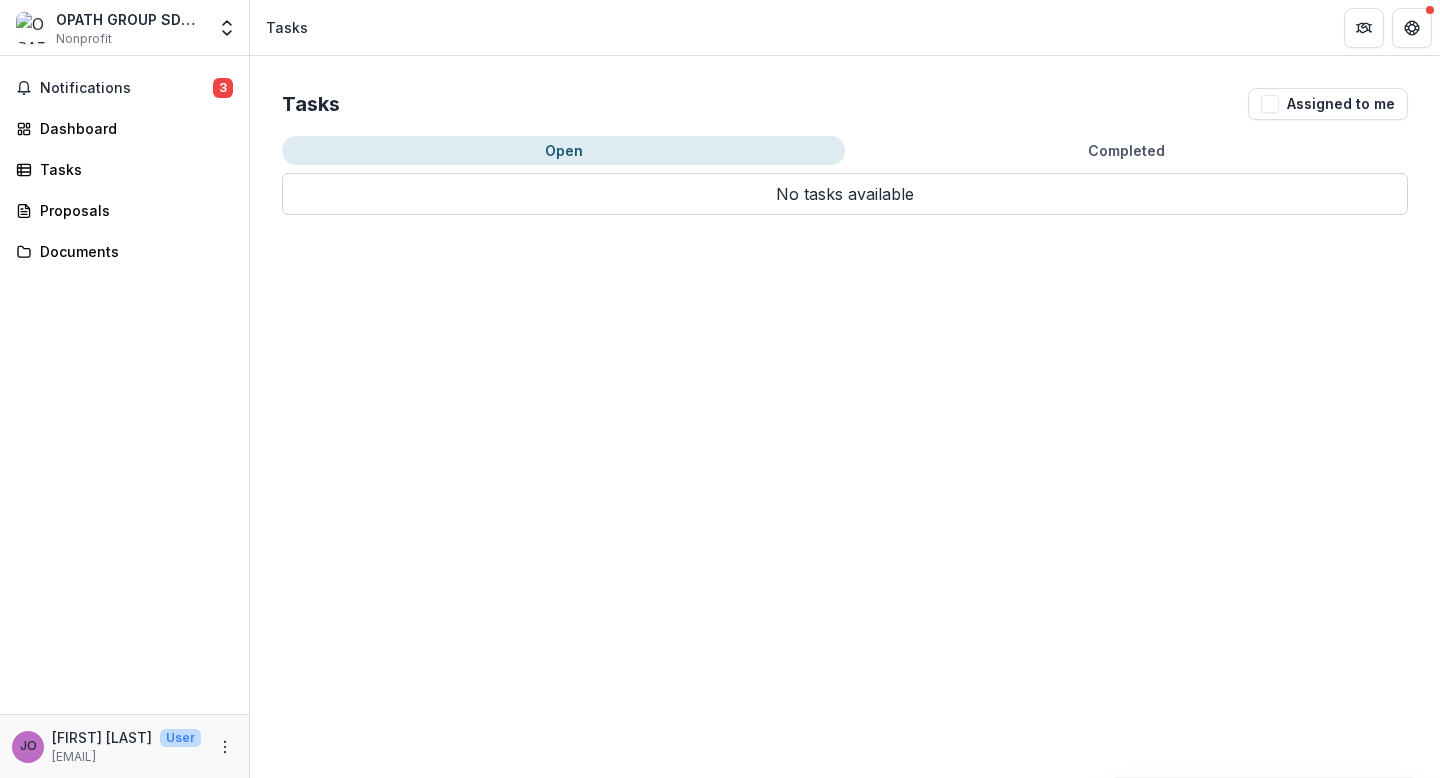 click on "No tasks available" at bounding box center (845, 194) 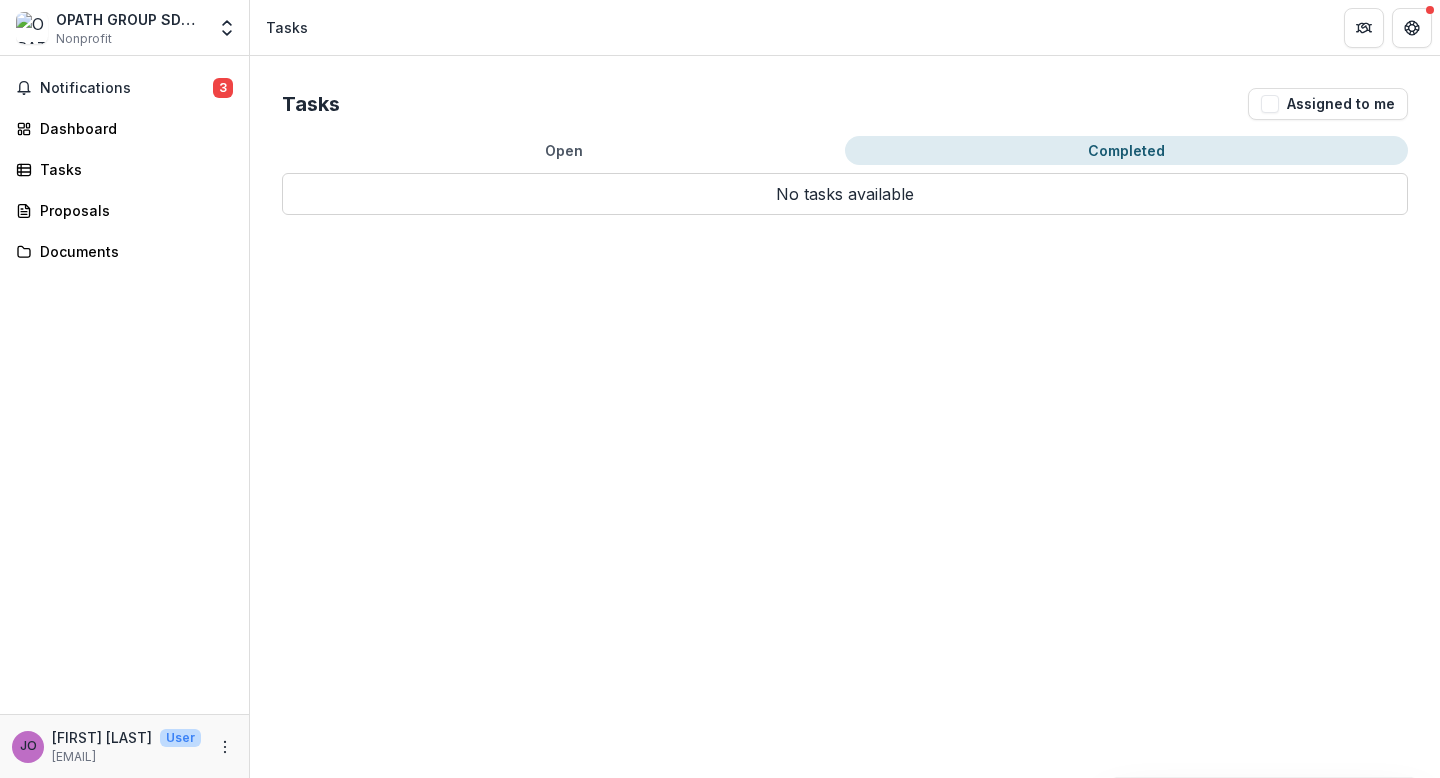 click on "Open" at bounding box center [563, 150] 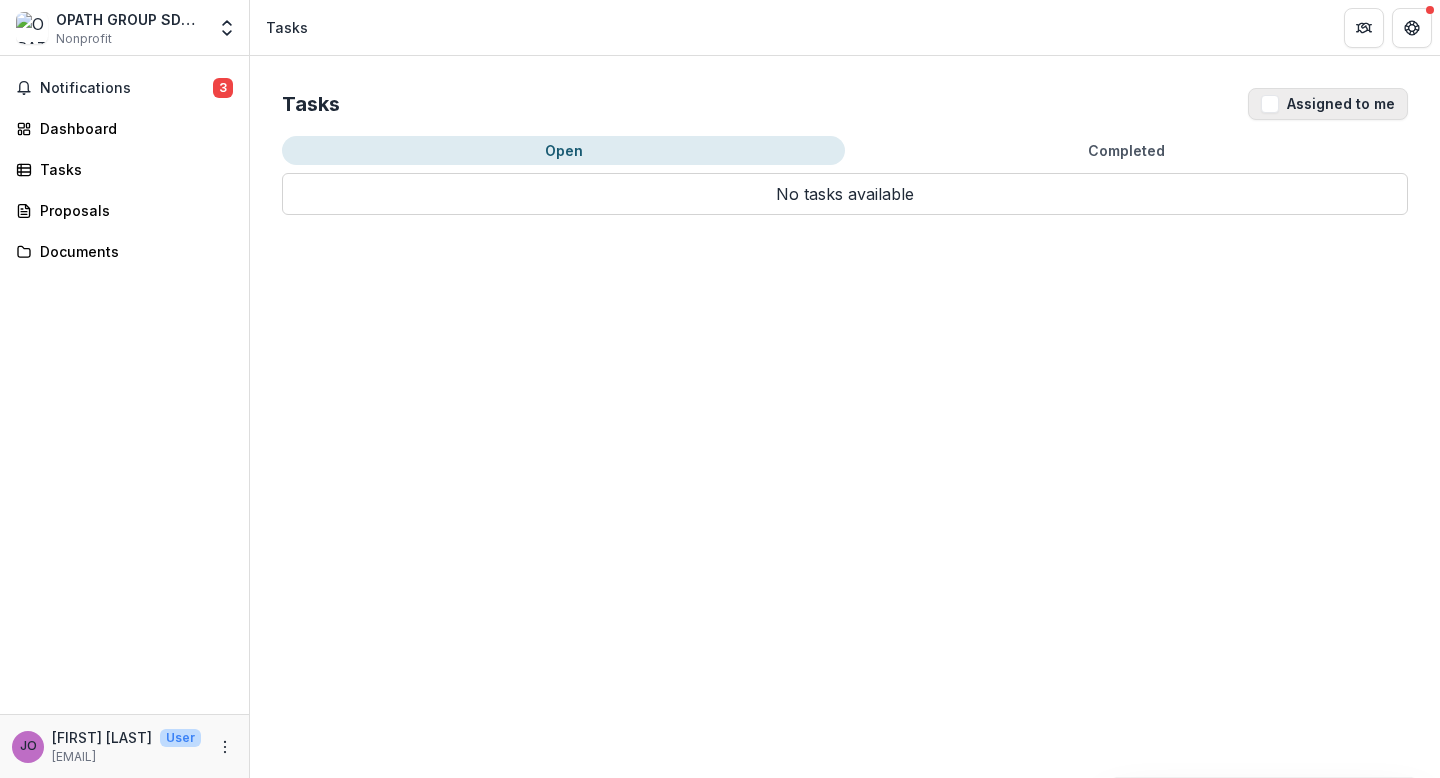 click on "Assigned to me" at bounding box center [1328, 104] 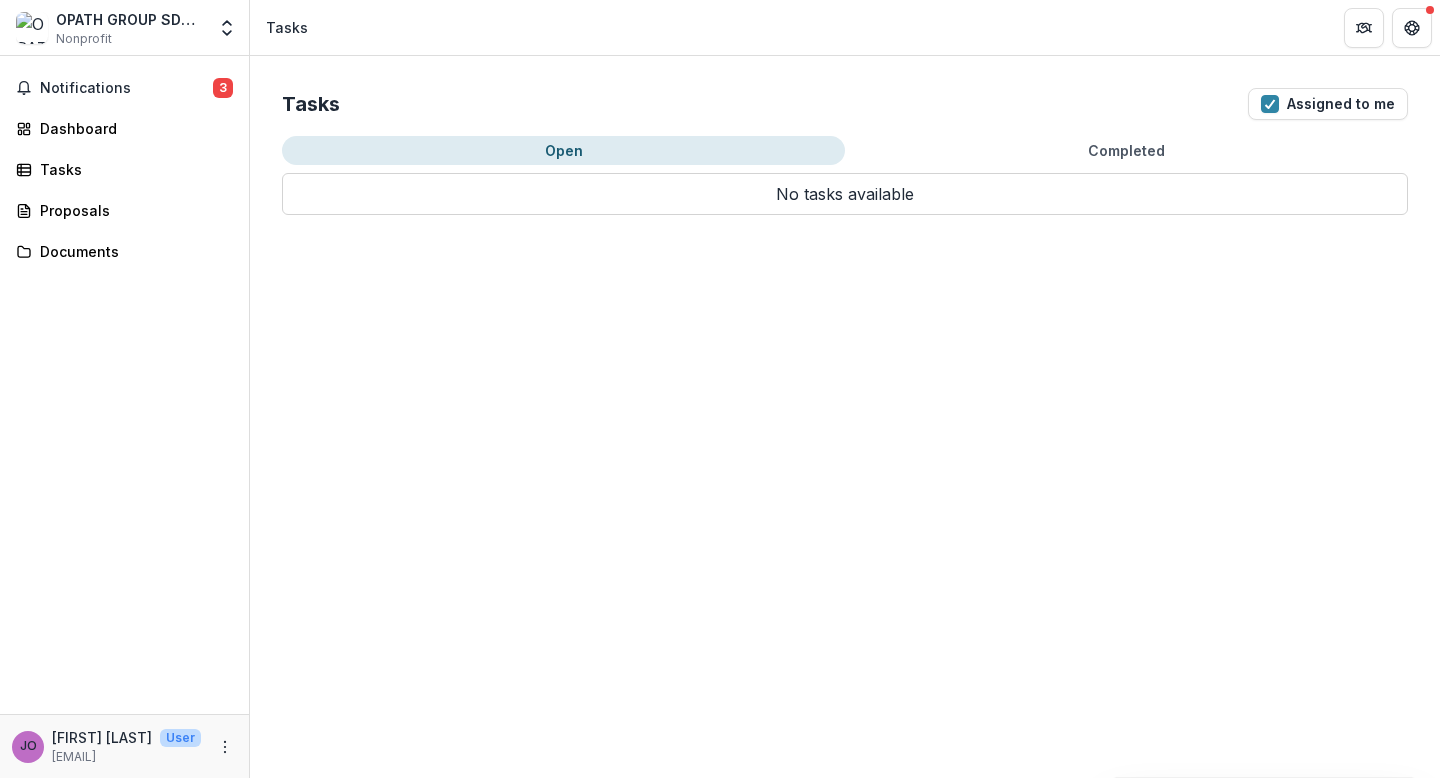 click on "Completed" at bounding box center [1126, 150] 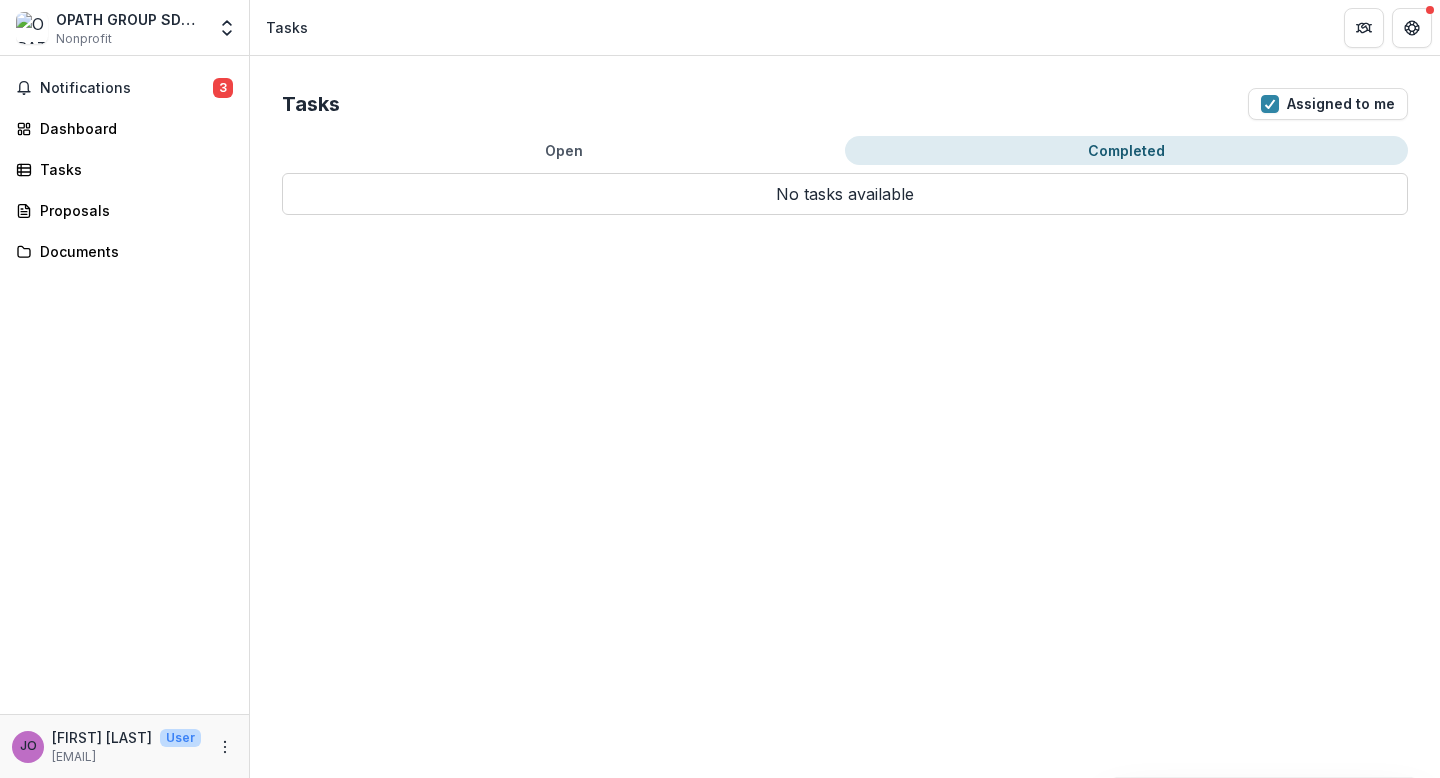 click on "No tasks available" at bounding box center (845, 194) 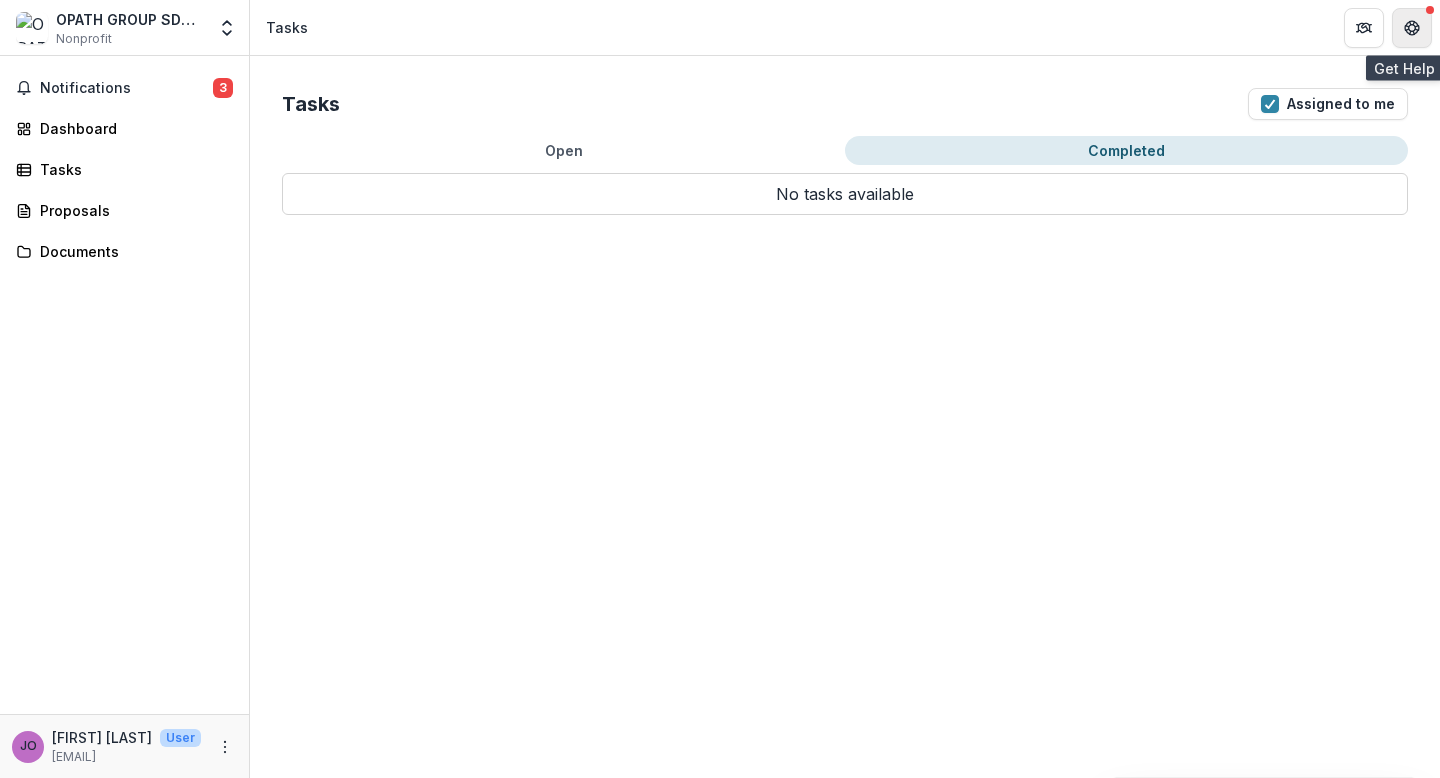 click 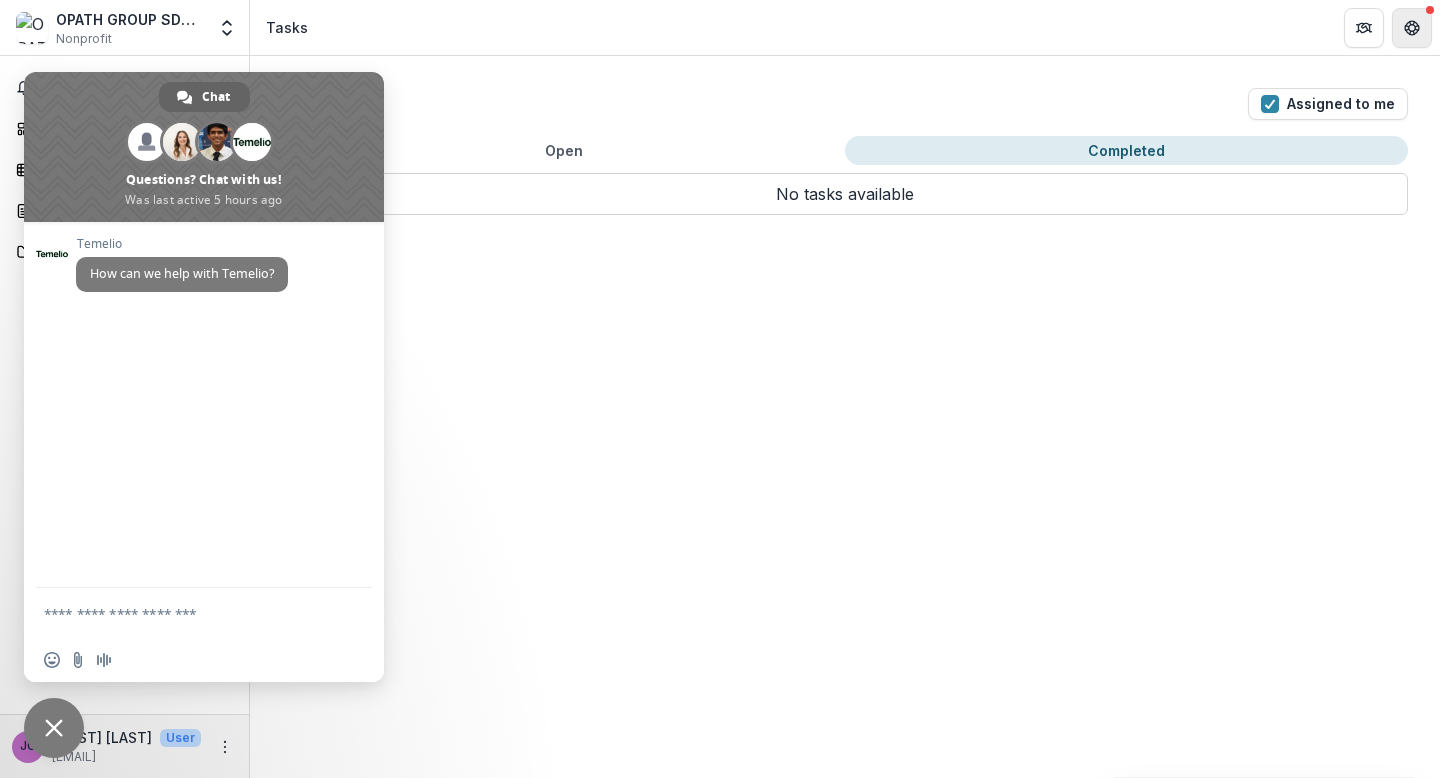 click 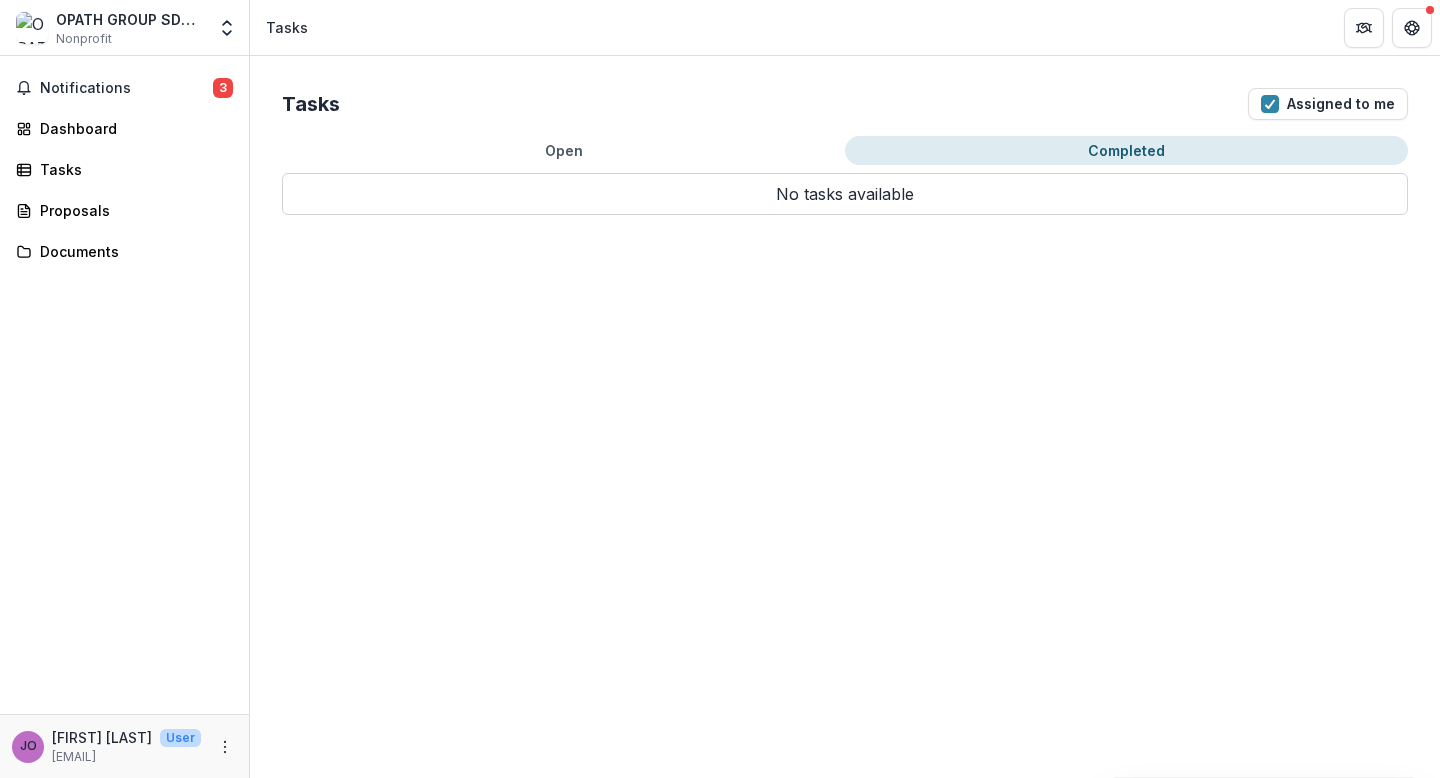 click on "Notifications 3 Dashboard Tasks Proposals Documents" at bounding box center [124, 385] 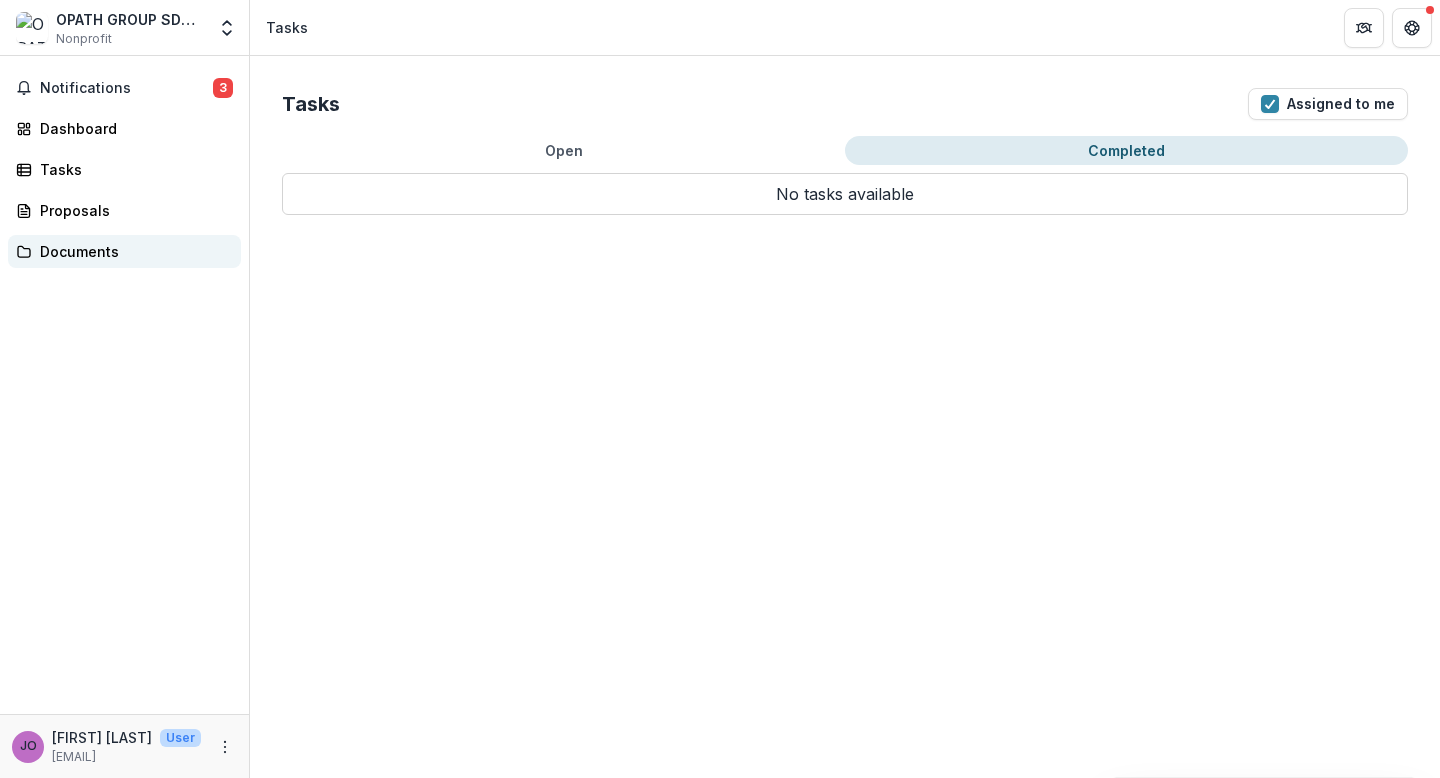 click on "Documents" at bounding box center [132, 251] 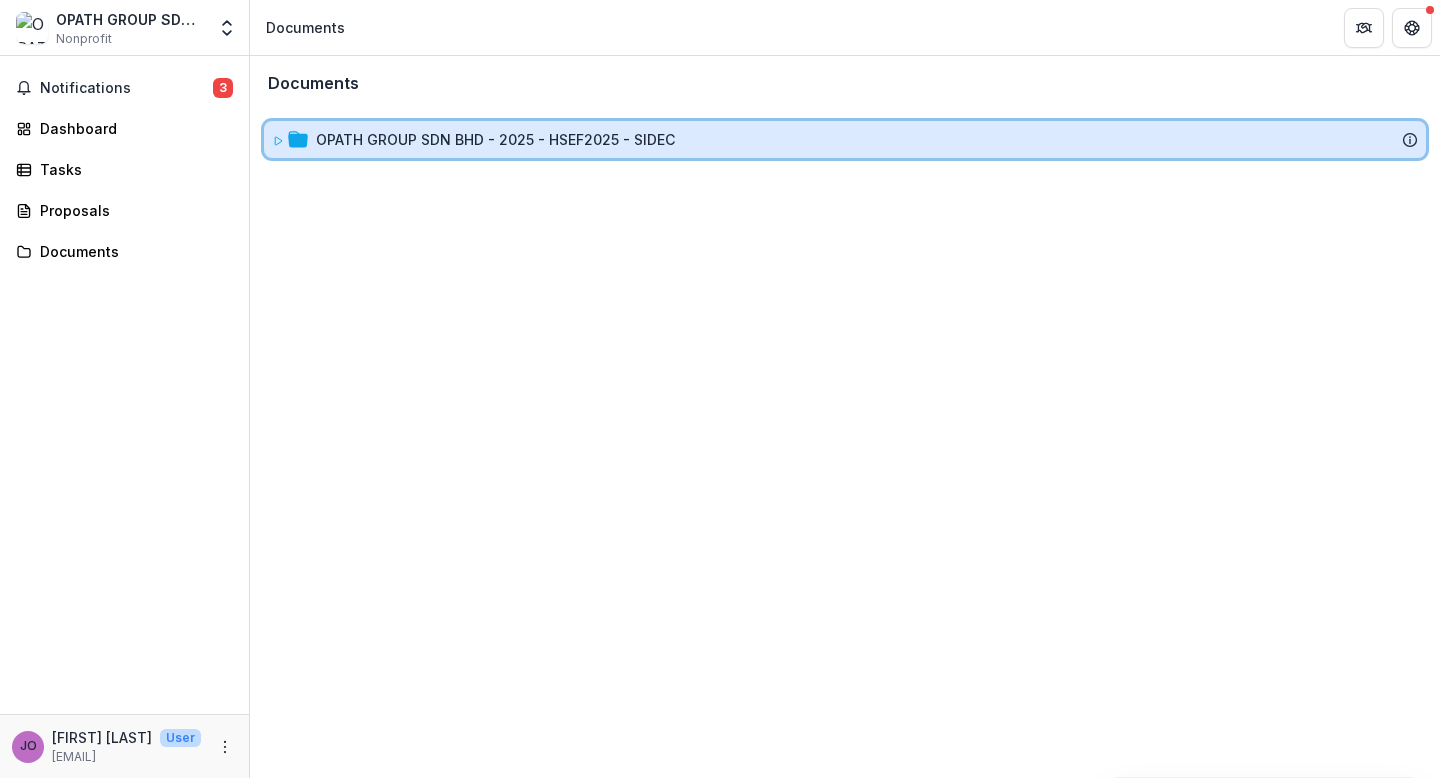 click on "OPATH GROUP SDN BHD - 2025 - HSEF2025 - SIDEC" at bounding box center [845, 139] 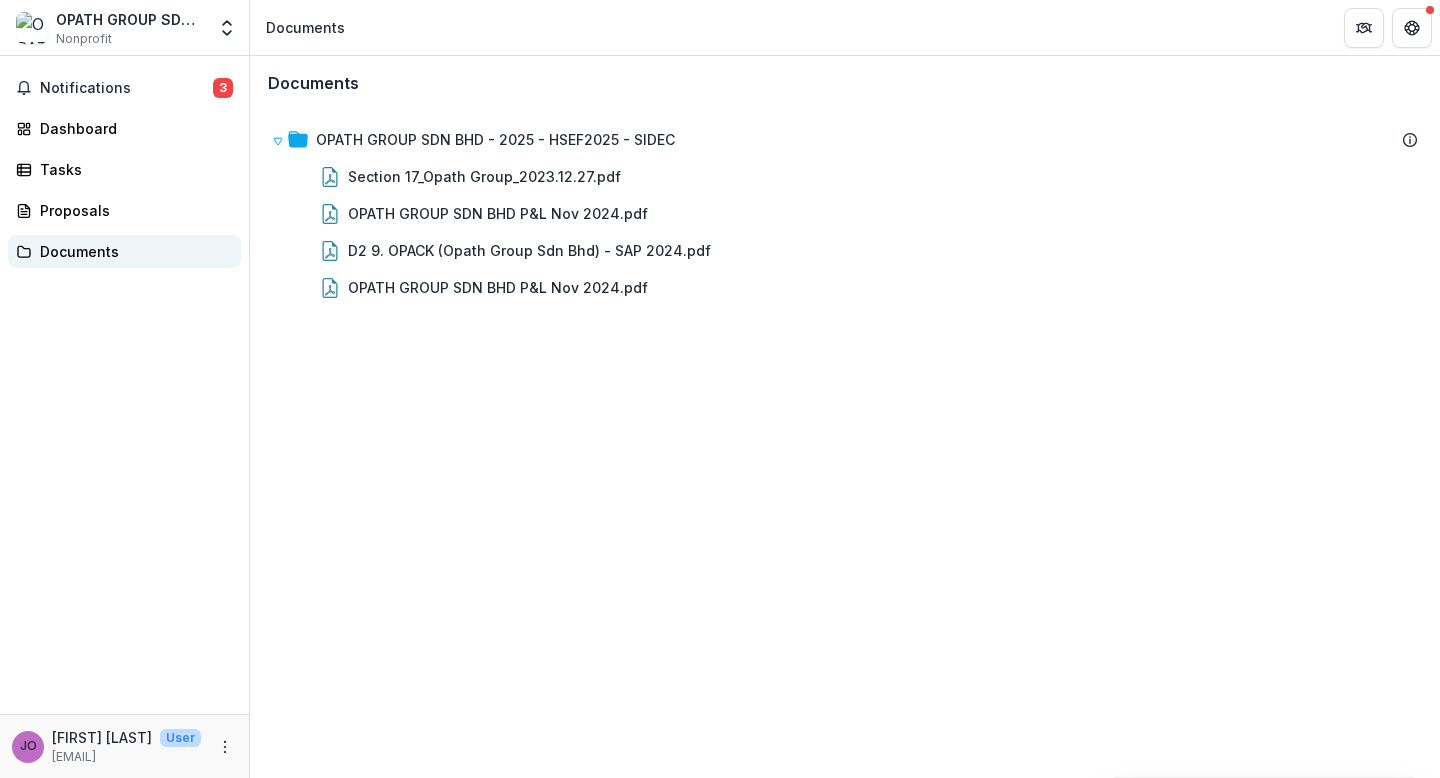 click on "Documents" at bounding box center (124, 251) 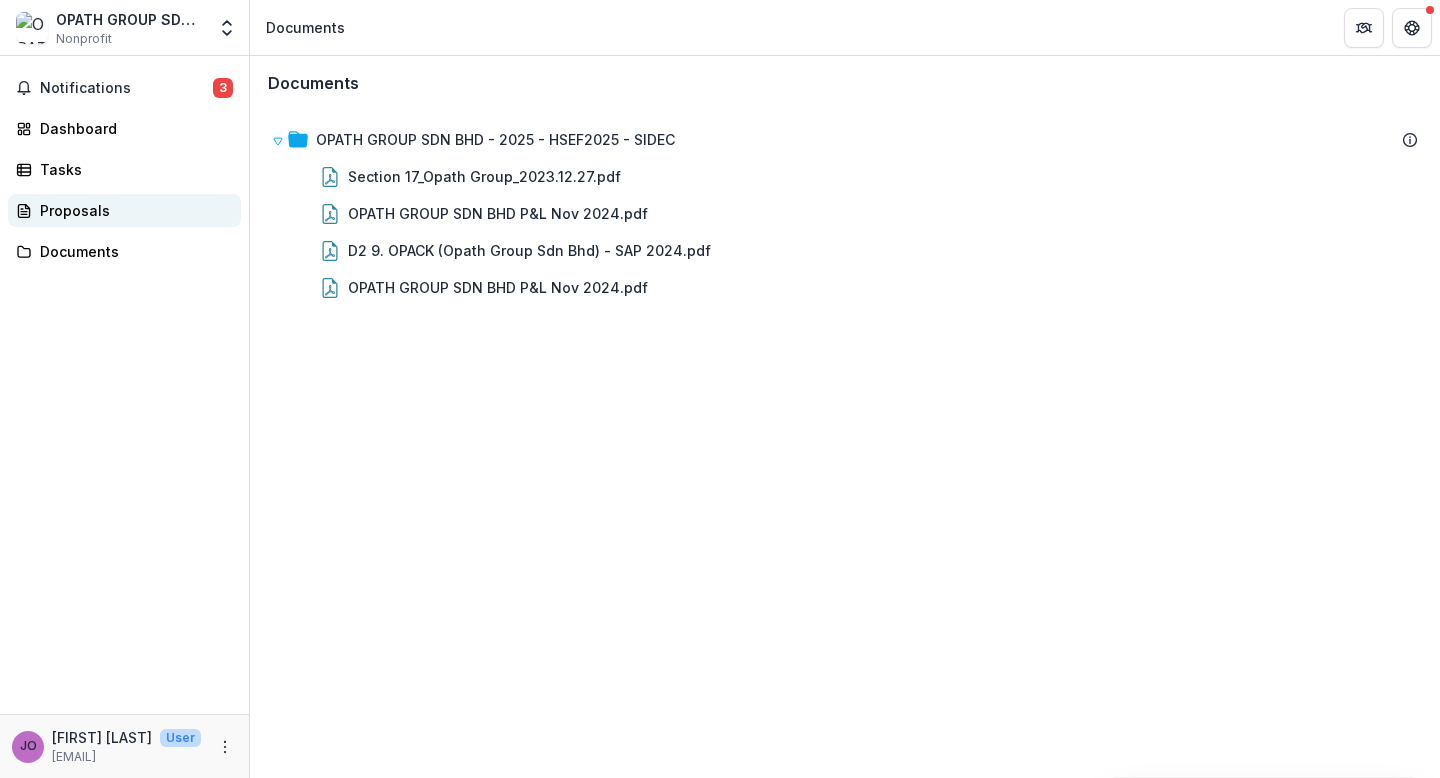 click on "Proposals" at bounding box center (124, 210) 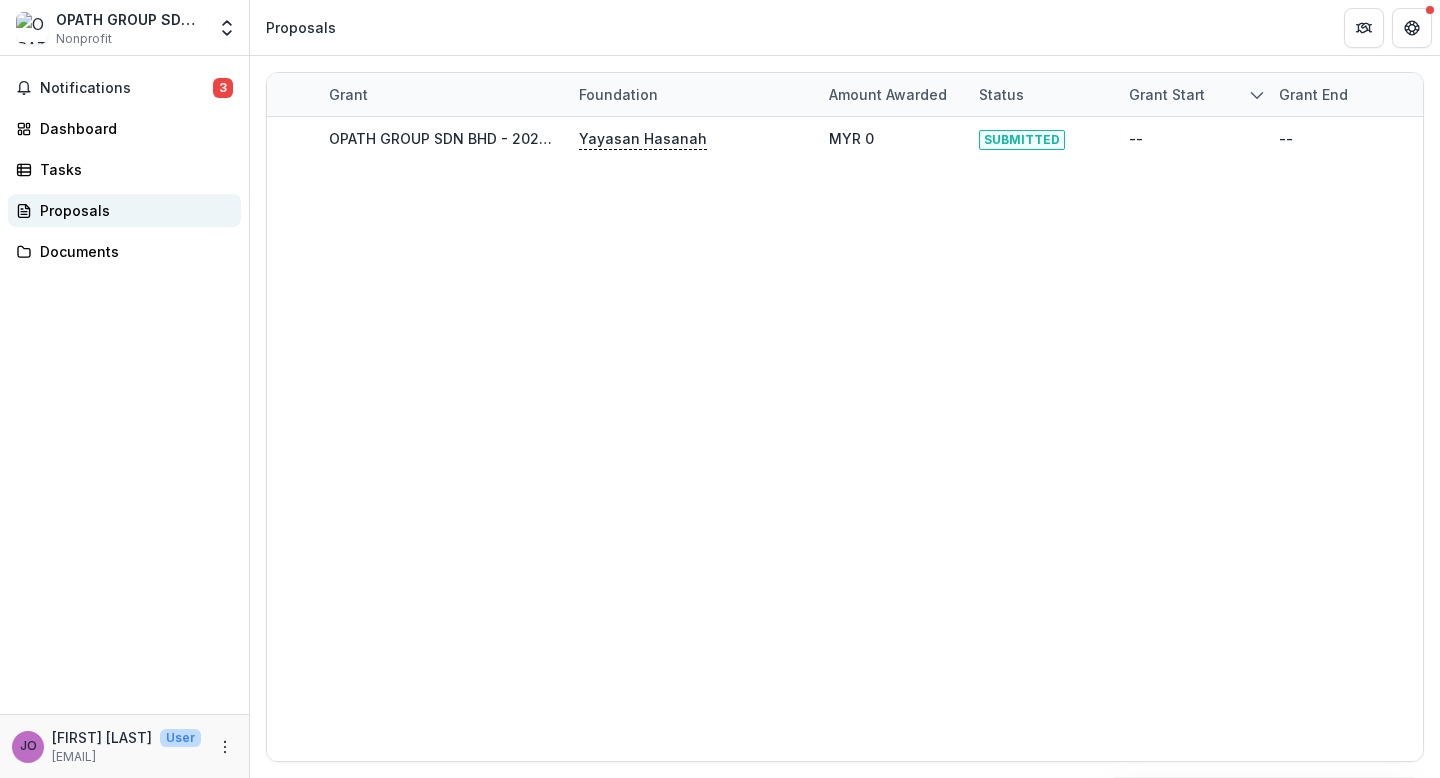 click on "Proposals" at bounding box center [124, 210] 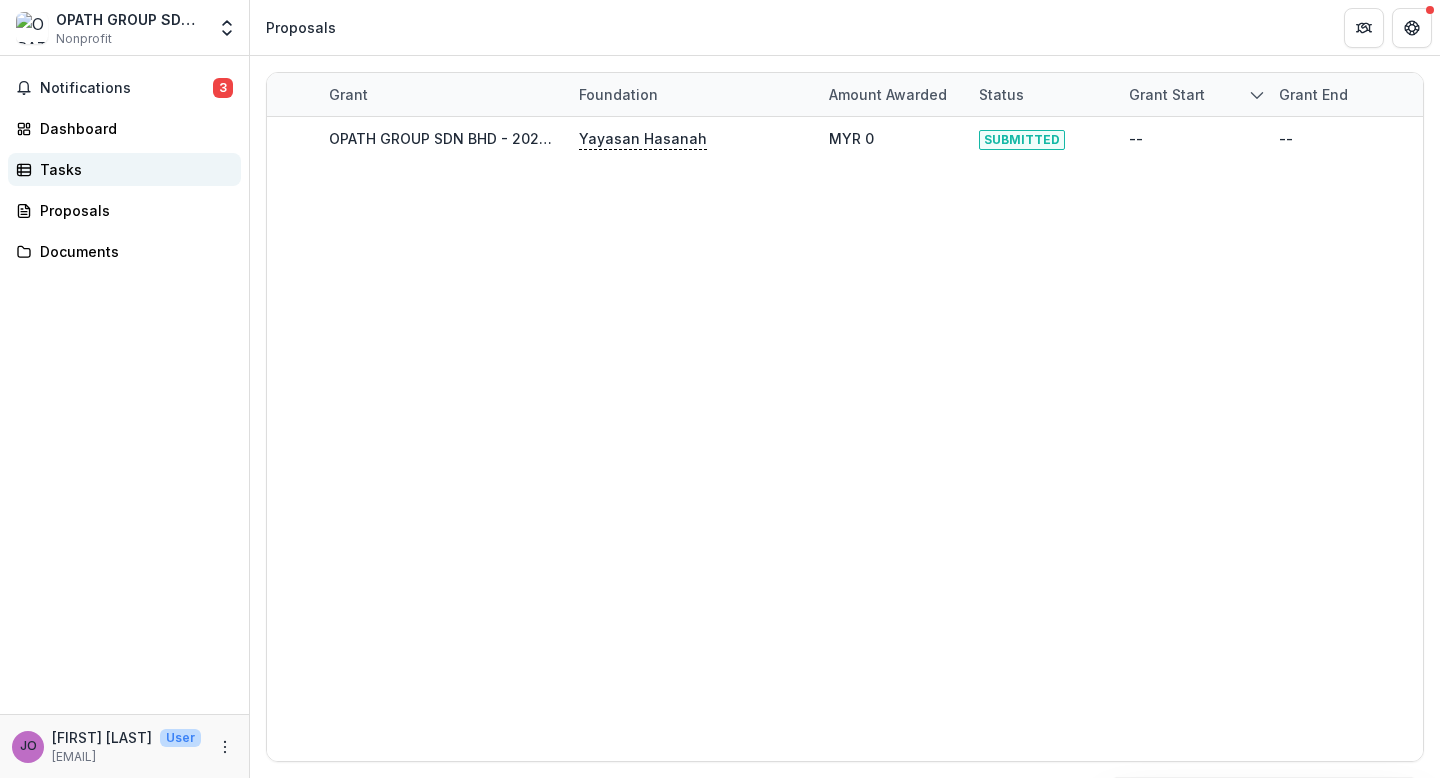 click on "Tasks" at bounding box center (124, 169) 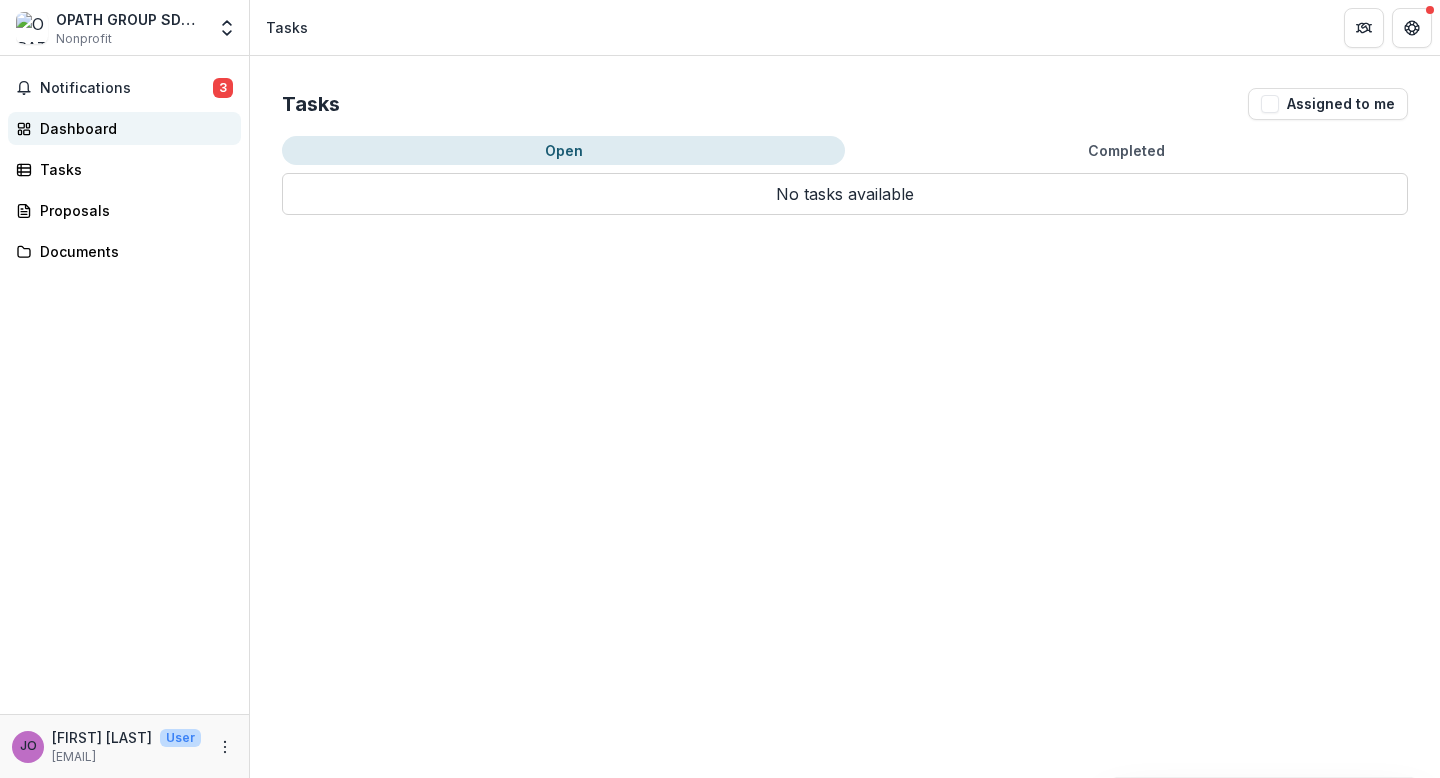 click on "Dashboard" at bounding box center [132, 128] 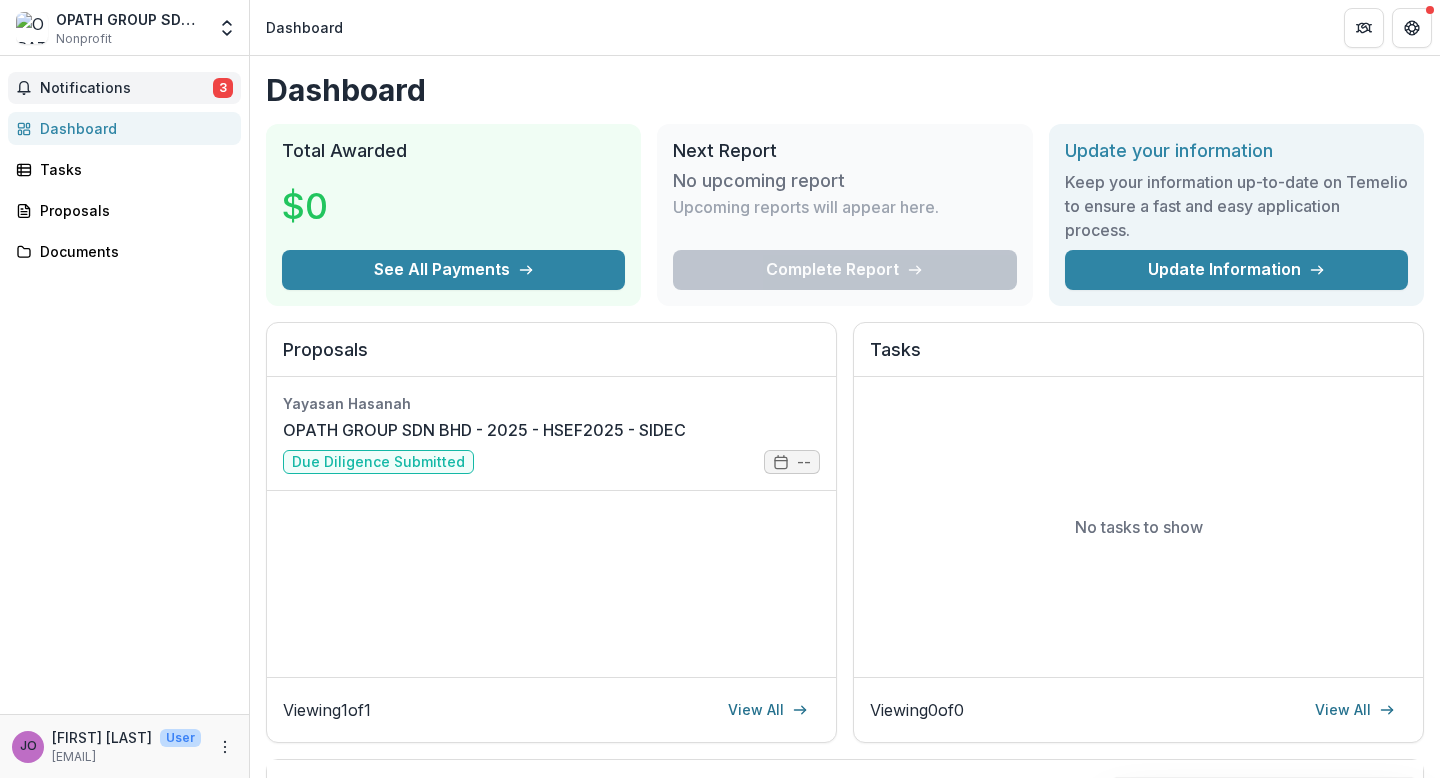 click on "Notifications" at bounding box center [126, 88] 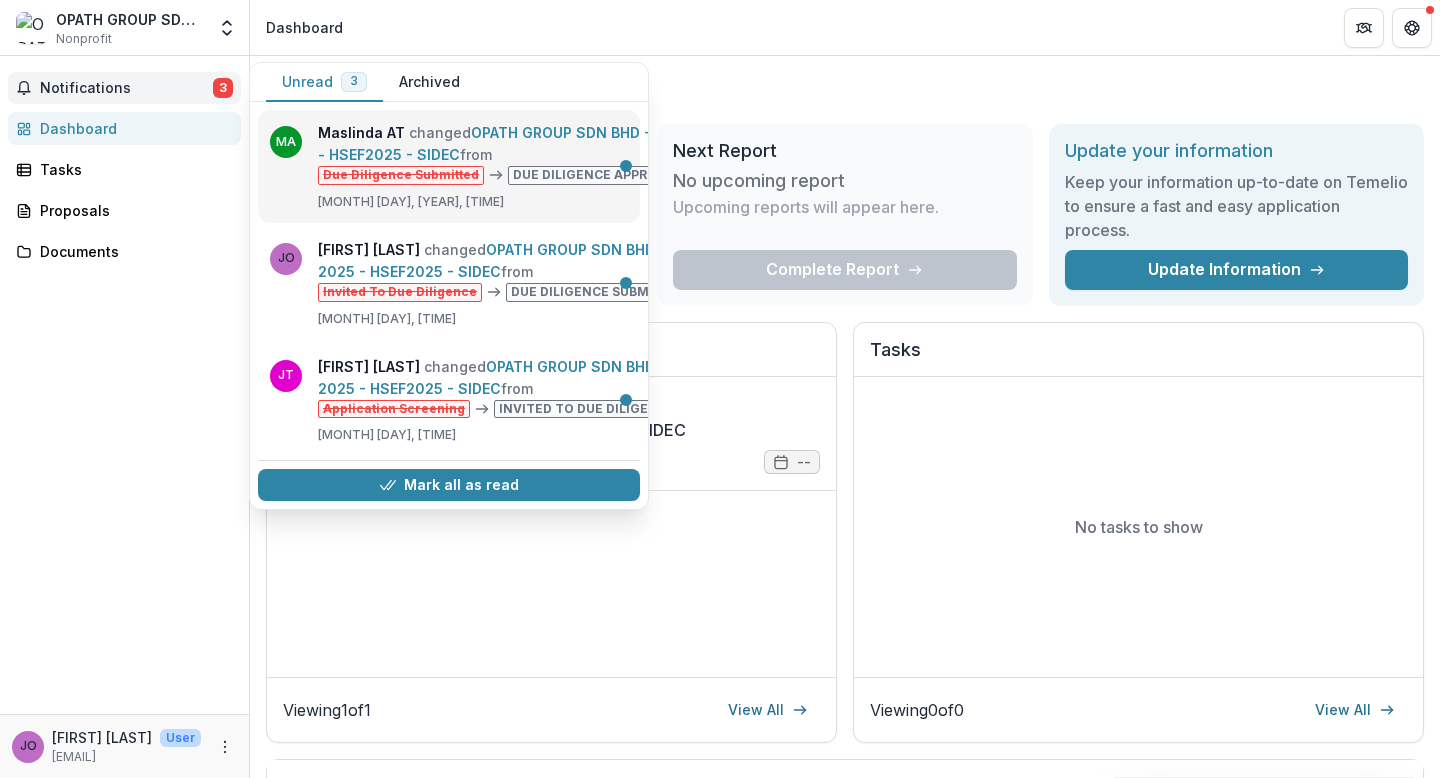 click on "OPATH GROUP SDN BHD - 2025 - HSEF2025 - SIDEC" at bounding box center [505, 143] 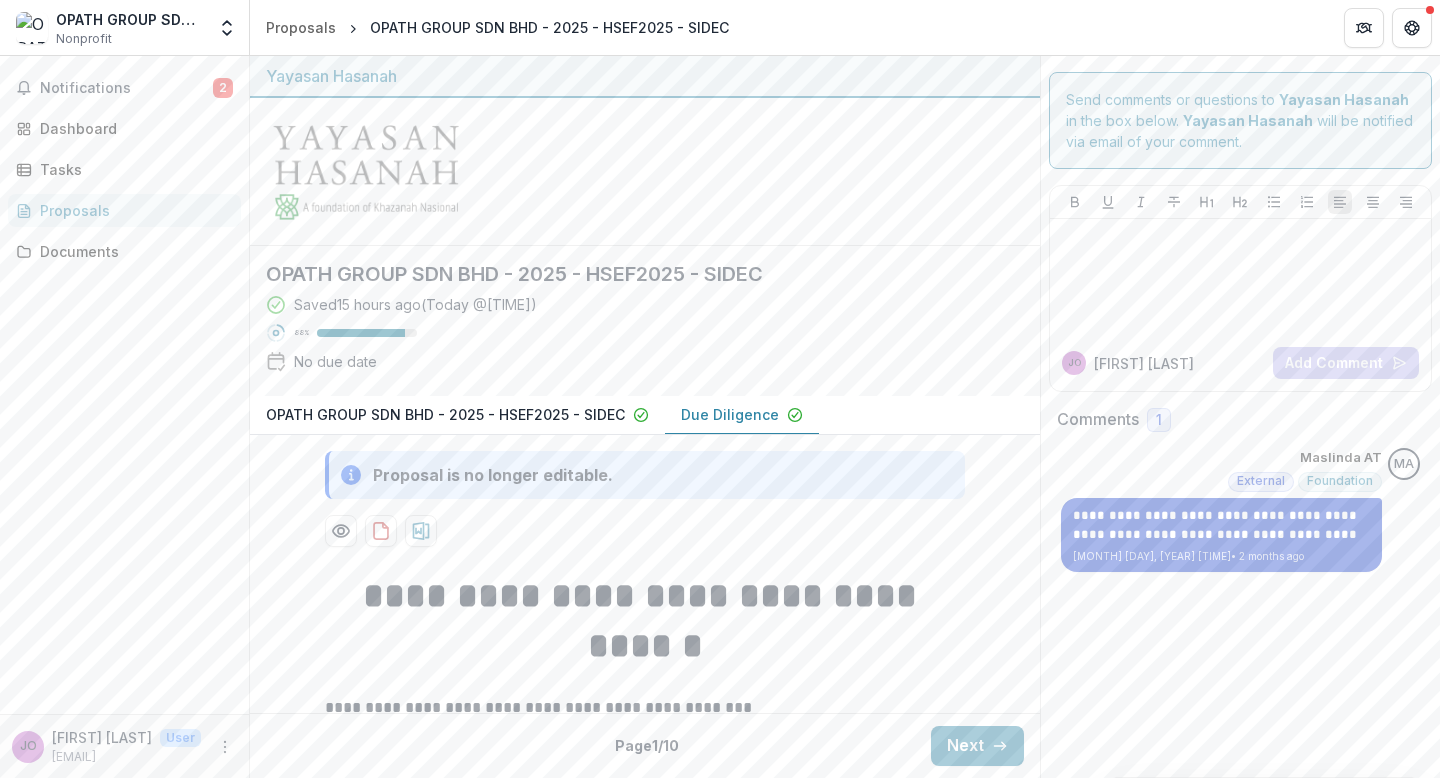 click on "**********" at bounding box center (1221, 525) 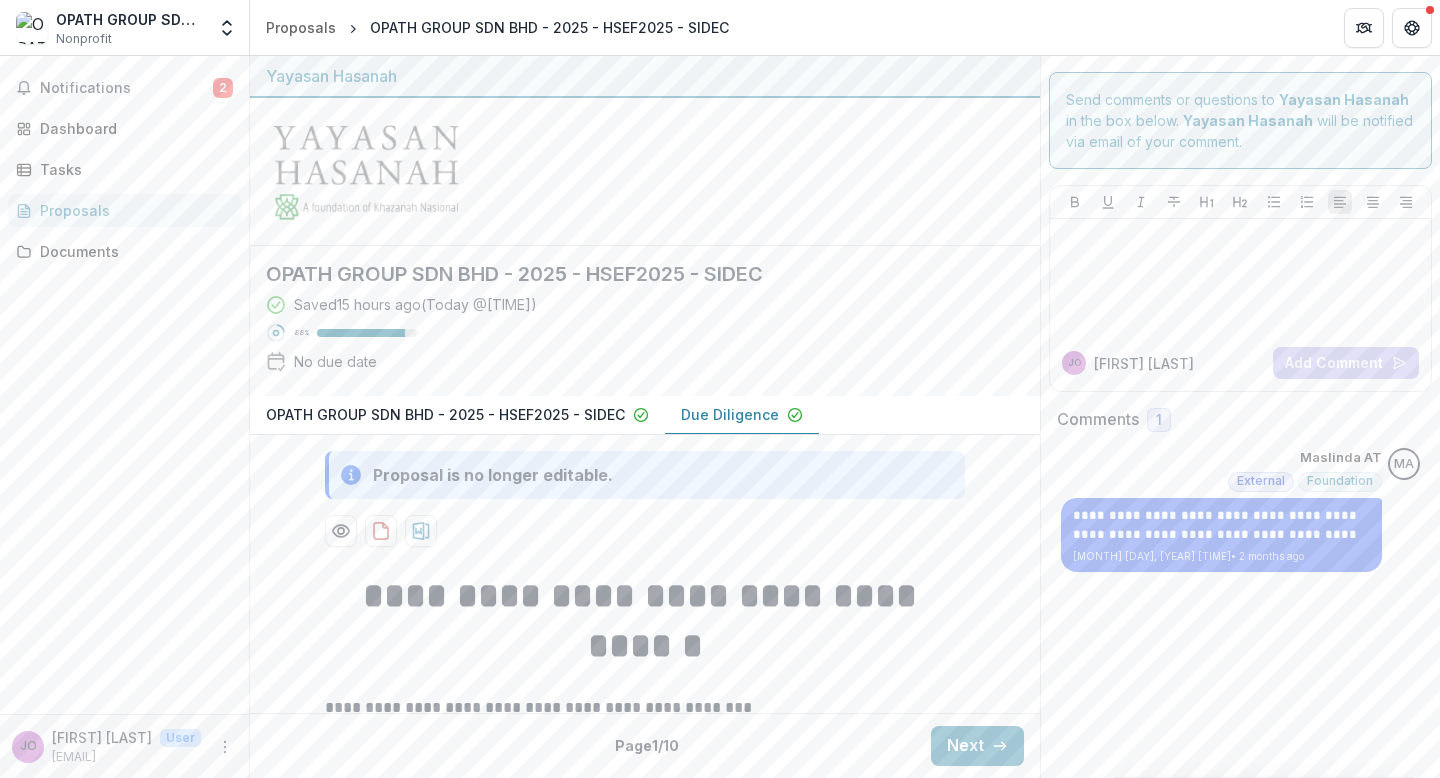 click on "External" at bounding box center [1261, 481] 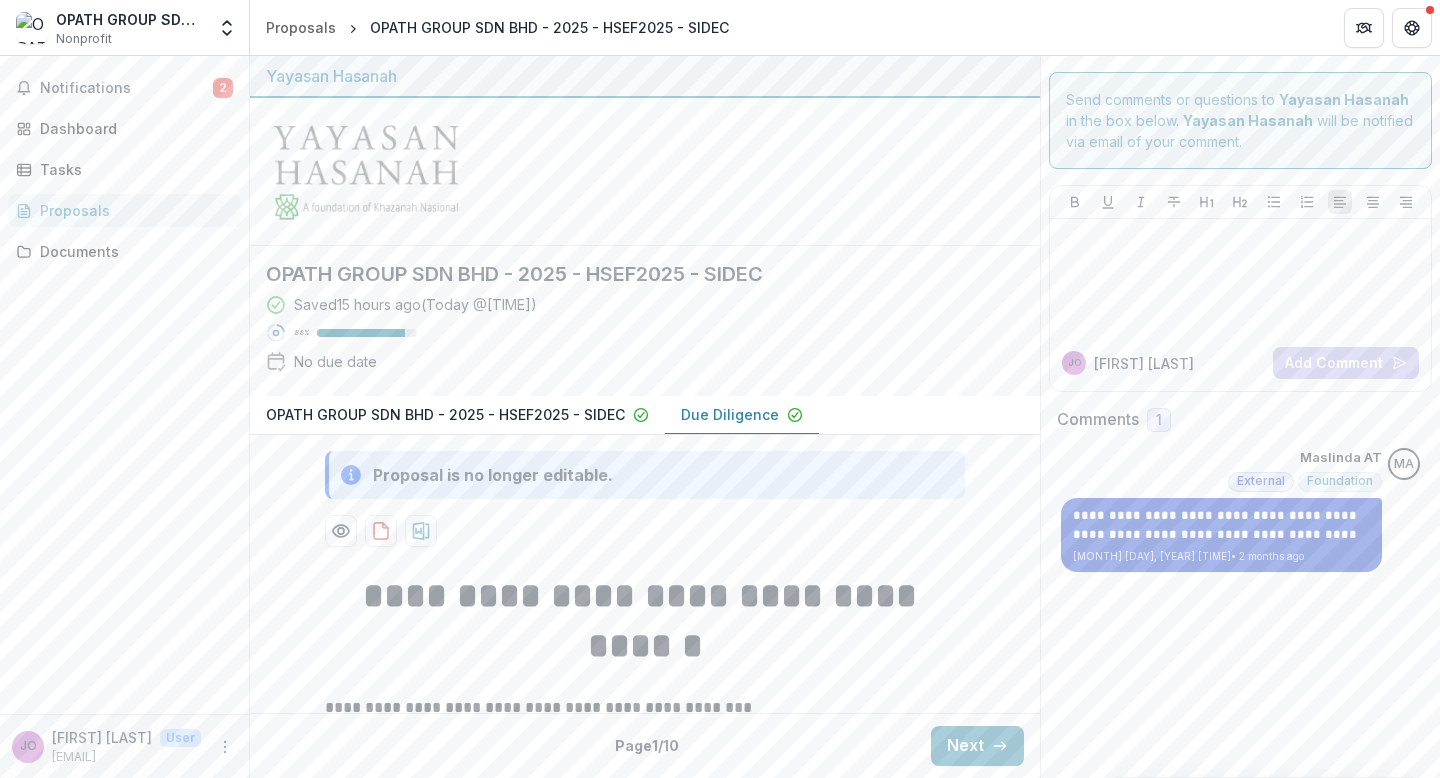 click on "**********" at bounding box center [1221, 525] 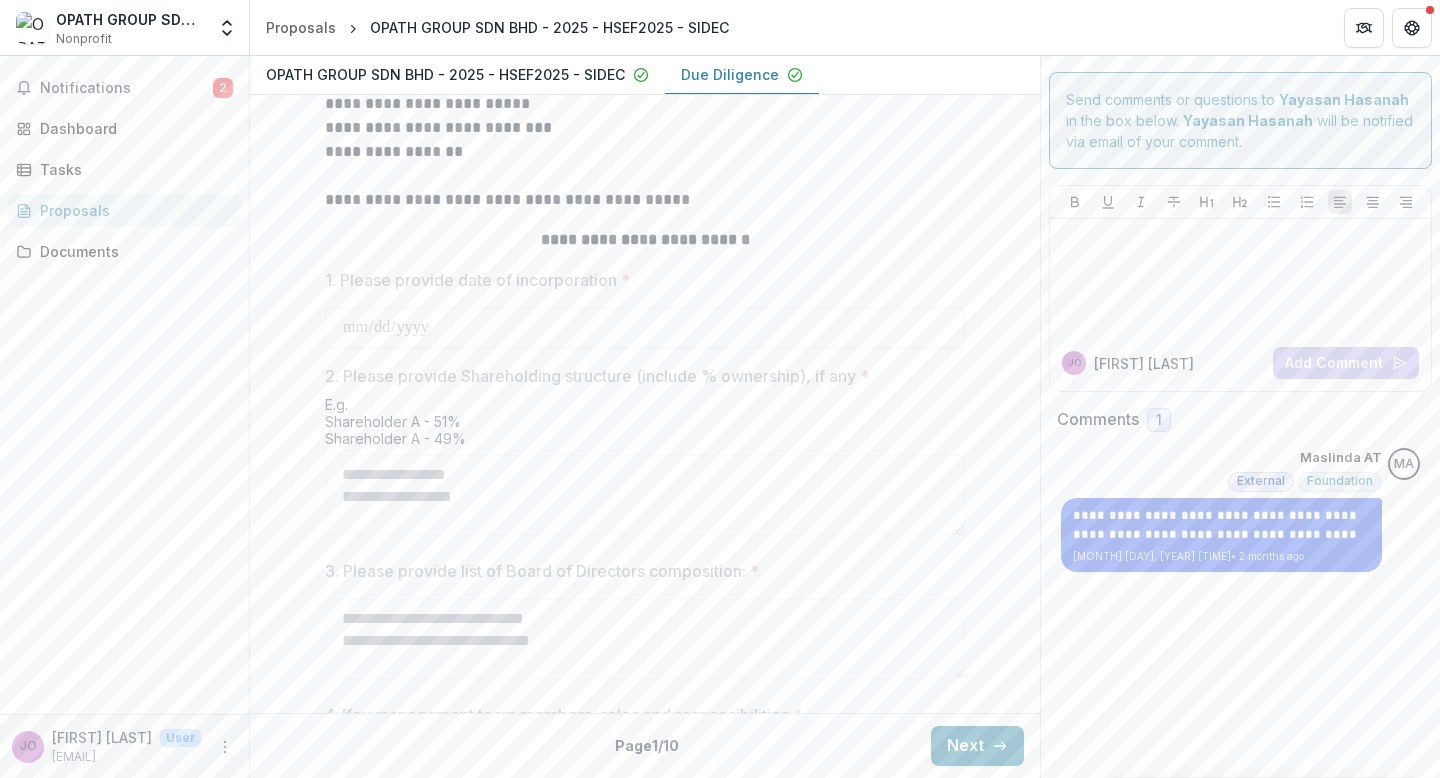 scroll, scrollTop: 938, scrollLeft: 0, axis: vertical 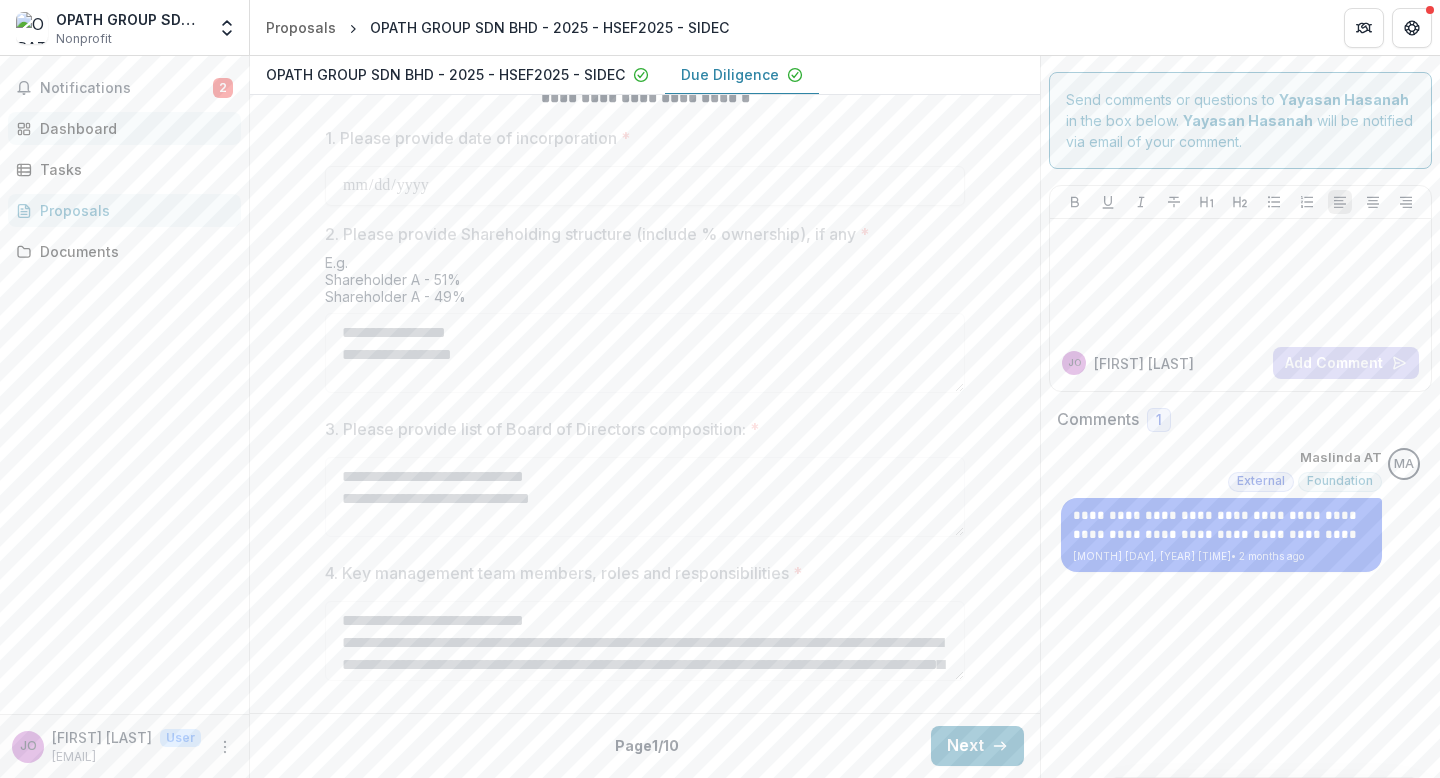 click on "Dashboard" at bounding box center [132, 128] 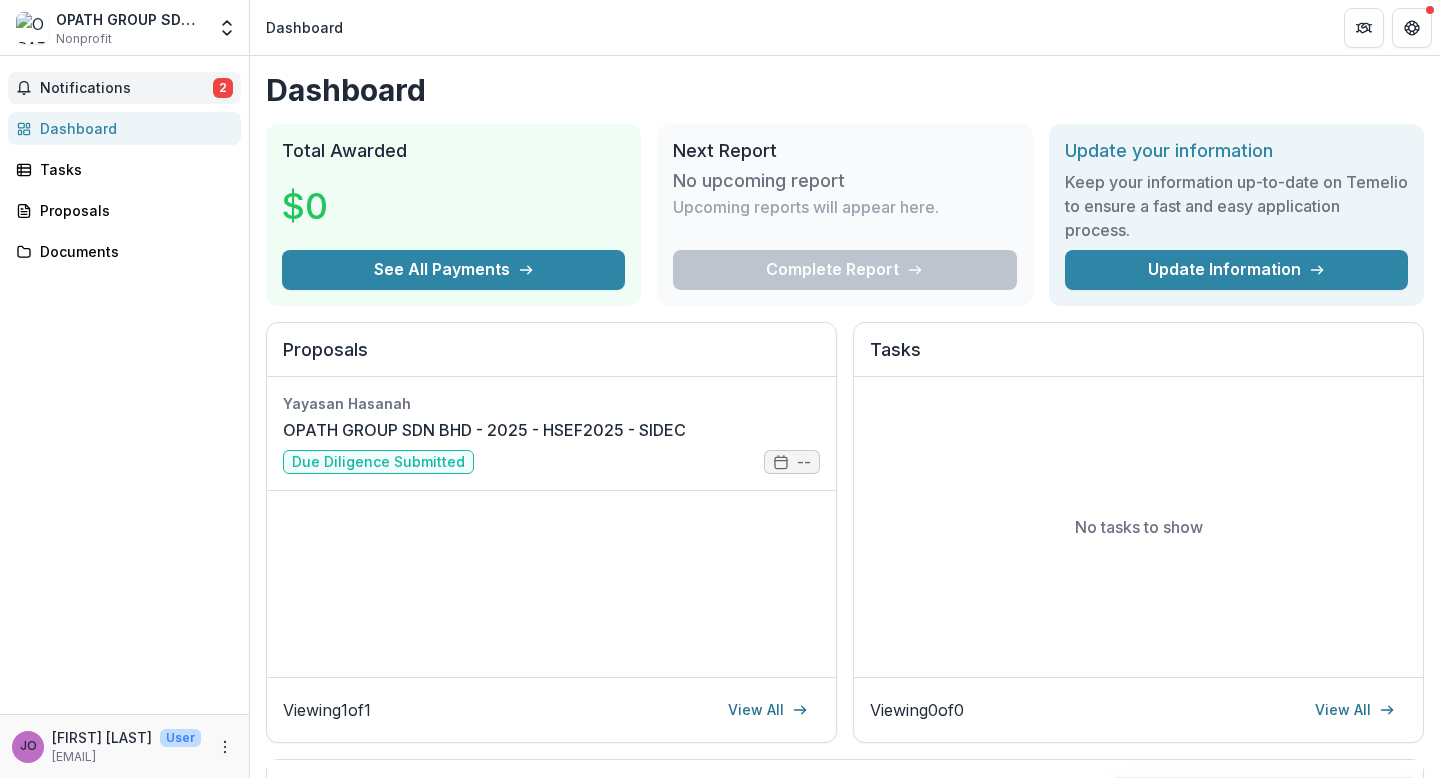 click on "Notifications" at bounding box center (126, 88) 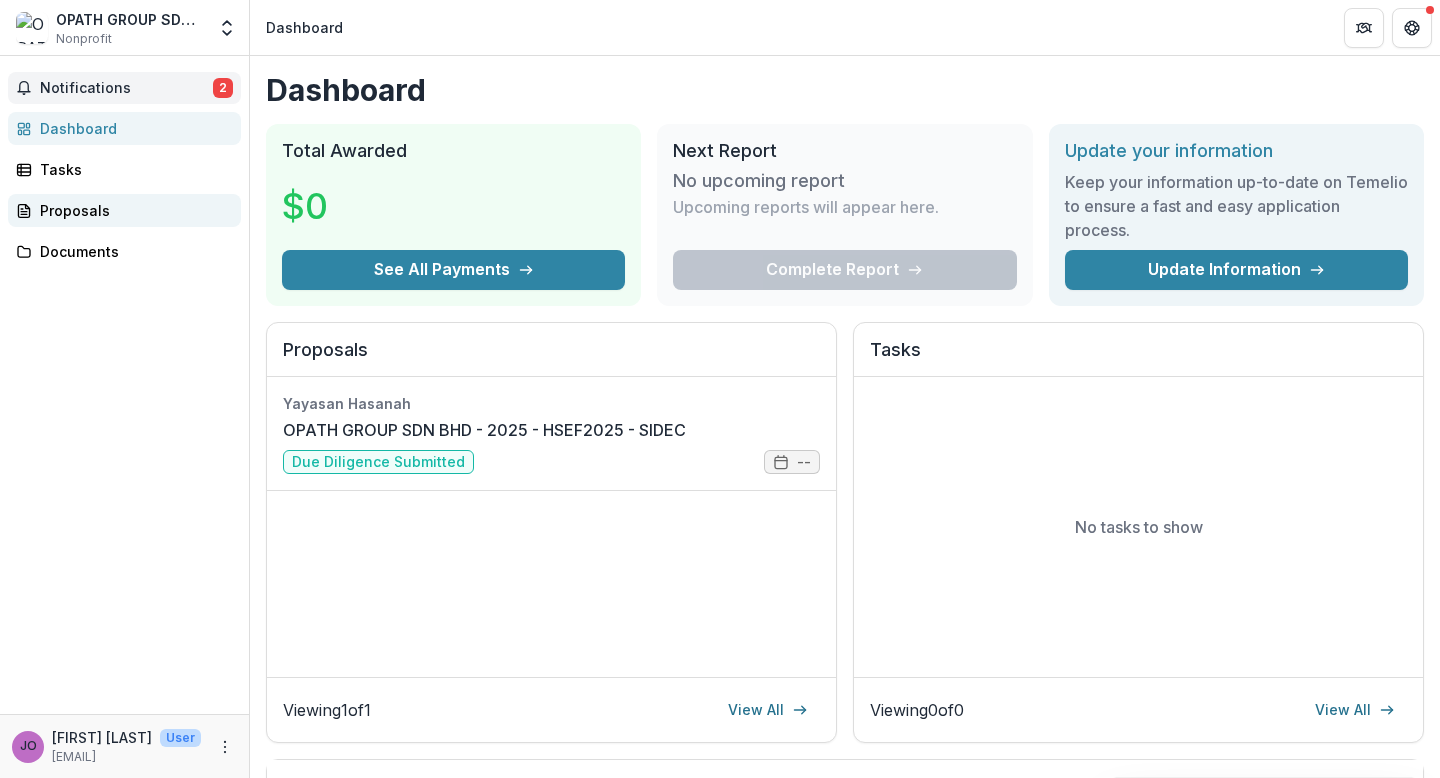click on "Proposals" at bounding box center [124, 210] 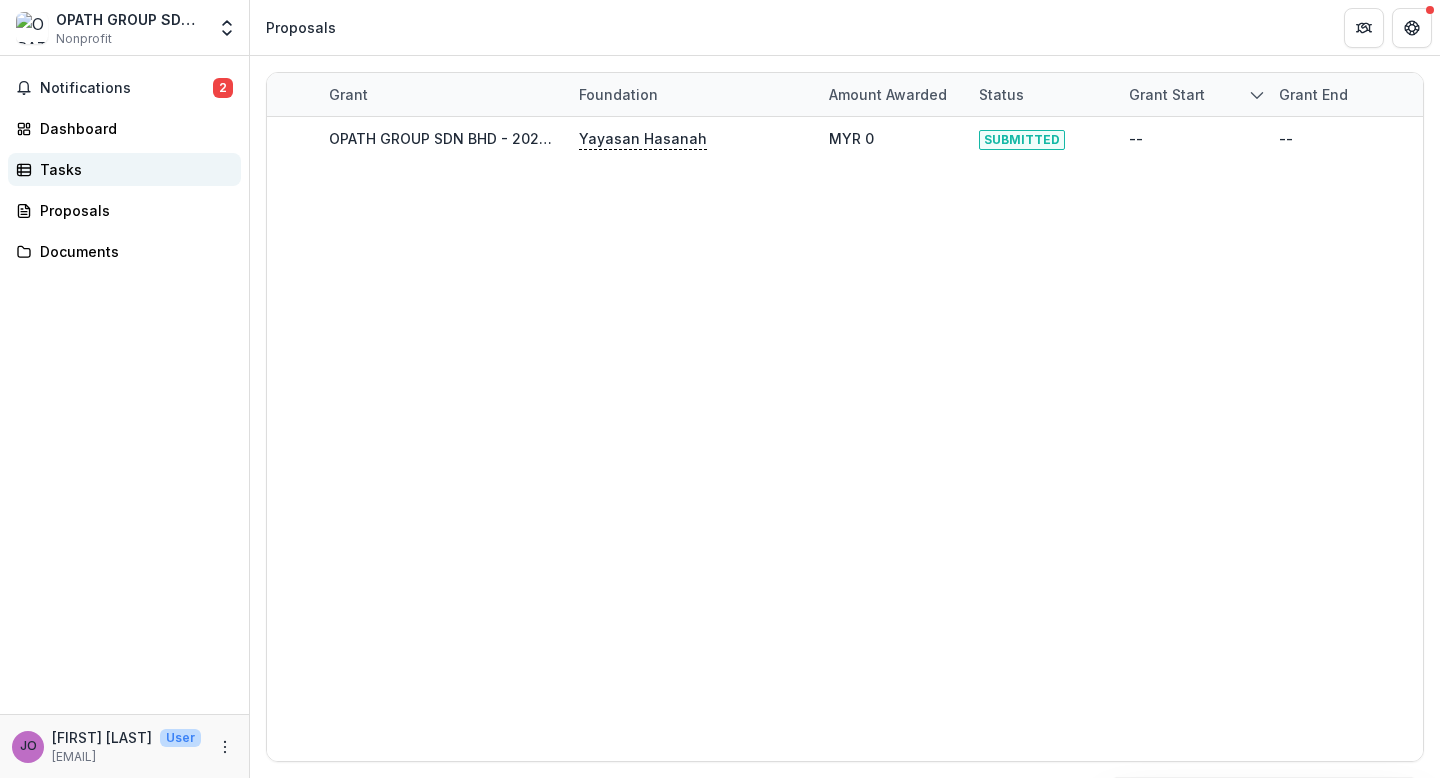 click on "Tasks" at bounding box center [132, 169] 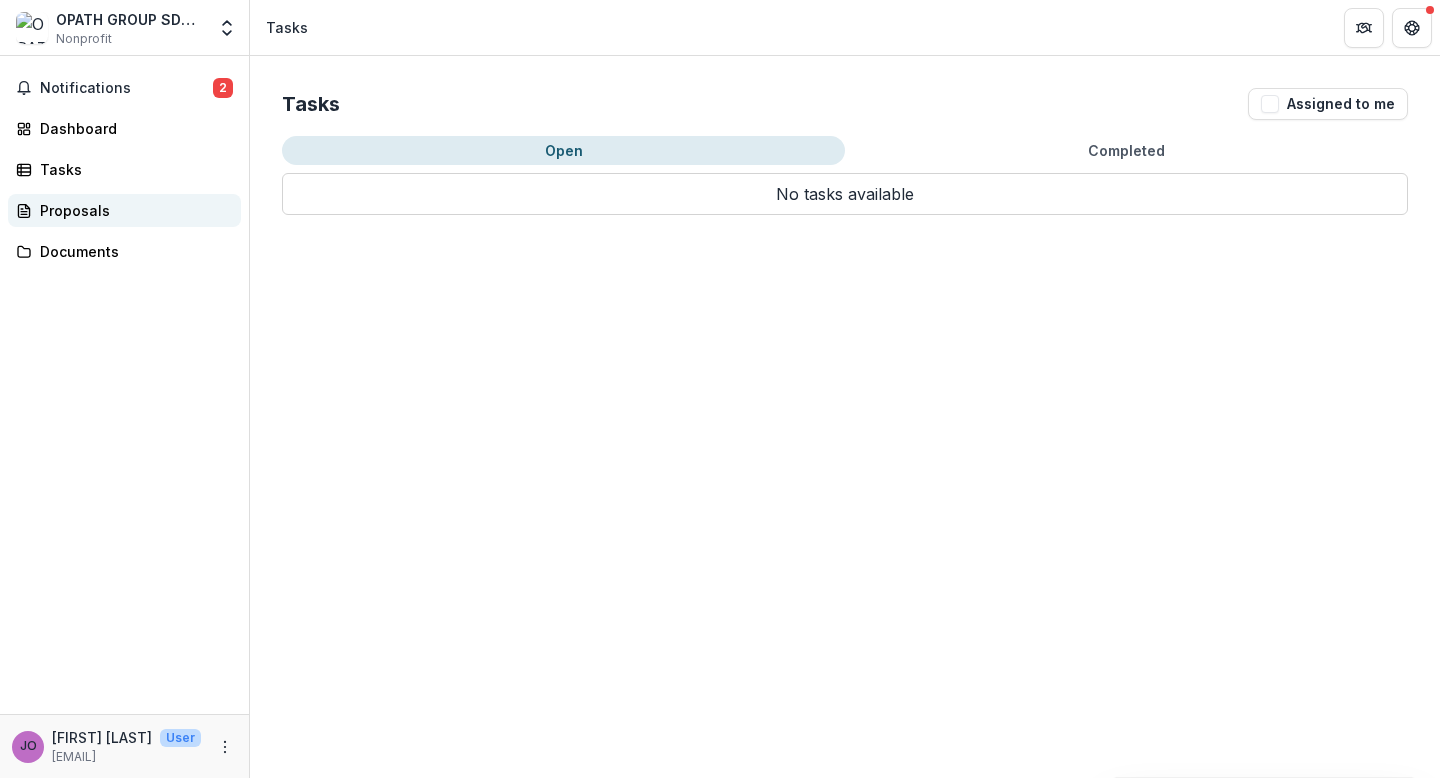 click on "Proposals" at bounding box center [132, 210] 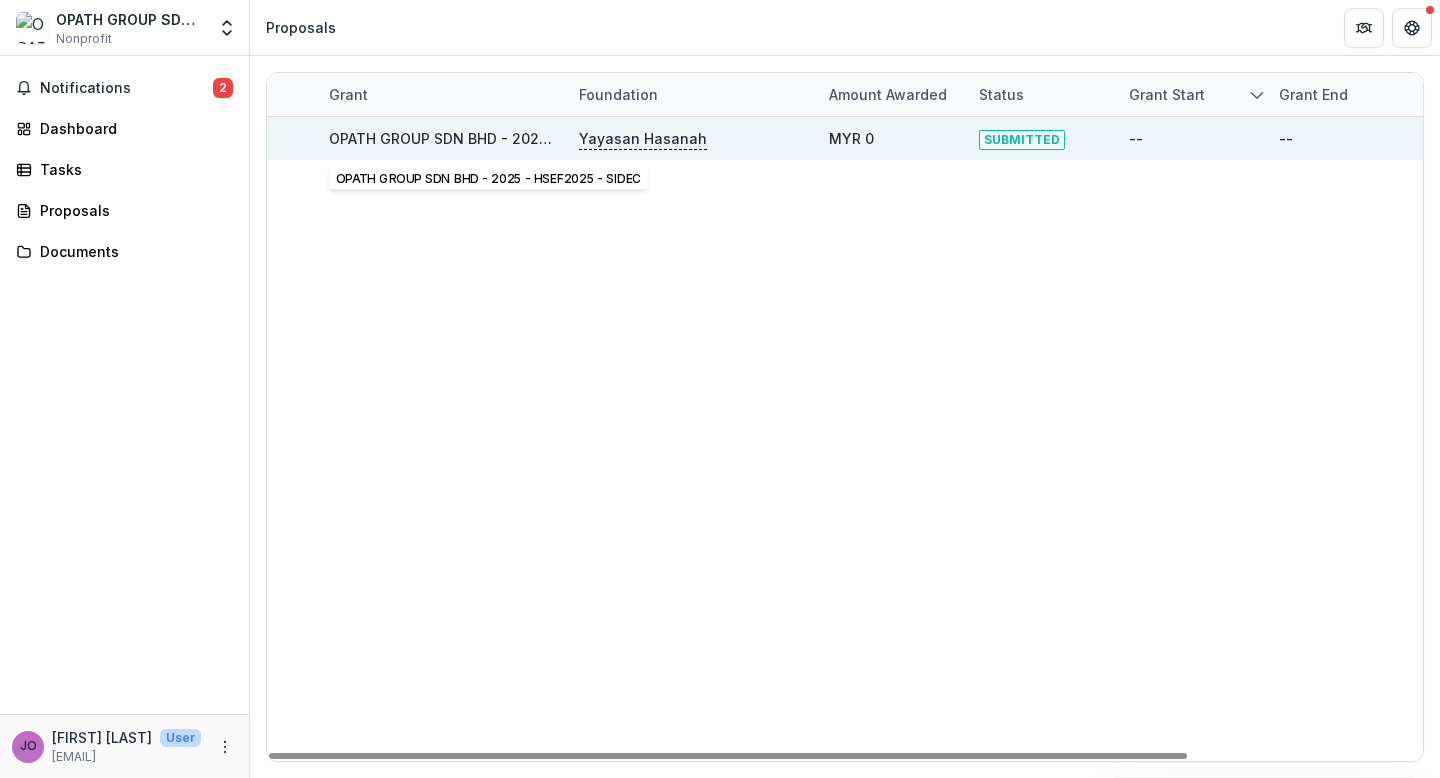 click on "OPATH GROUP SDN BHD - 2025 - HSEF2025 - SIDEC" at bounding box center (508, 138) 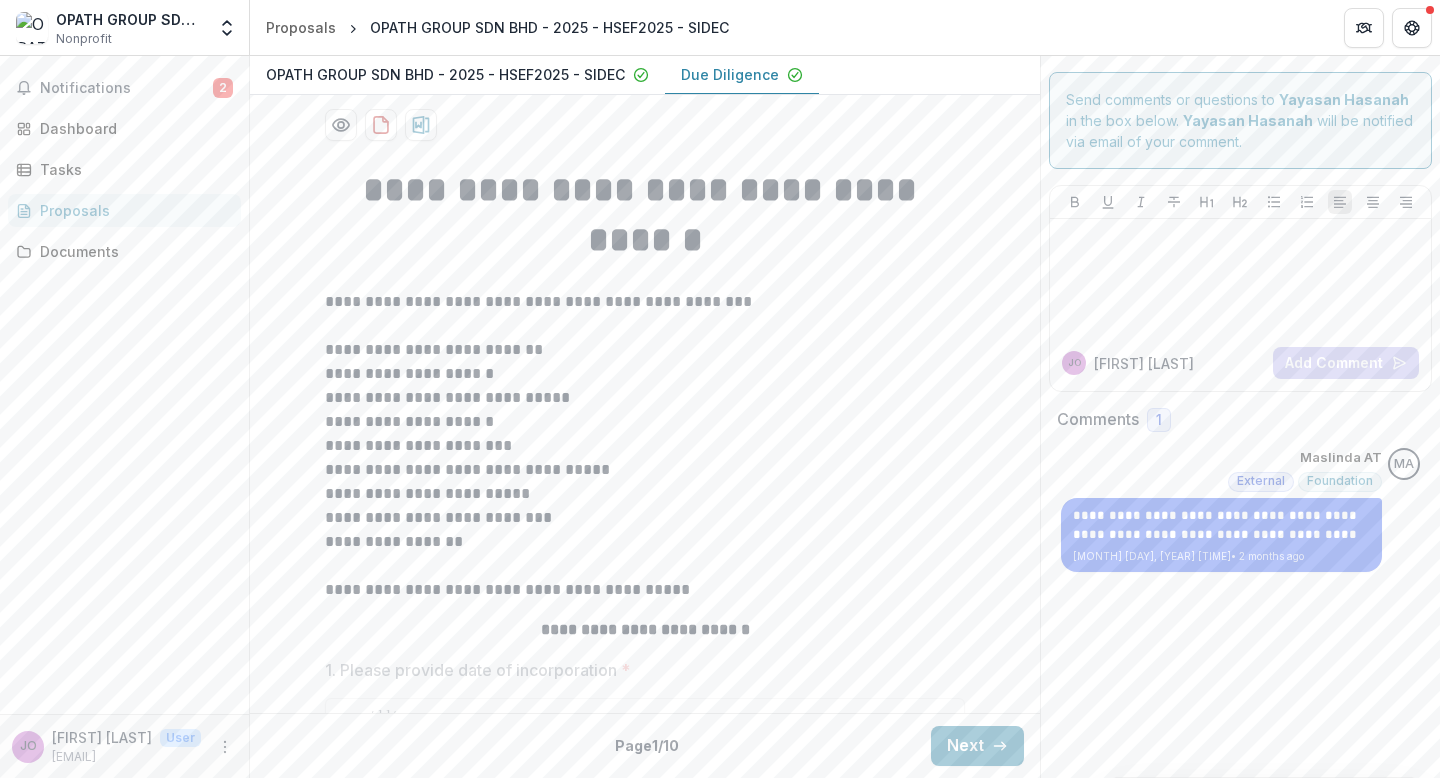 scroll, scrollTop: 149, scrollLeft: 0, axis: vertical 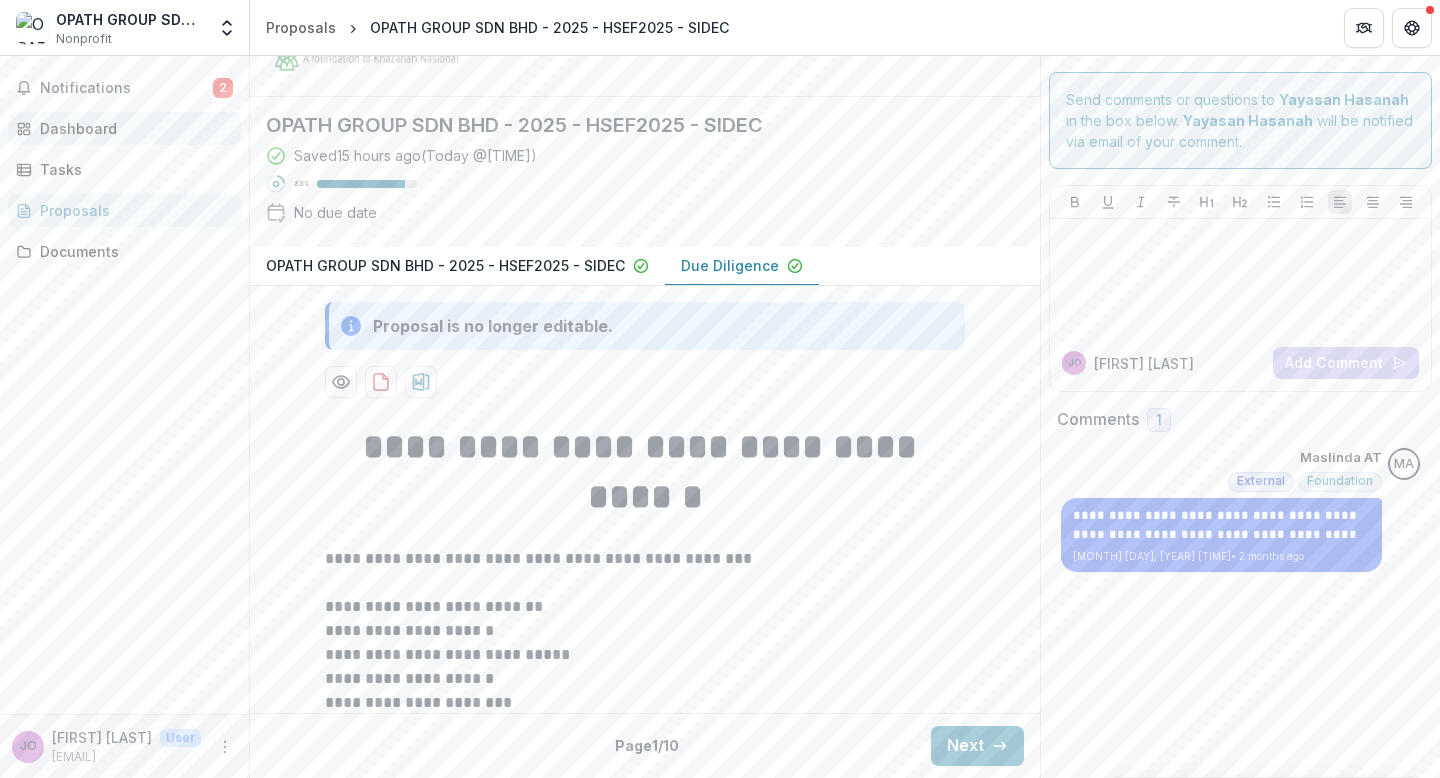 click on "Dashboard" at bounding box center (132, 128) 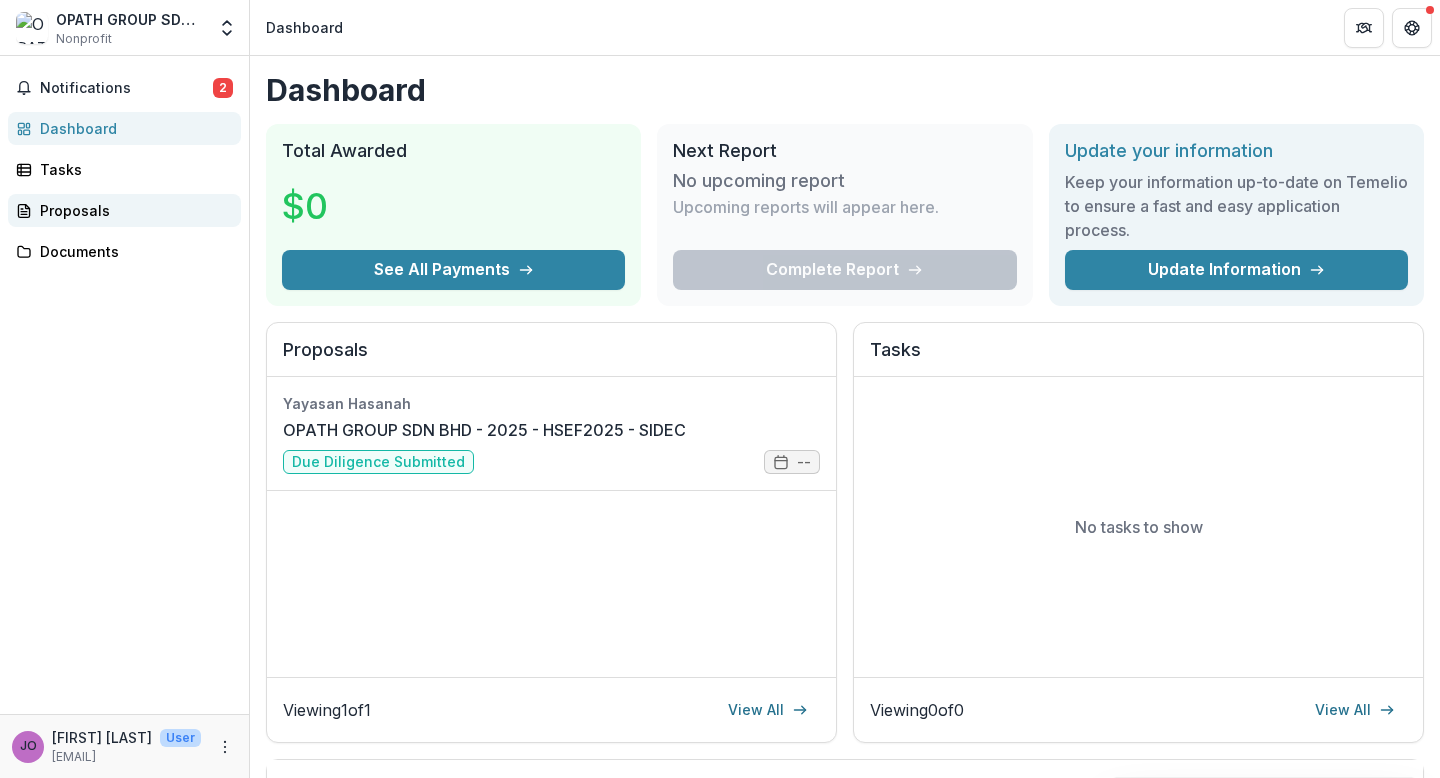 click on "Proposals" at bounding box center [132, 210] 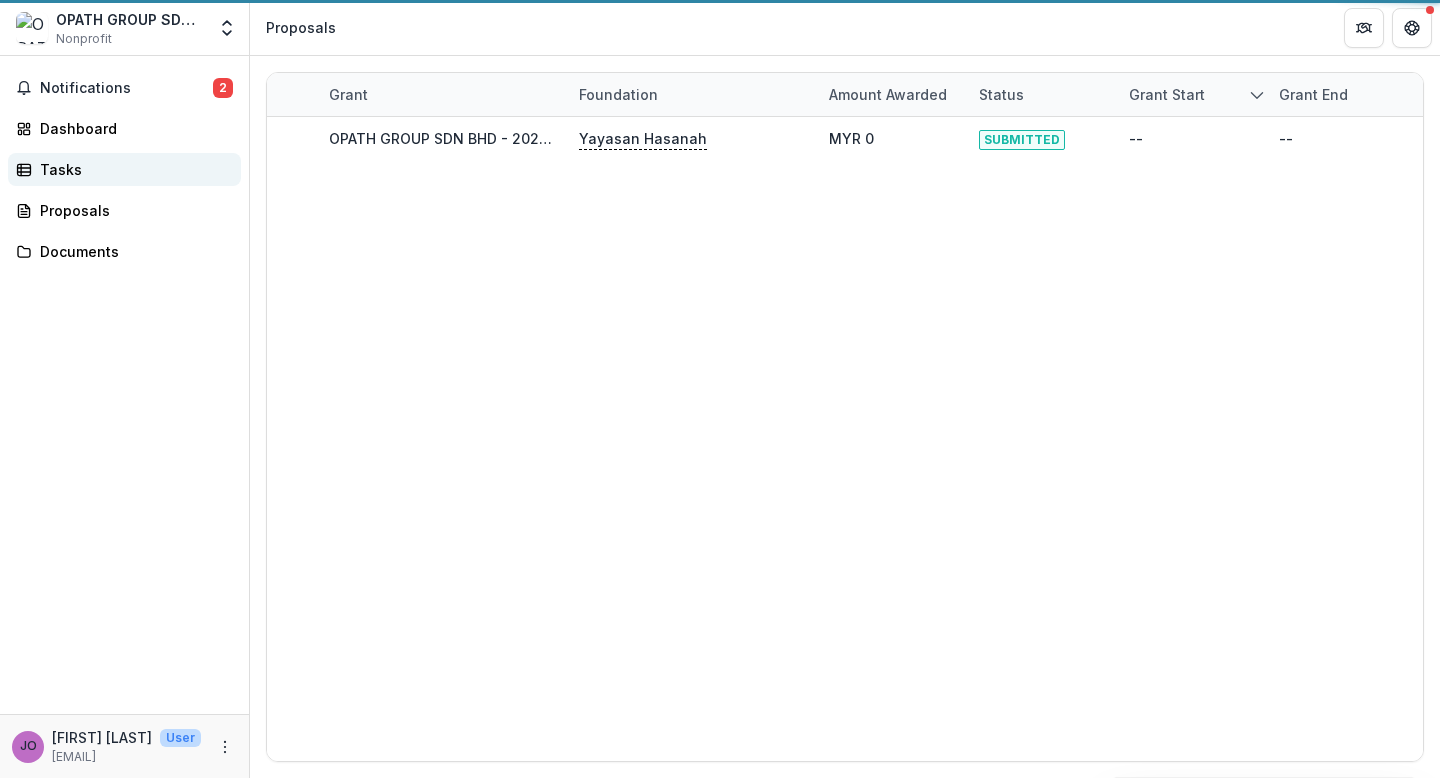click on "Tasks" at bounding box center (132, 169) 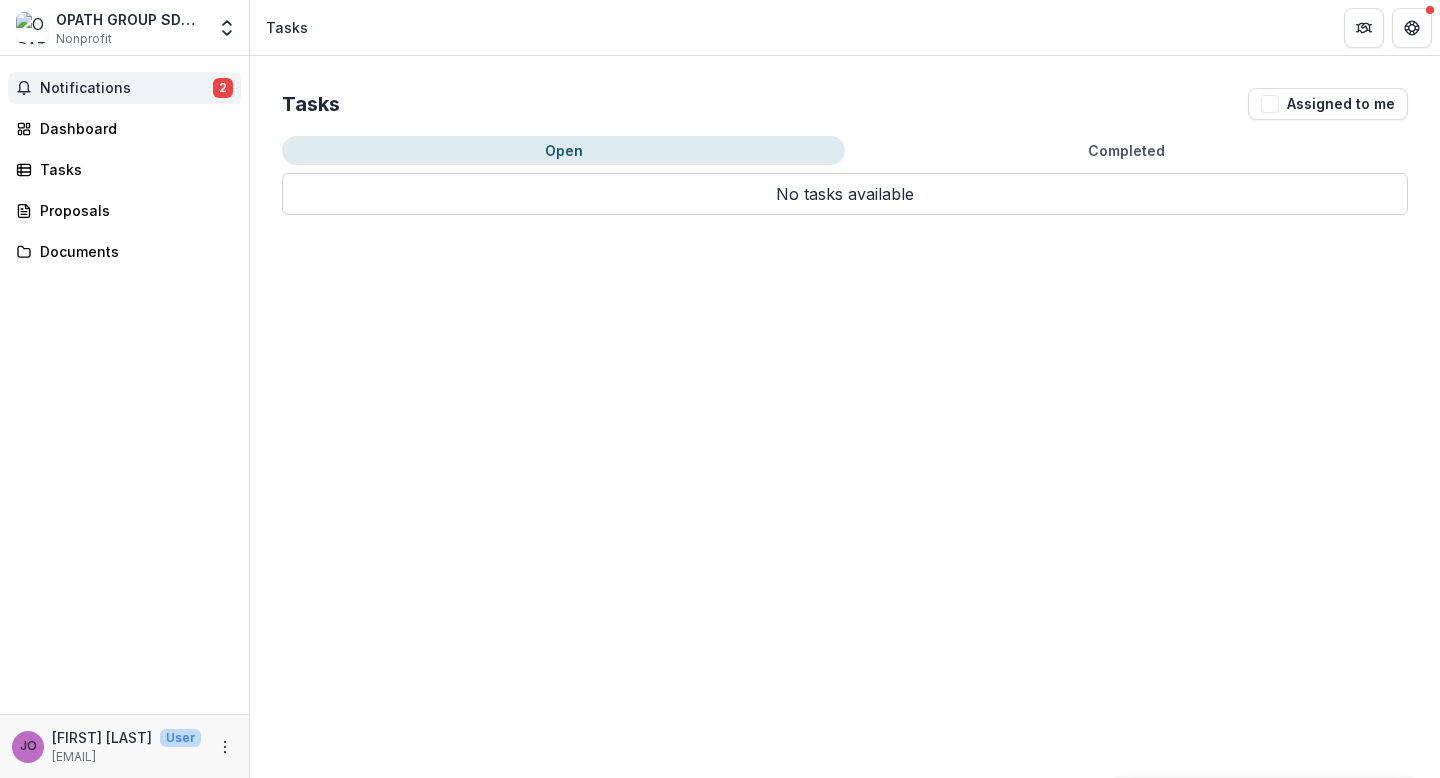 click on "Notifications" at bounding box center [126, 88] 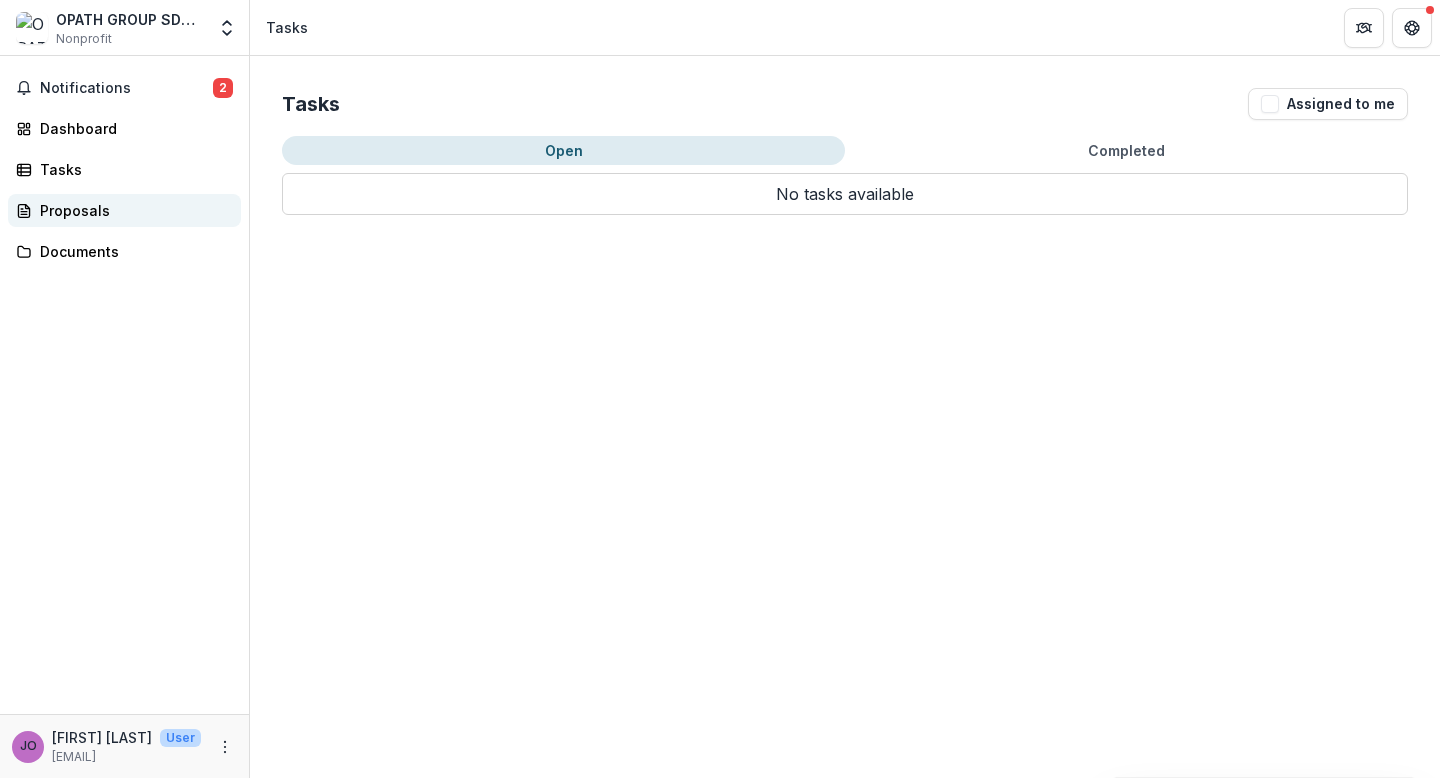 click on "Proposals" at bounding box center (132, 210) 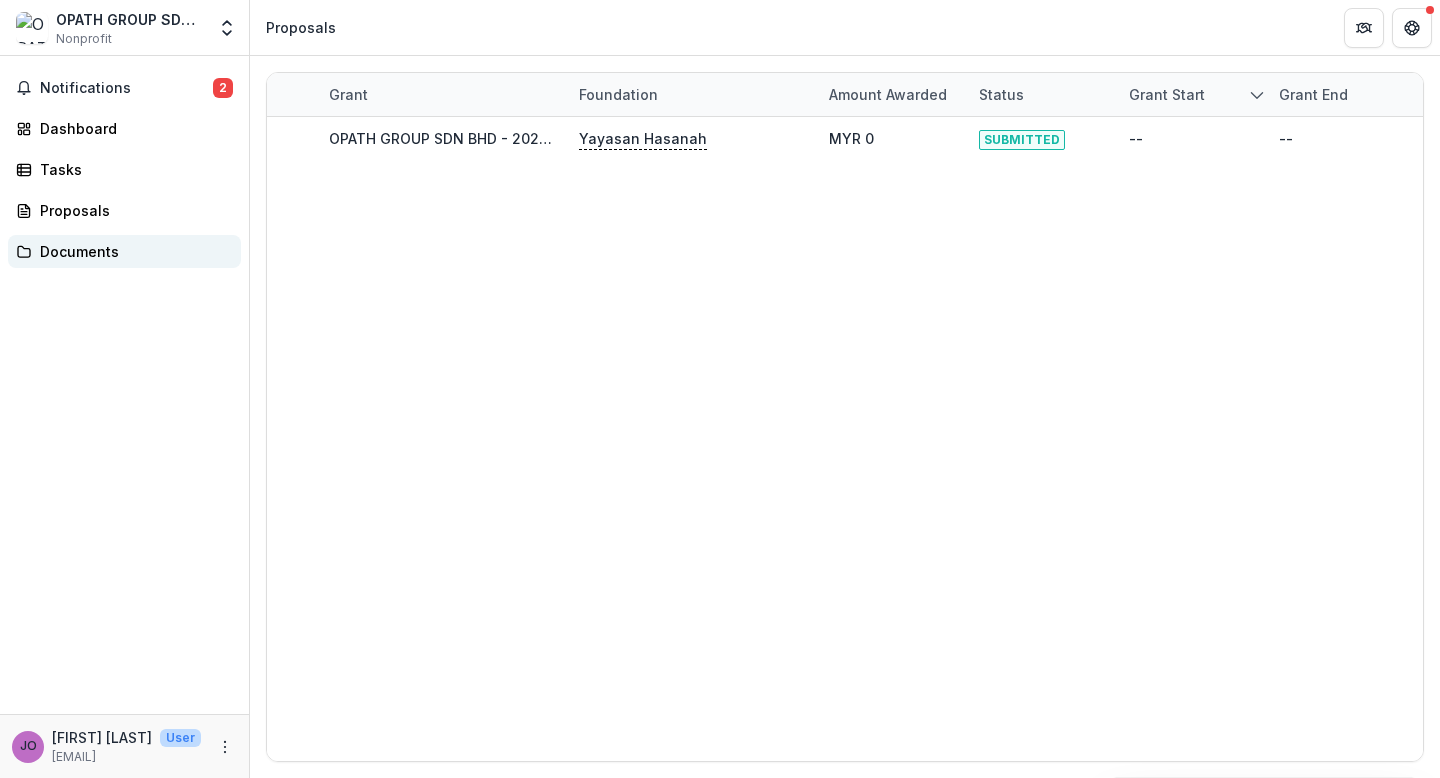 click on "Documents" at bounding box center [132, 251] 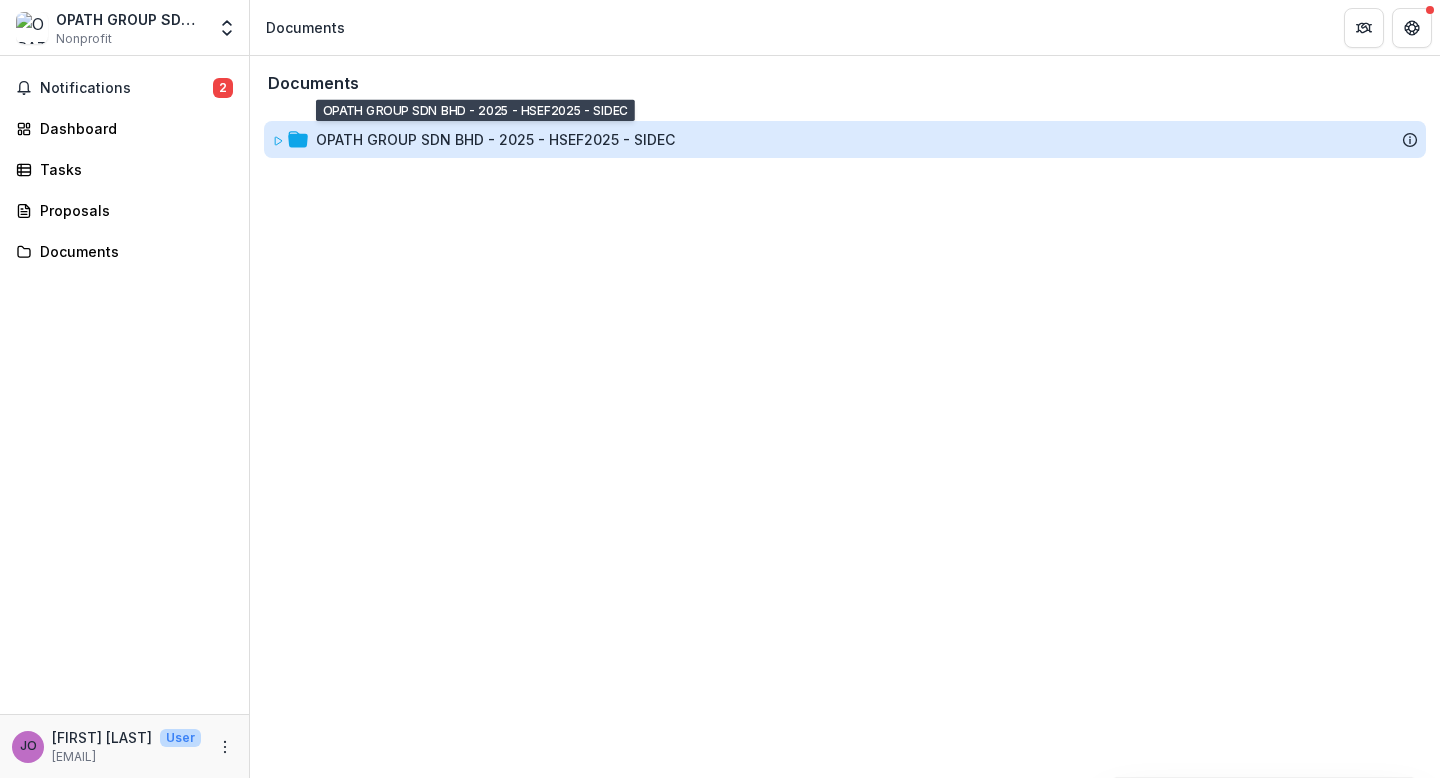 click on "OPATH GROUP SDN BHD - 2025 - HSEF2025 - SIDEC" at bounding box center (495, 139) 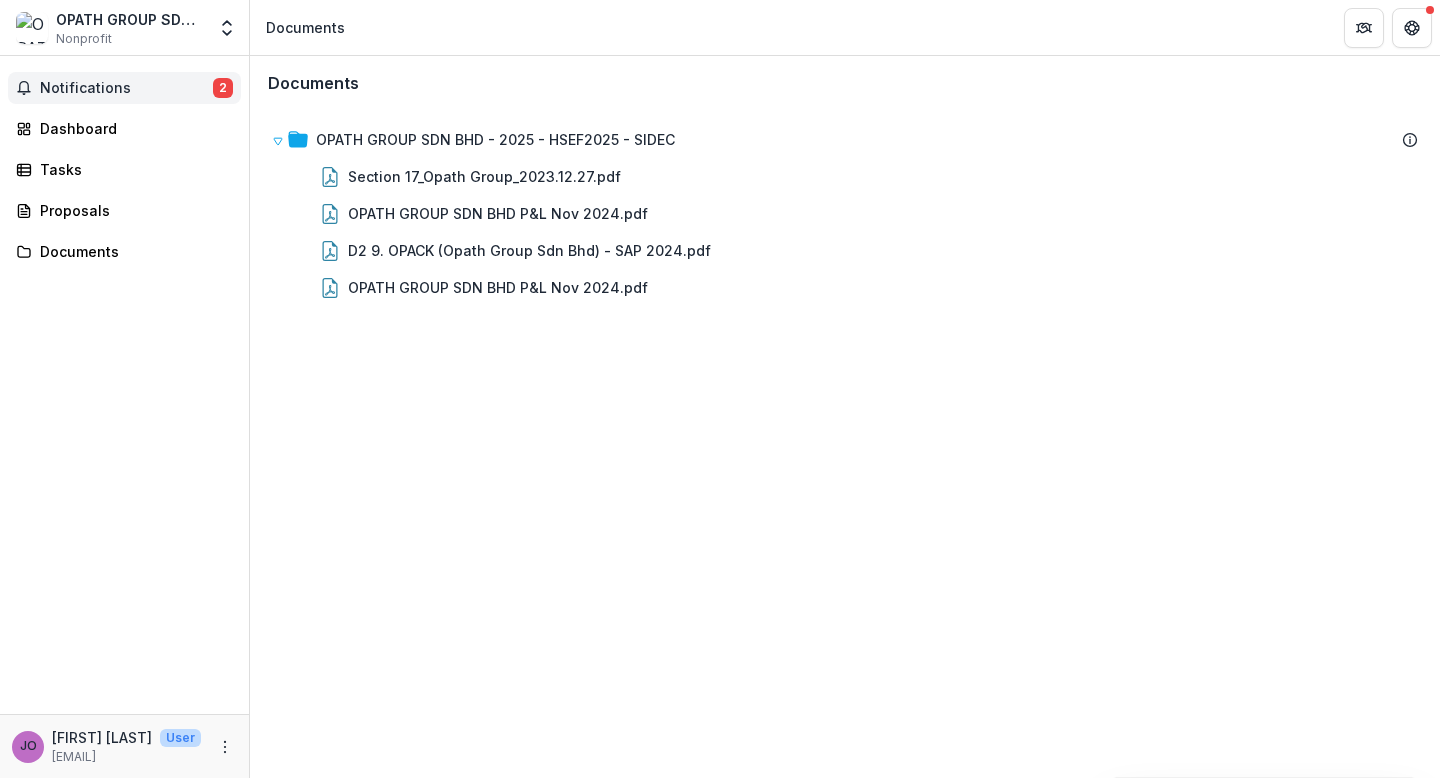 click on "Notifications" at bounding box center [126, 88] 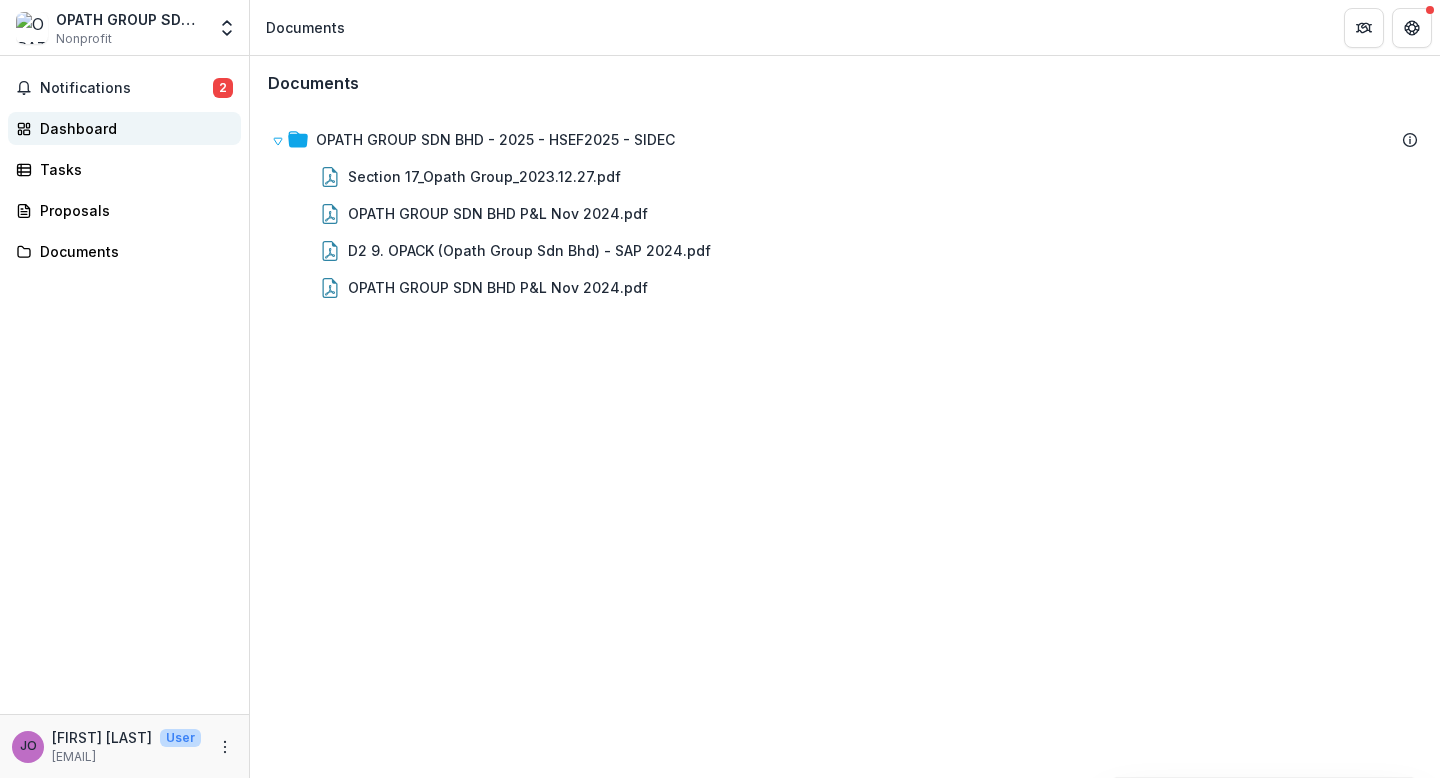 click on "Dashboard" at bounding box center [124, 128] 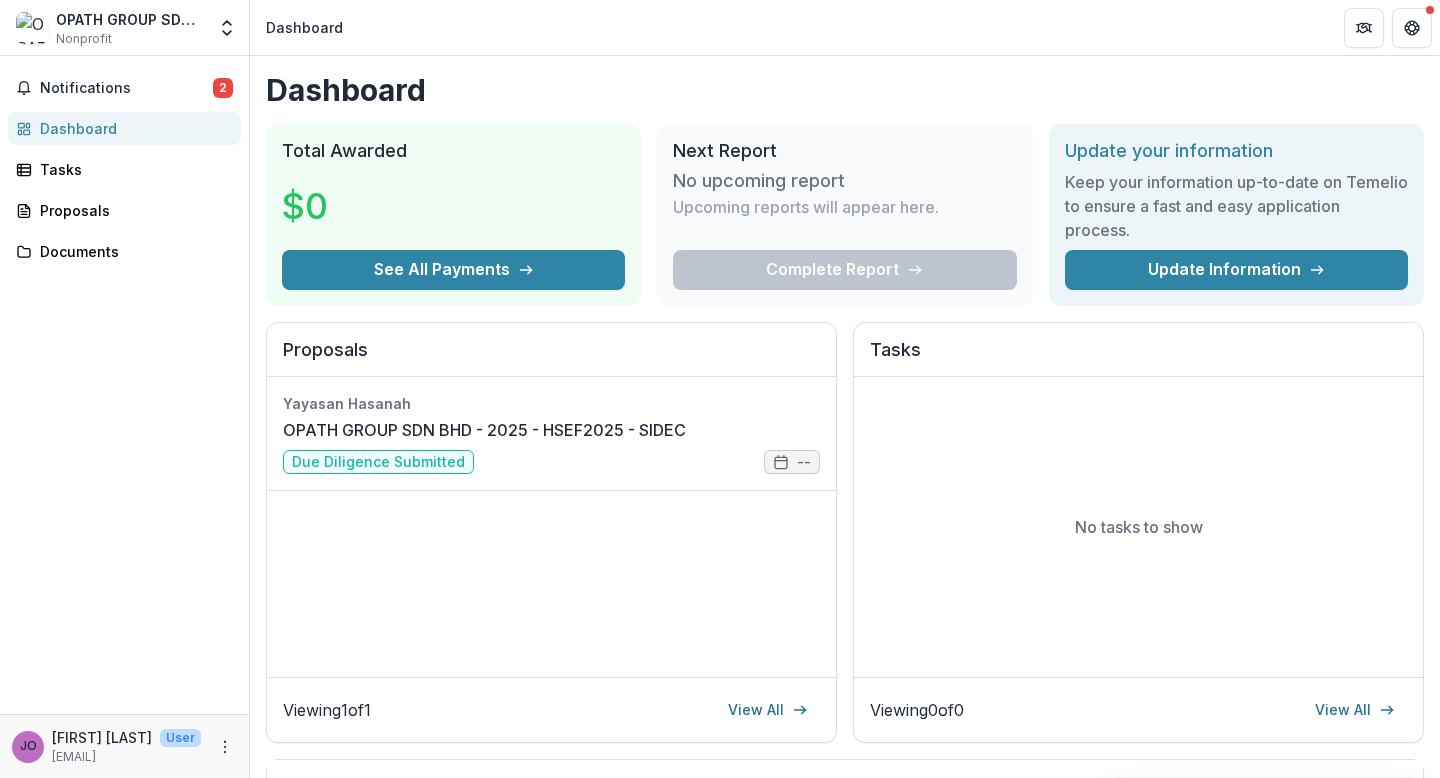 click on "Notifications 2 Dashboard Tasks Proposals Documents" at bounding box center (124, 385) 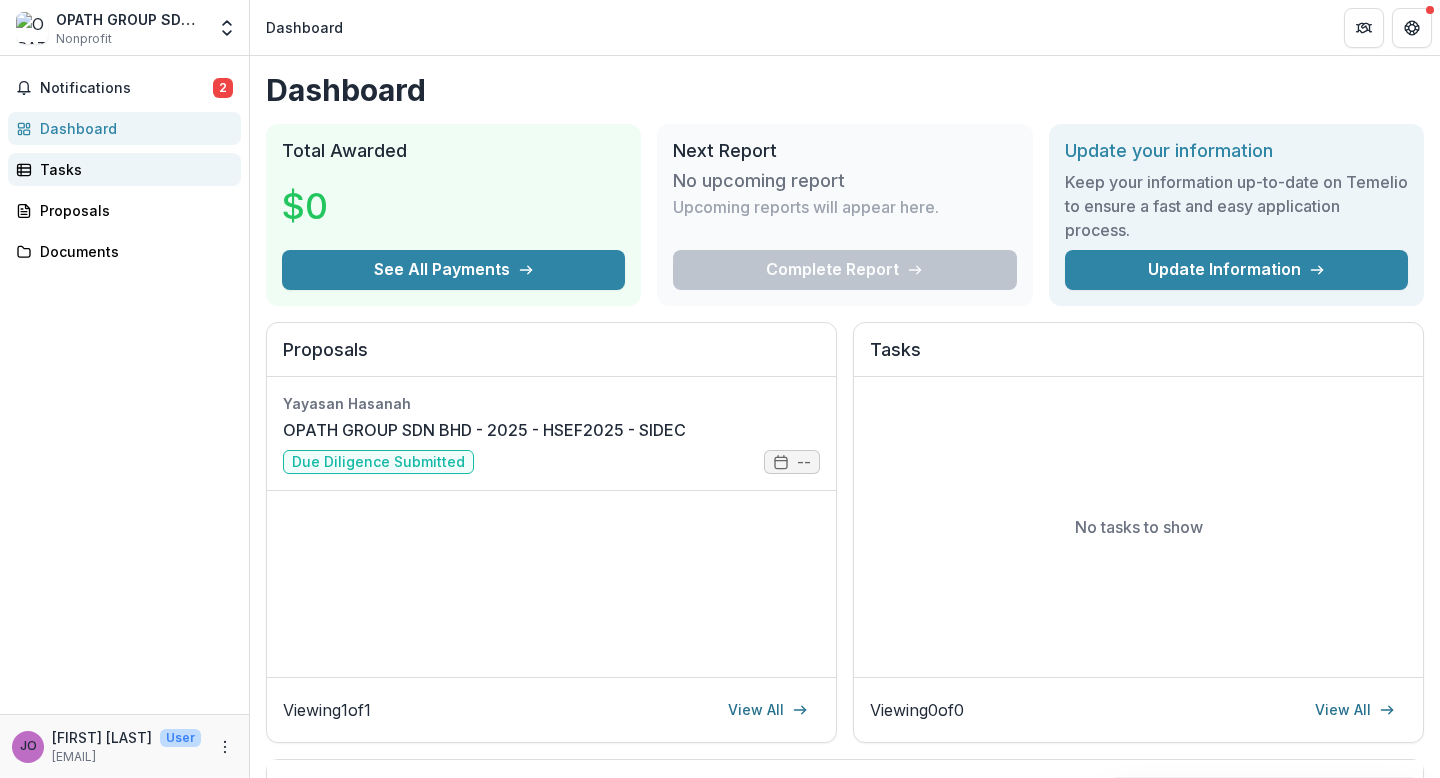 click on "Tasks" at bounding box center (132, 169) 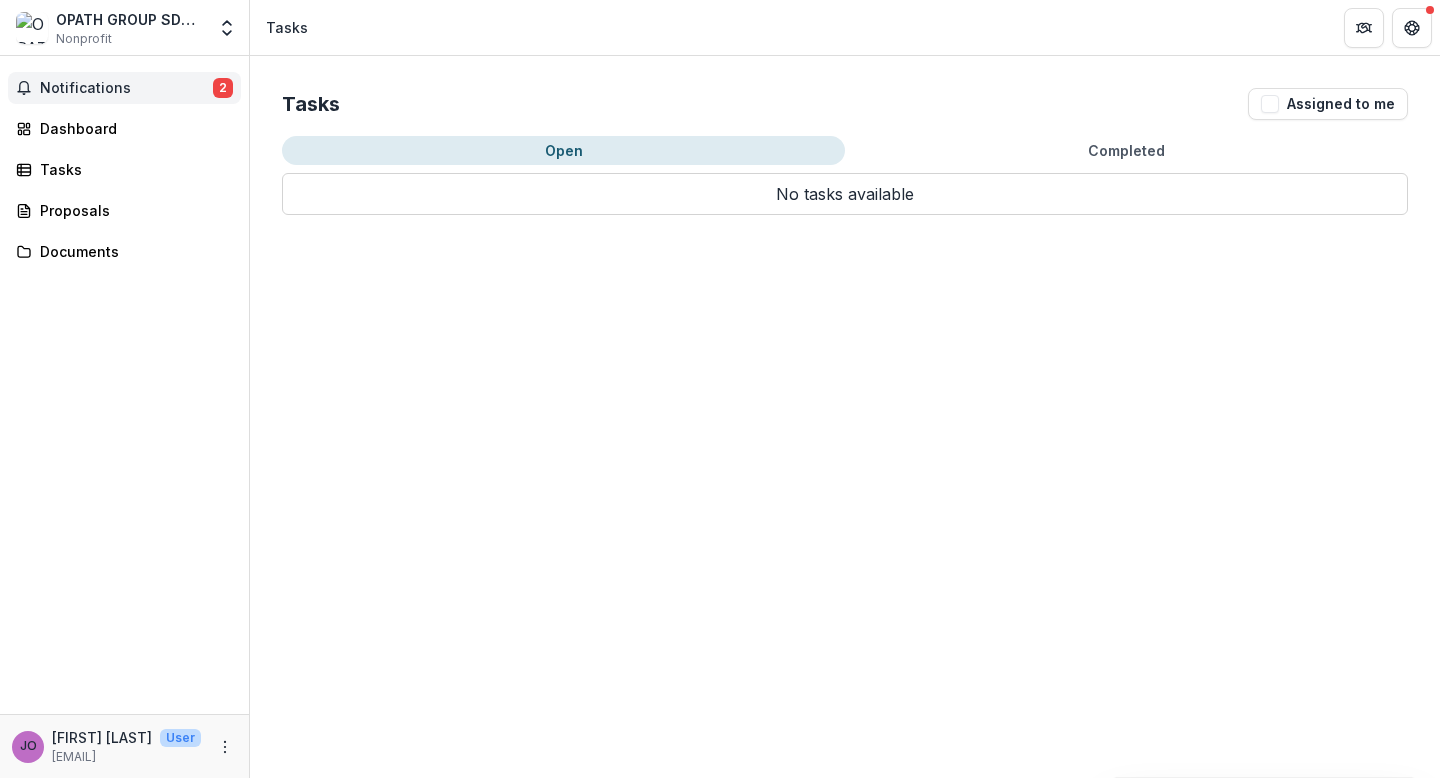 click on "Notifications 2" at bounding box center [124, 88] 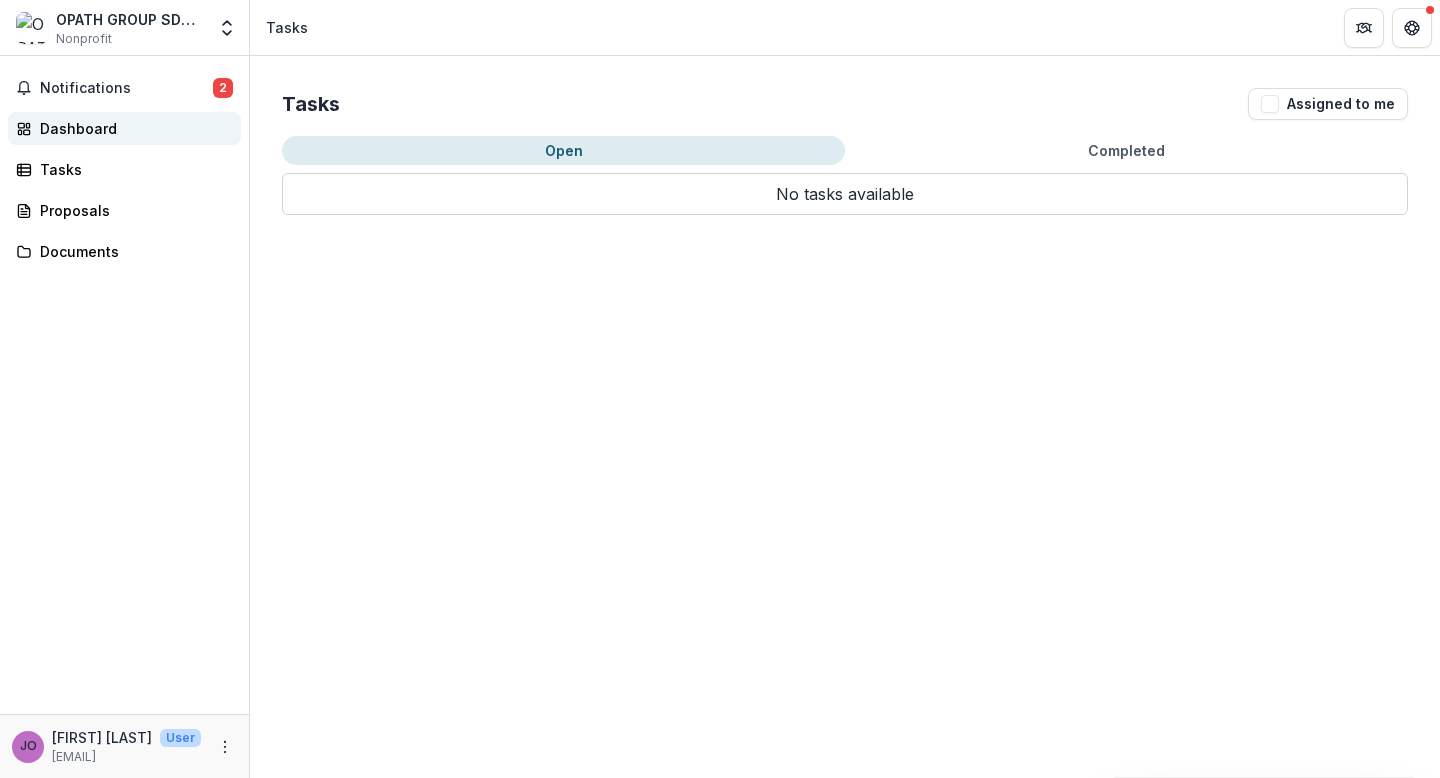 click on "Dashboard" at bounding box center [132, 128] 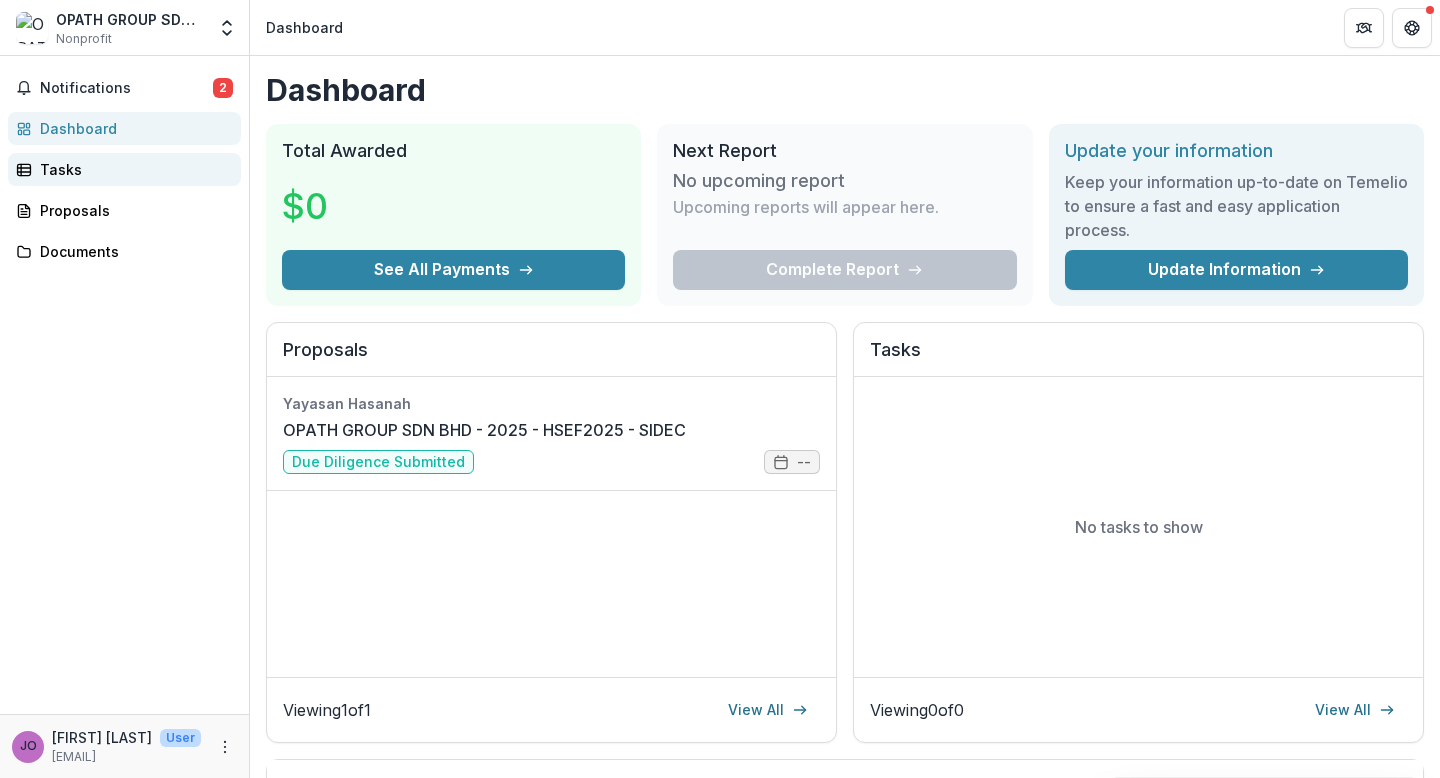click on "Tasks" at bounding box center [132, 169] 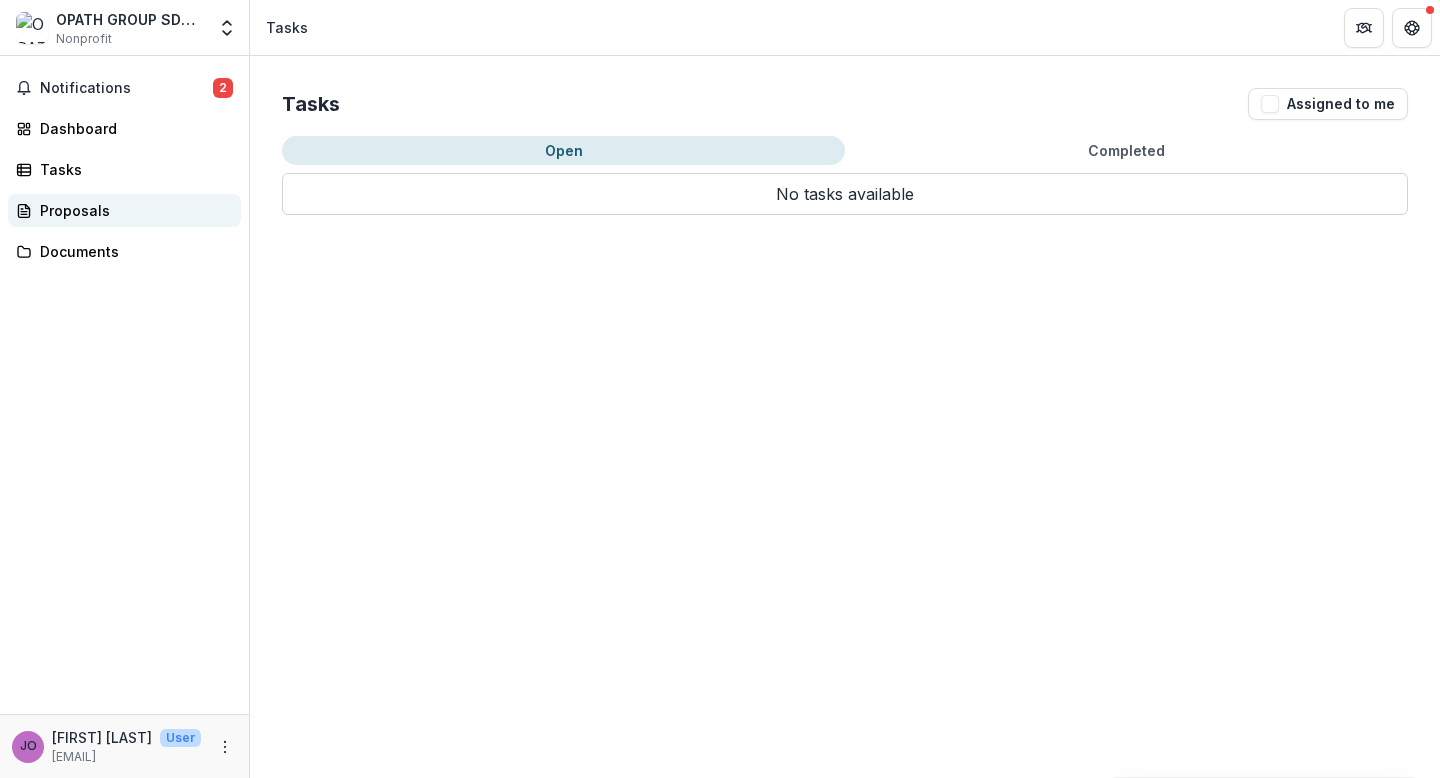 click on "Proposals" at bounding box center (124, 210) 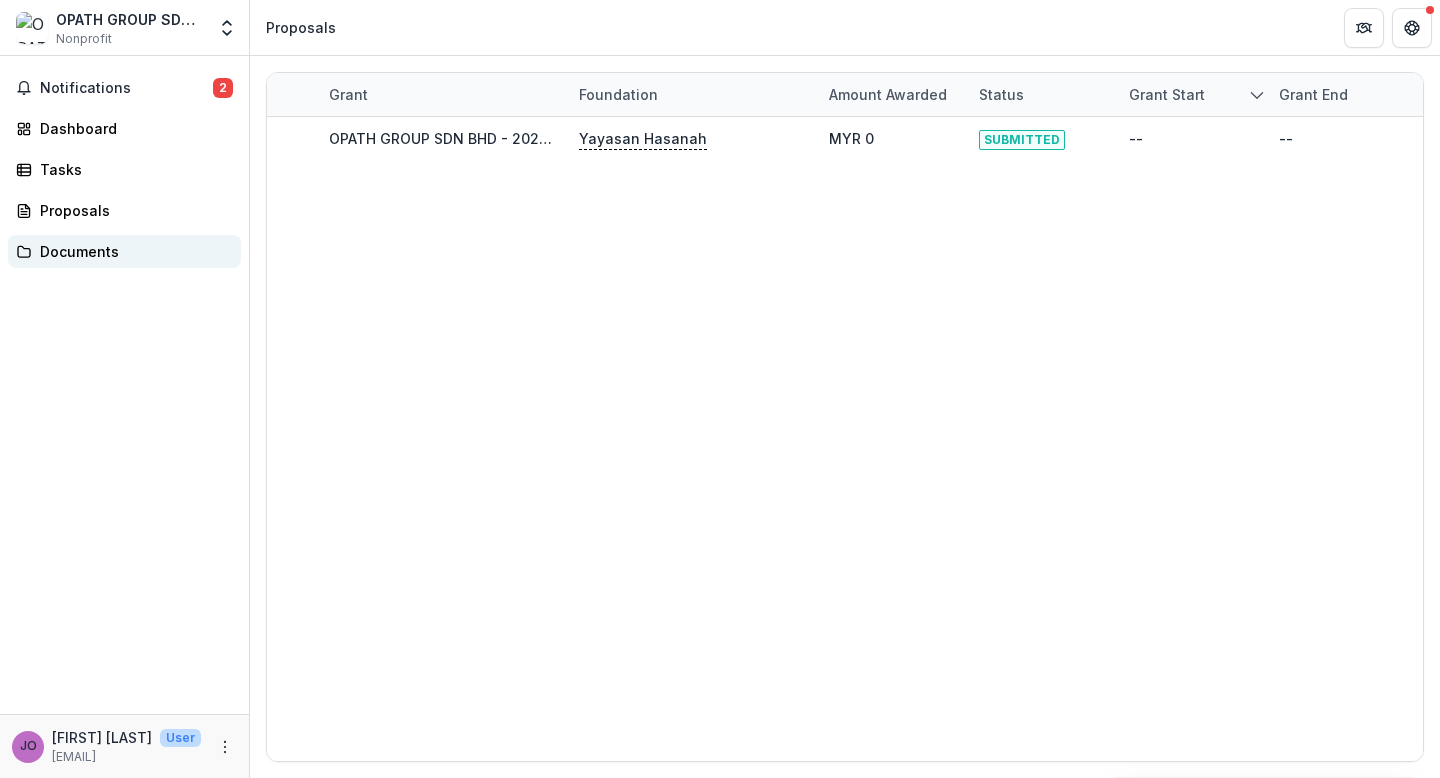 click on "Documents" at bounding box center (132, 251) 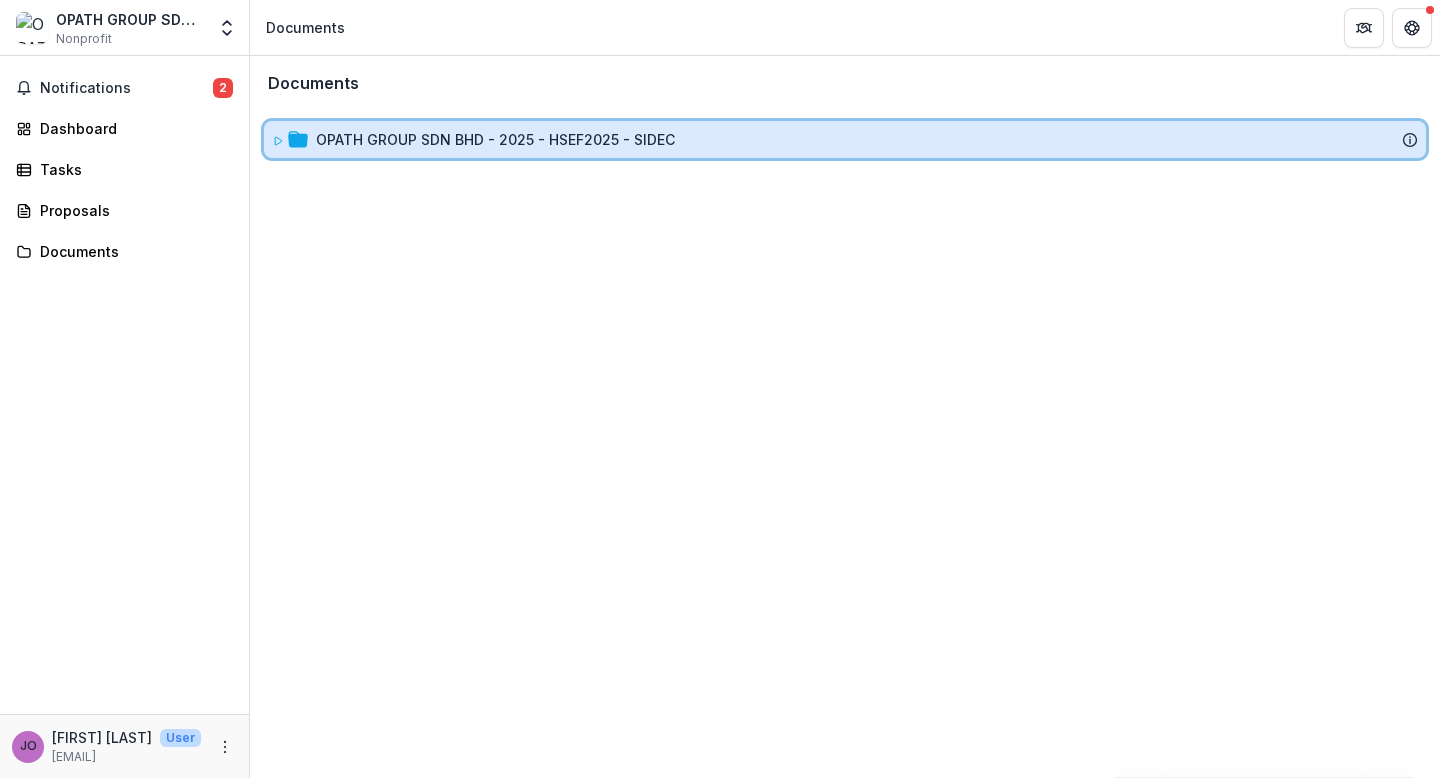click on "OPATH GROUP SDN BHD - 2025 - HSEF2025 - SIDEC" at bounding box center (845, 139) 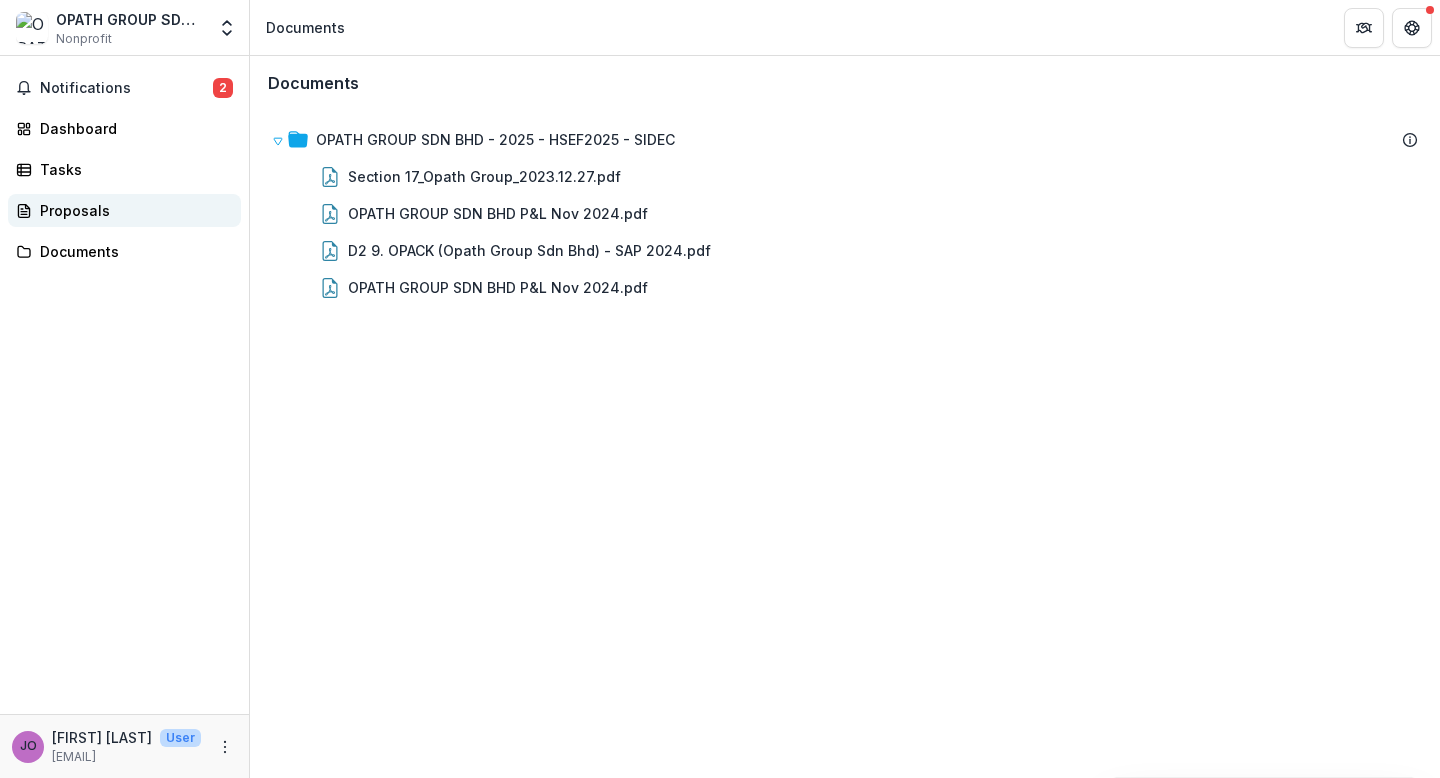 click on "Proposals" at bounding box center [132, 210] 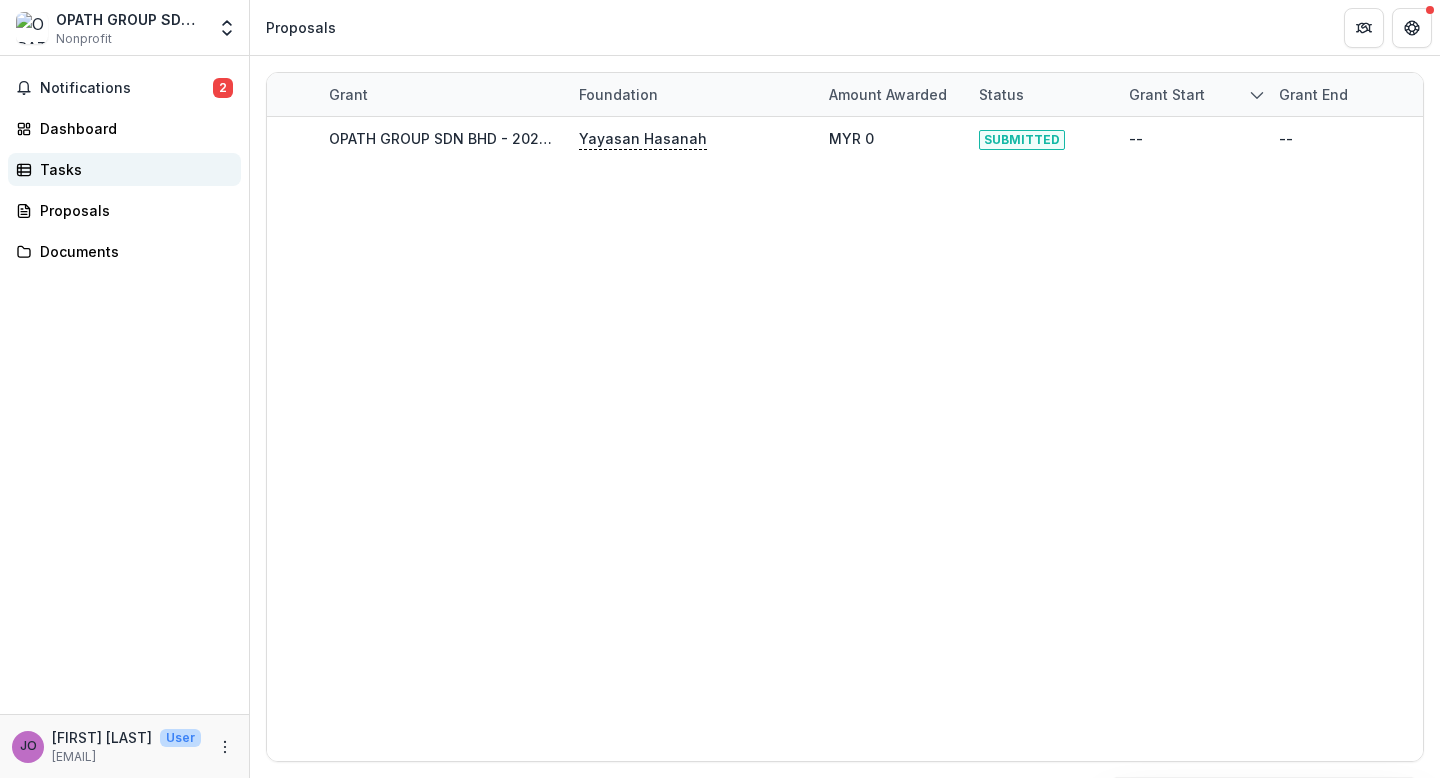 click on "Tasks" at bounding box center [132, 169] 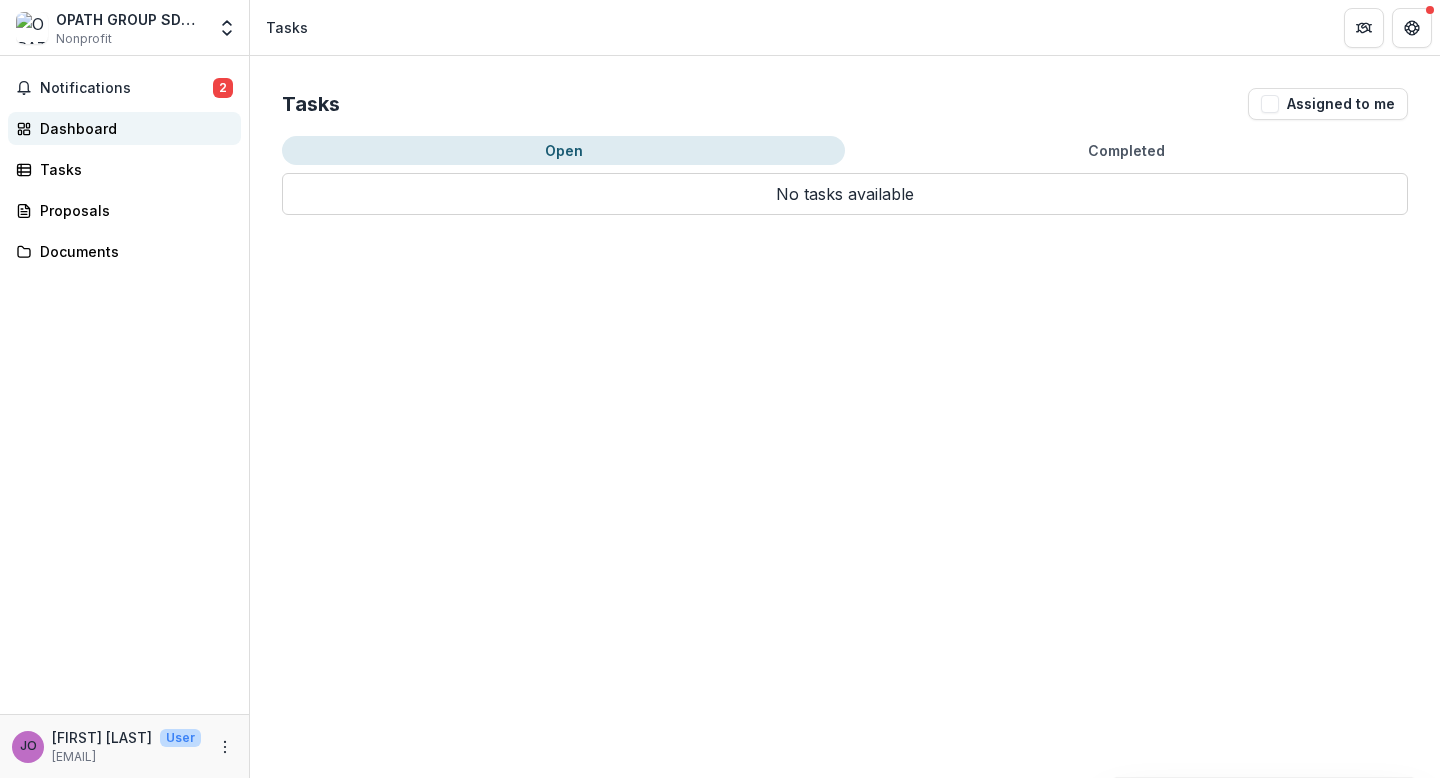 click on "Dashboard" at bounding box center [132, 128] 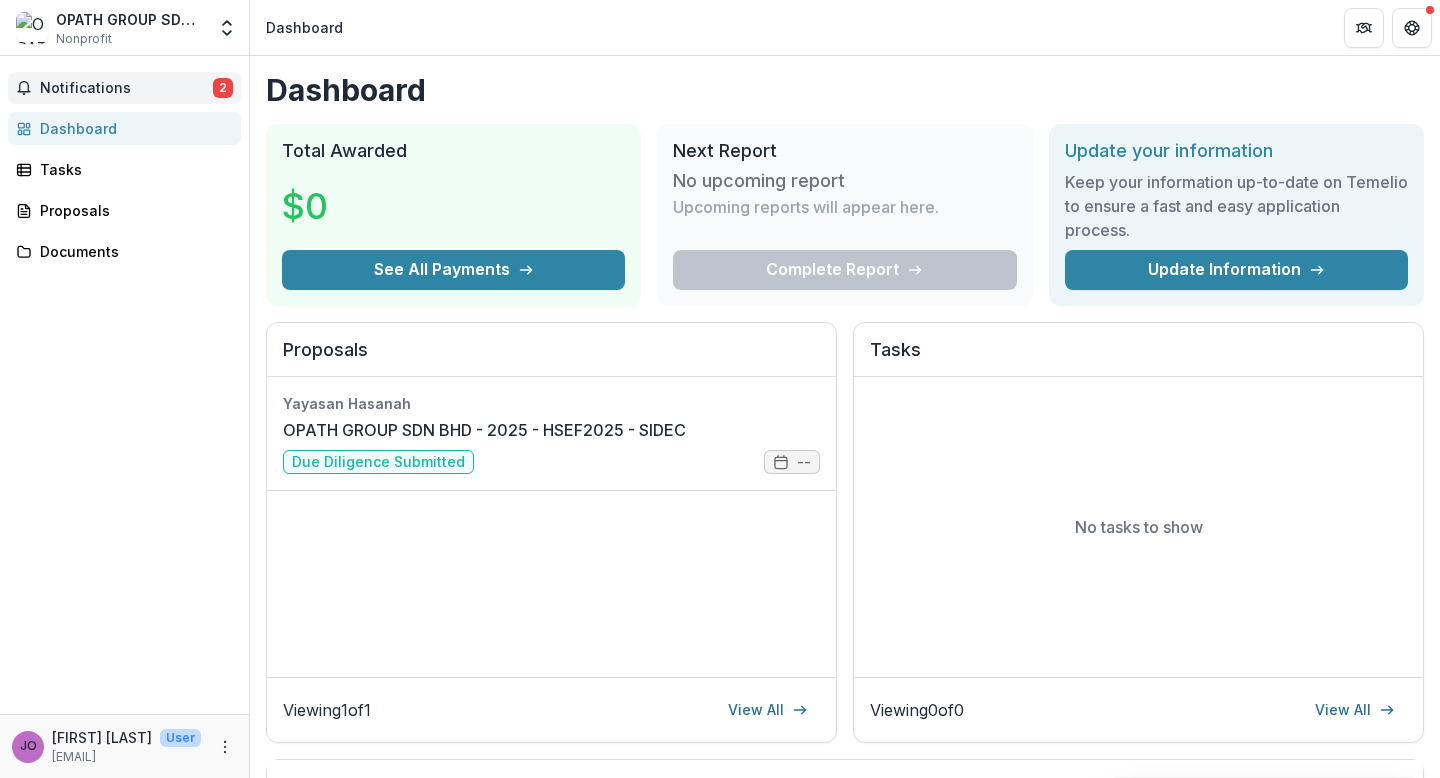 click on "Notifications" at bounding box center [126, 88] 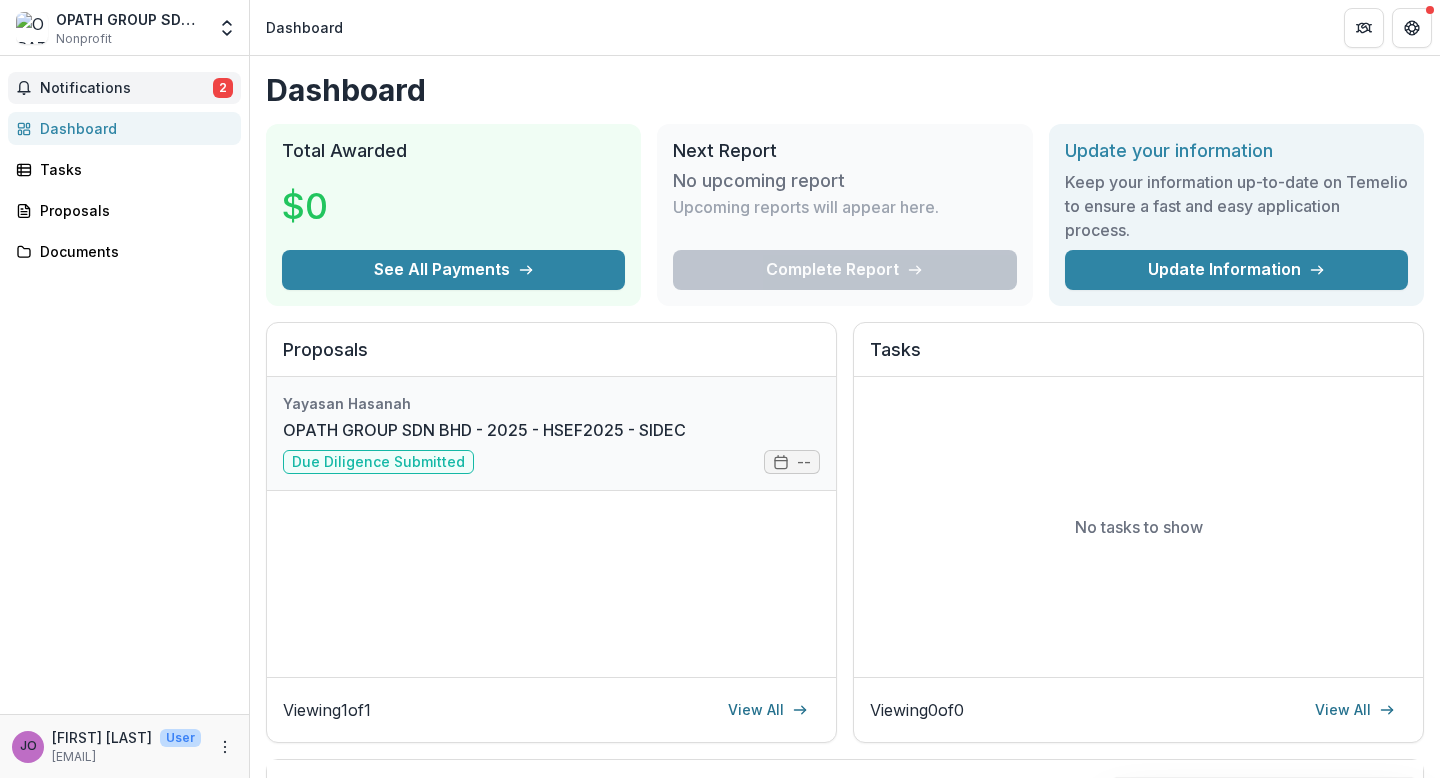click on "OPATH GROUP SDN BHD - 2025 - HSEF2025 - SIDEC" at bounding box center (484, 430) 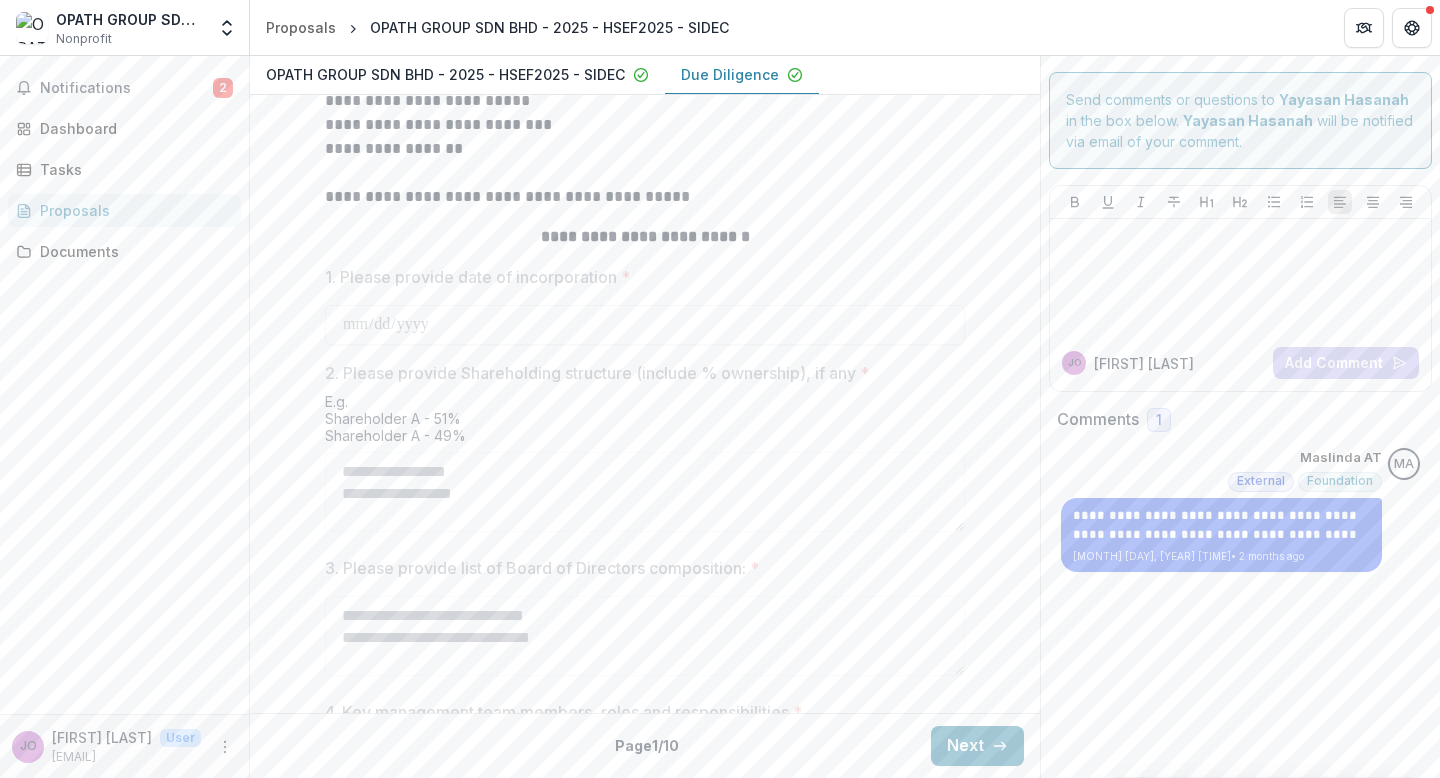 scroll, scrollTop: 938, scrollLeft: 0, axis: vertical 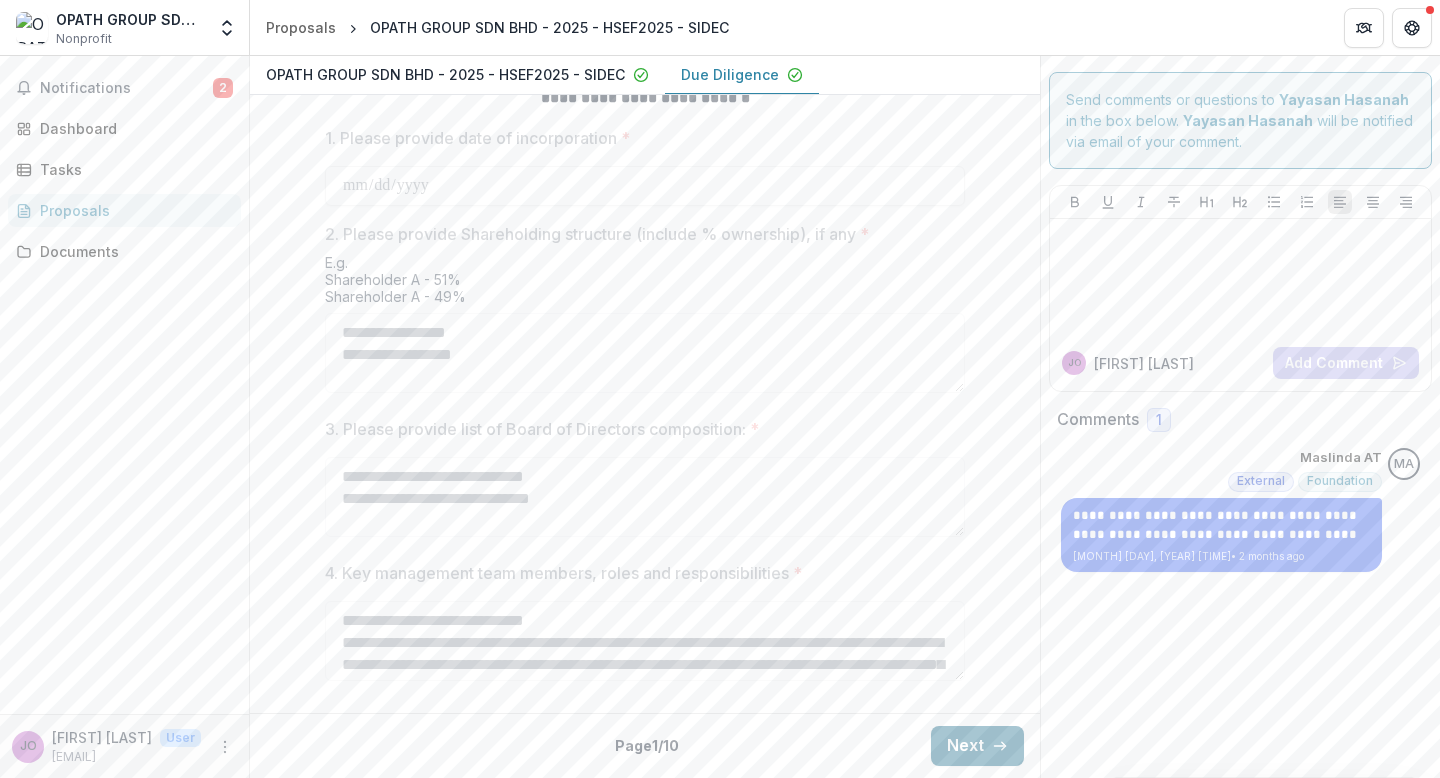 click on "Next" at bounding box center (977, 746) 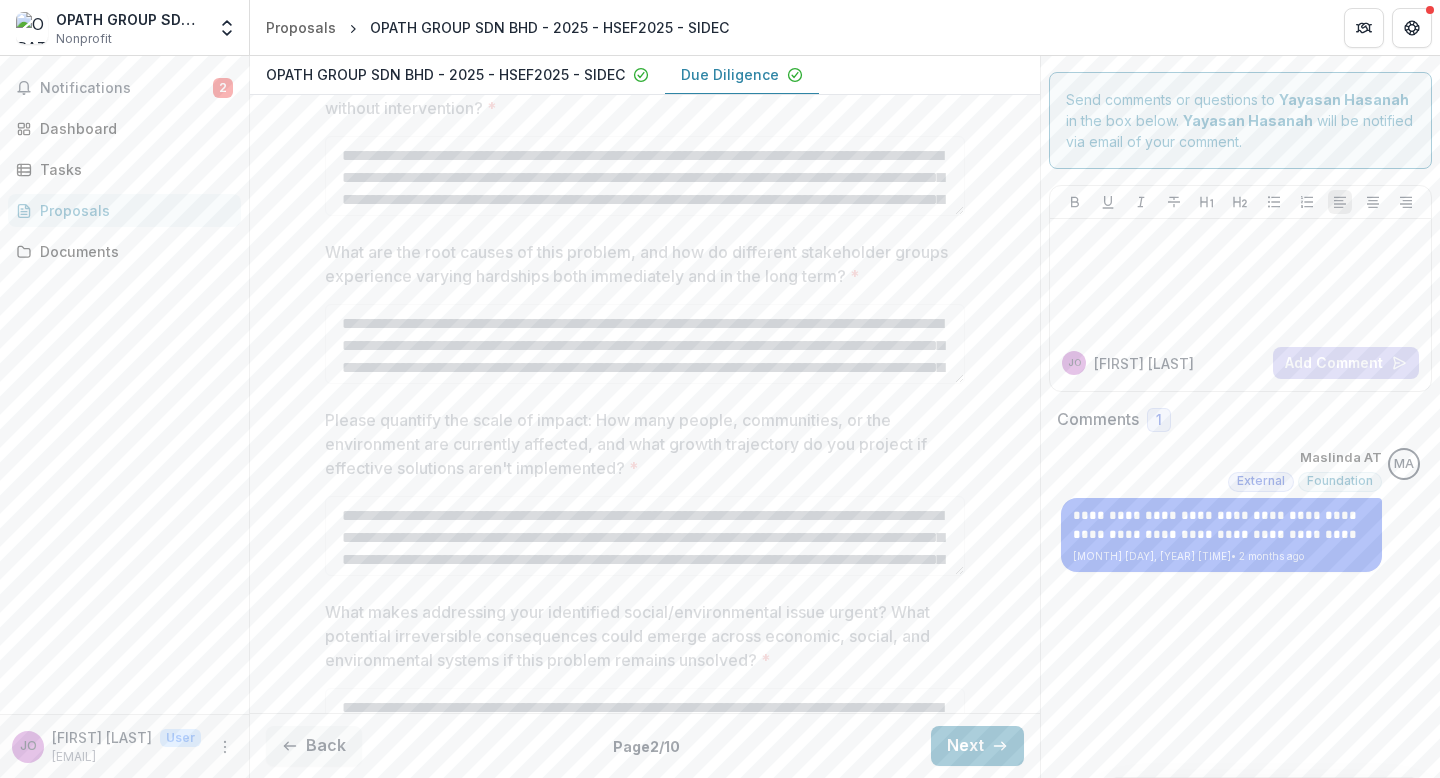 scroll, scrollTop: 858, scrollLeft: 0, axis: vertical 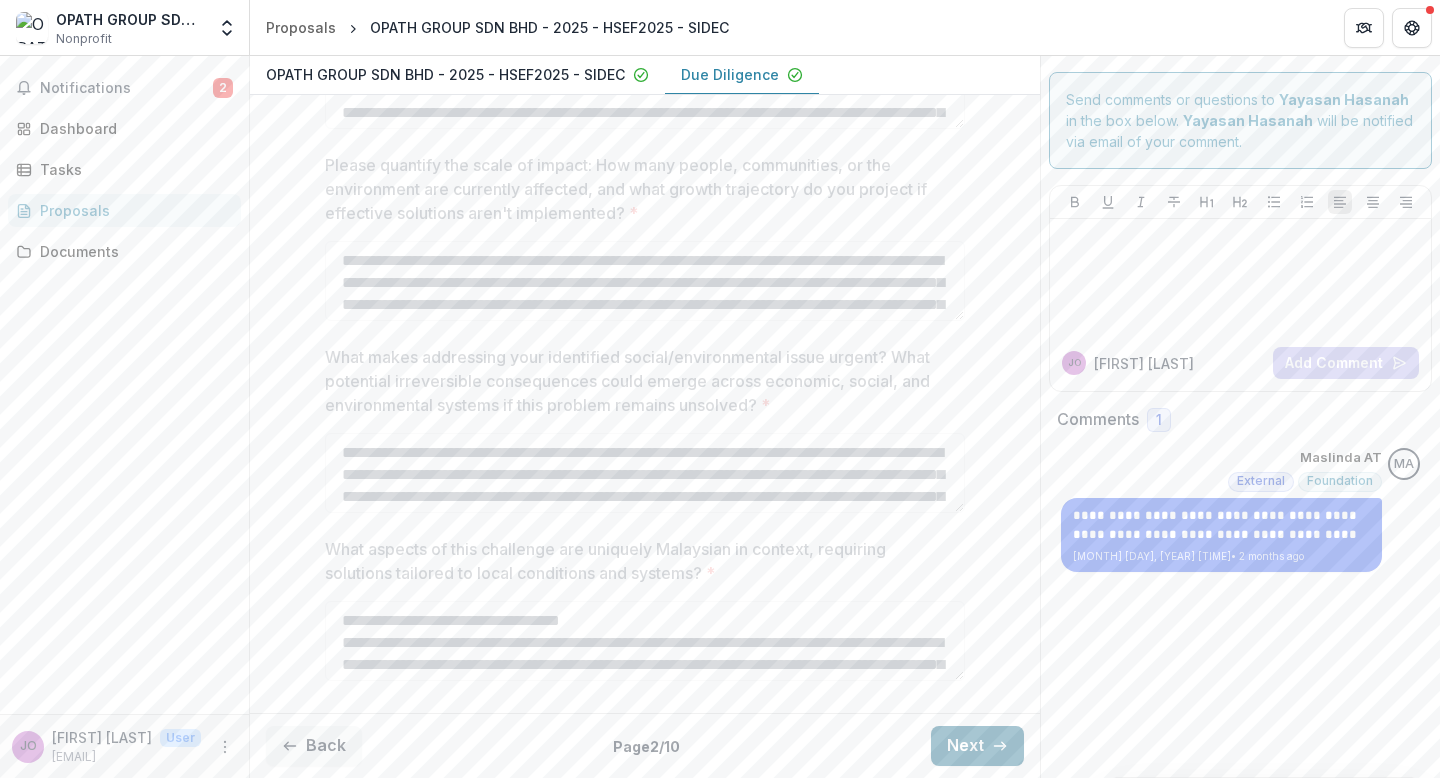 click on "Next" at bounding box center [977, 746] 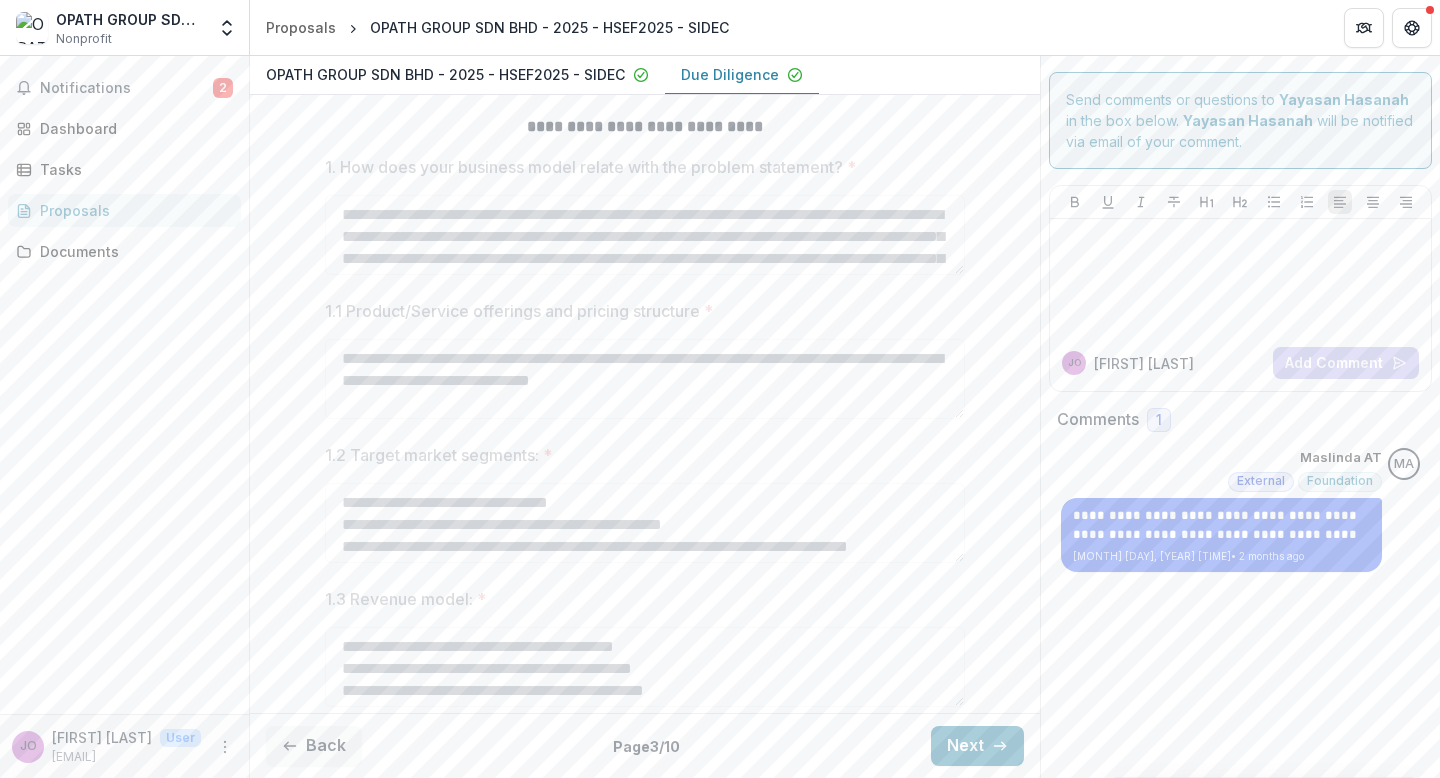 scroll, scrollTop: 482, scrollLeft: 0, axis: vertical 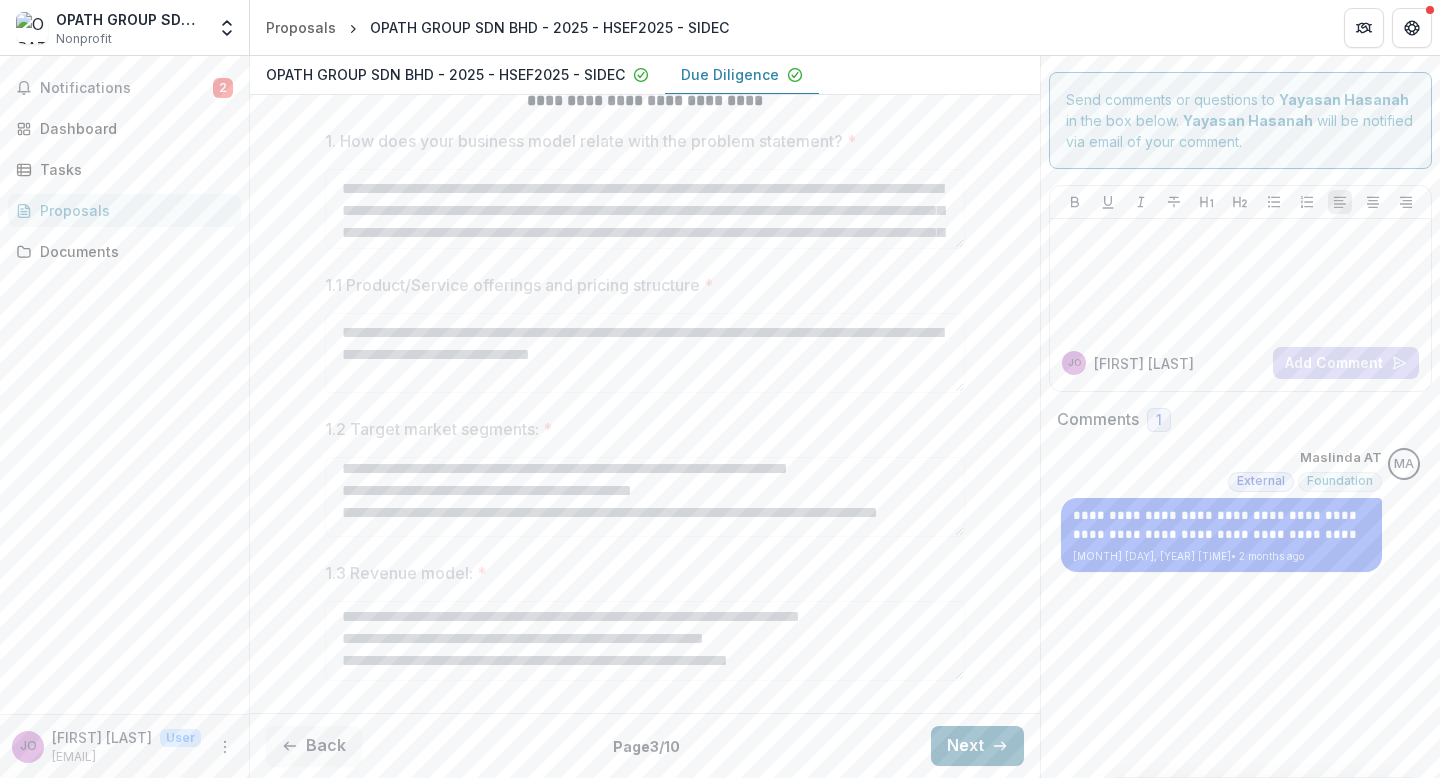 click on "Next" at bounding box center (977, 746) 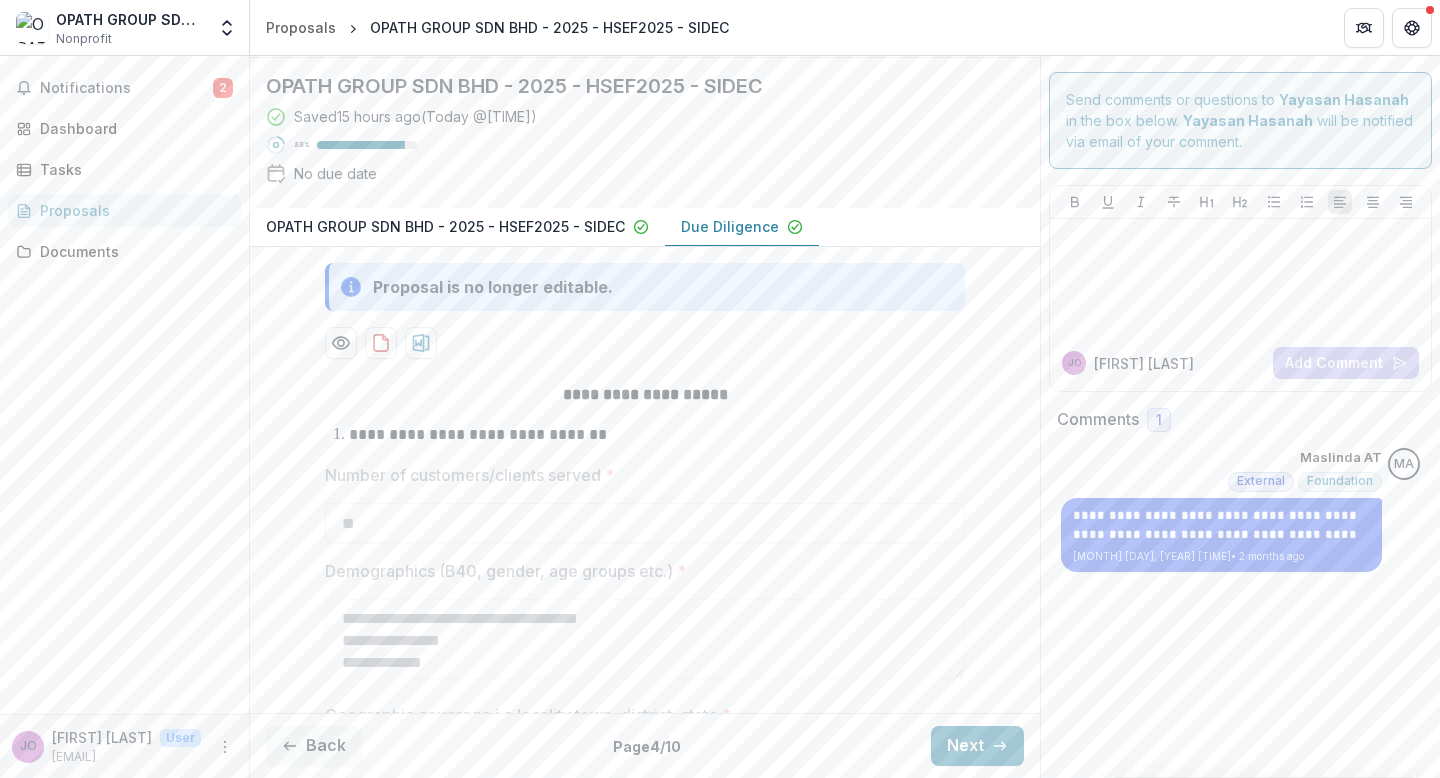 scroll, scrollTop: 300, scrollLeft: 0, axis: vertical 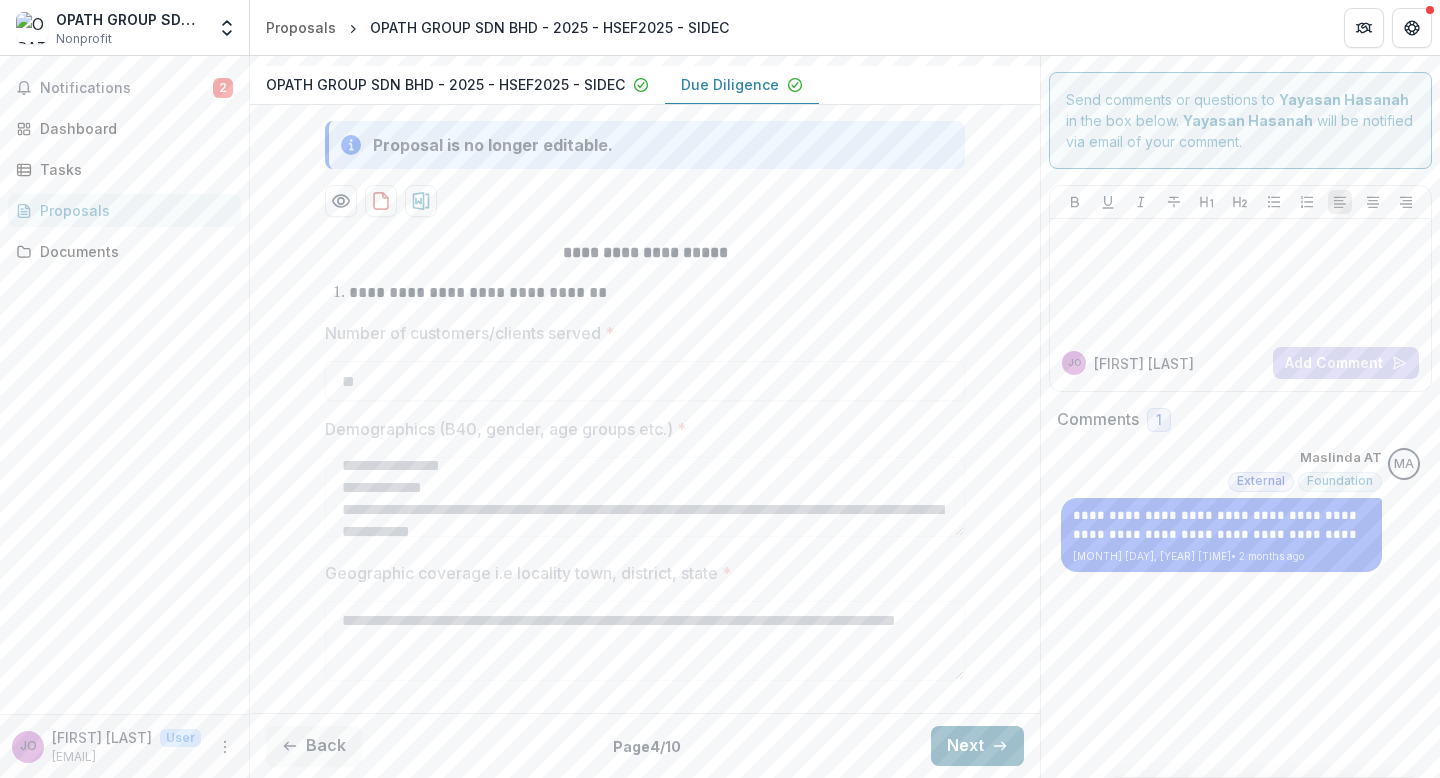 click on "Next" at bounding box center (977, 746) 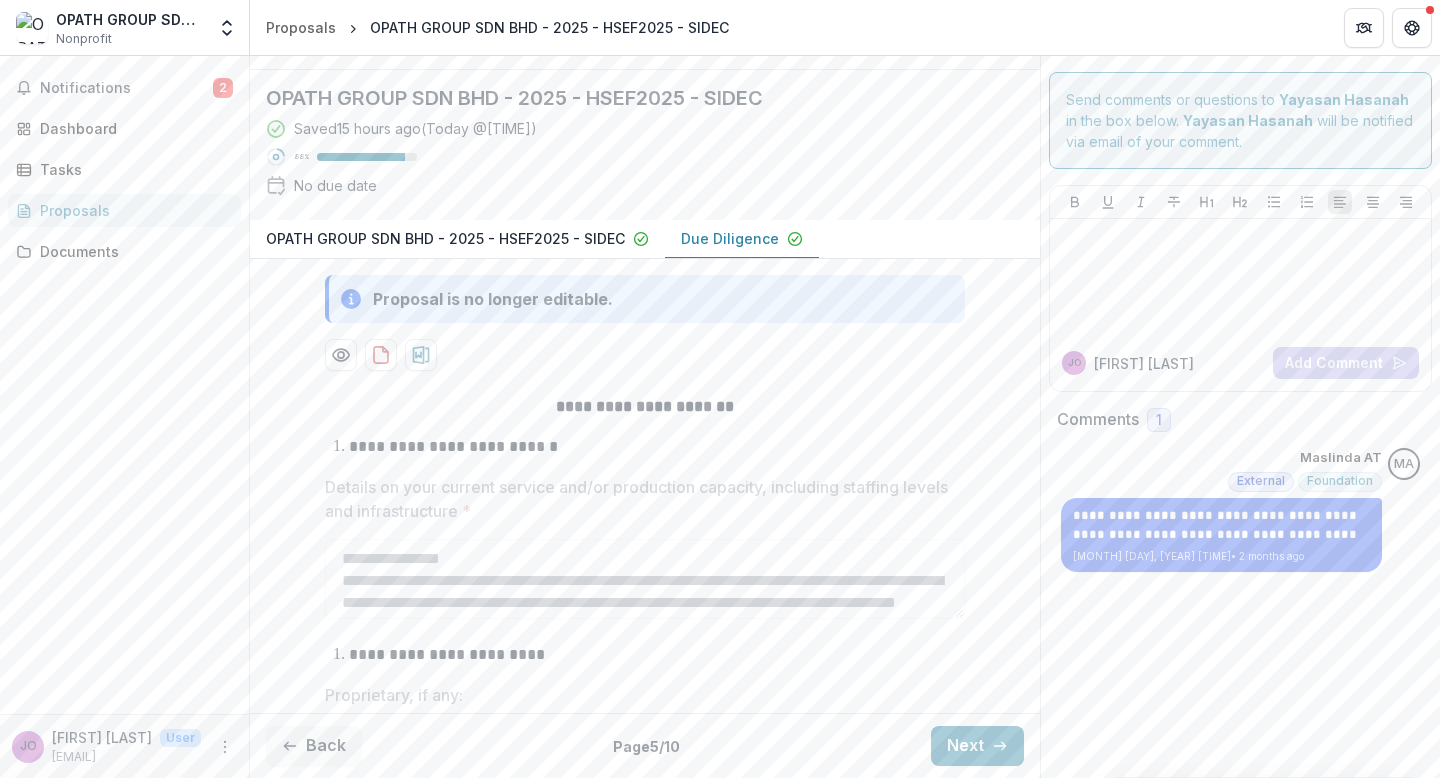 scroll, scrollTop: 298, scrollLeft: 0, axis: vertical 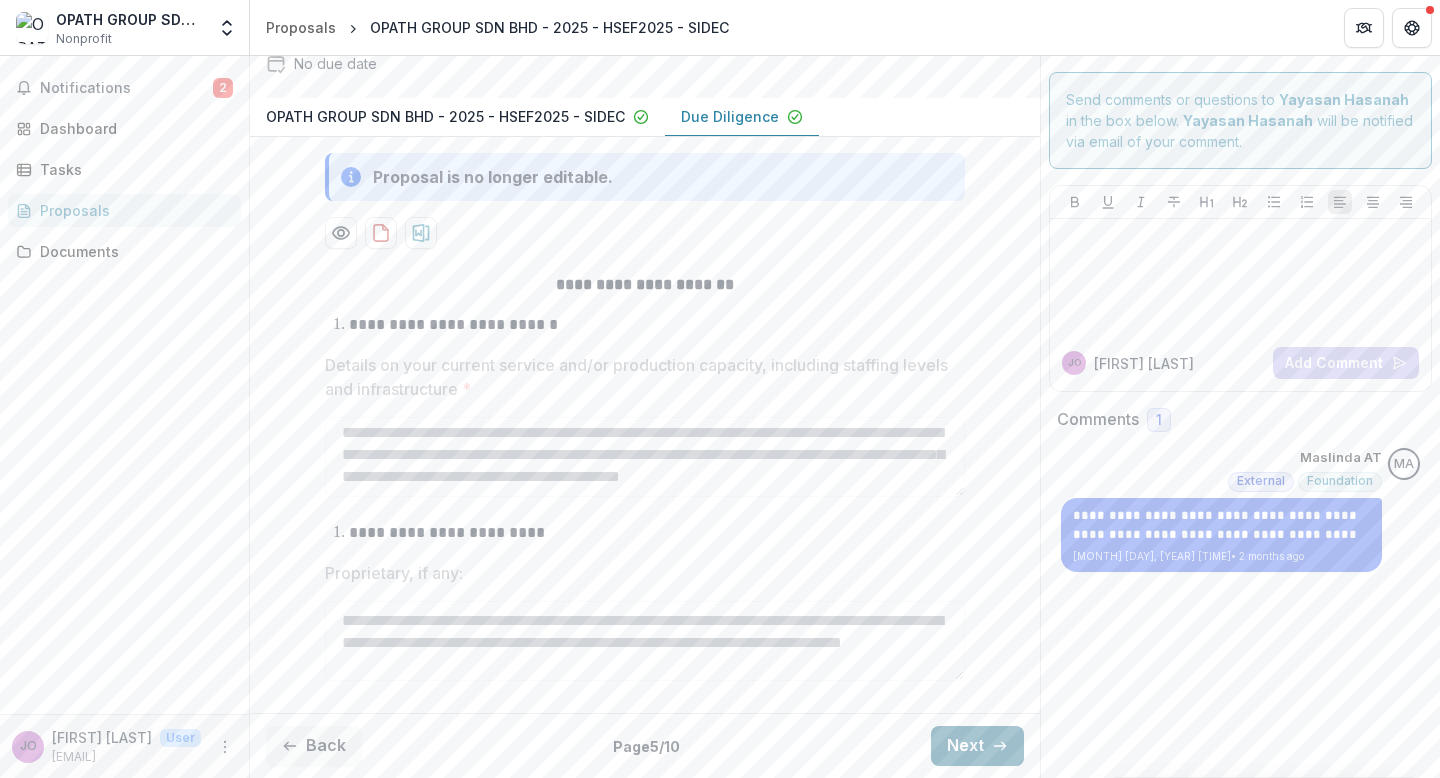 click on "Next" at bounding box center [977, 746] 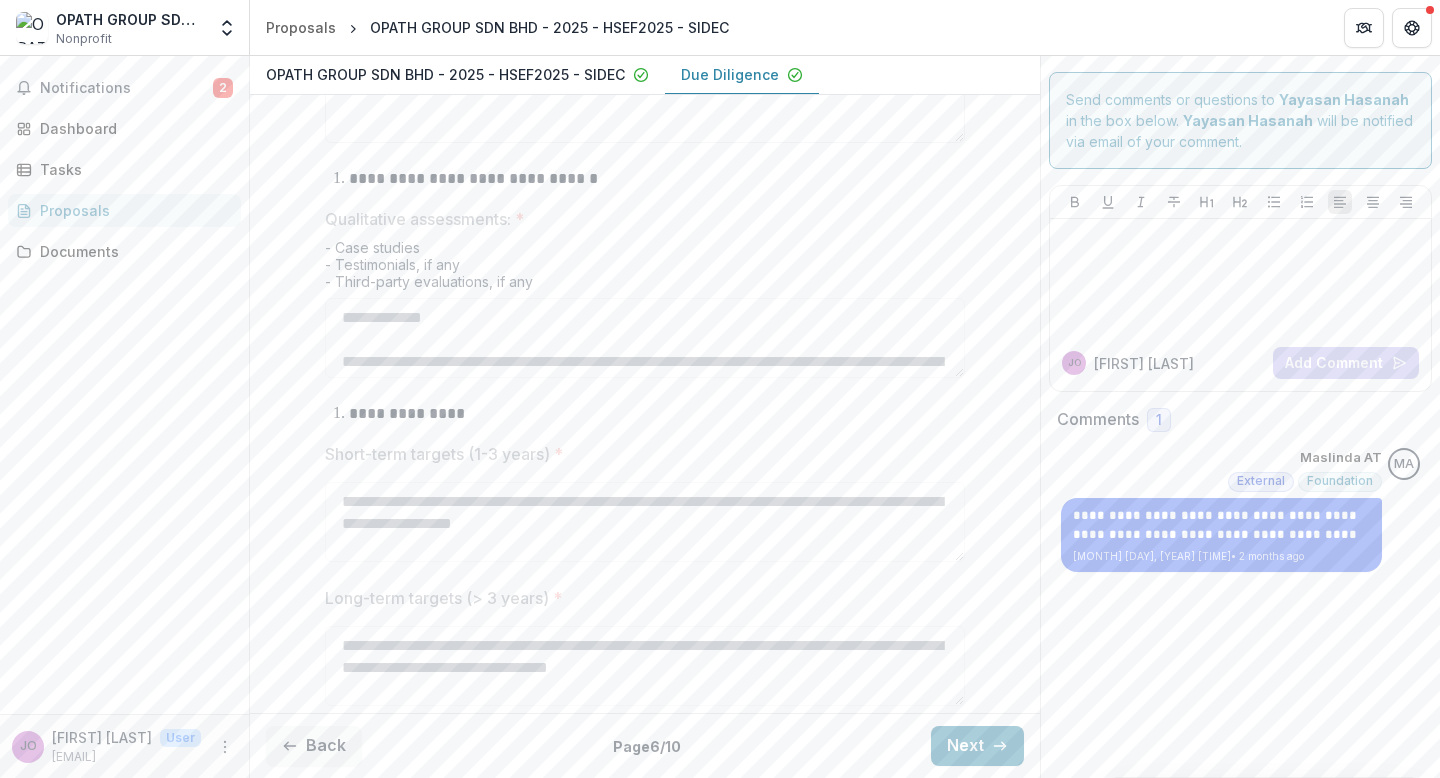 scroll, scrollTop: 1102, scrollLeft: 0, axis: vertical 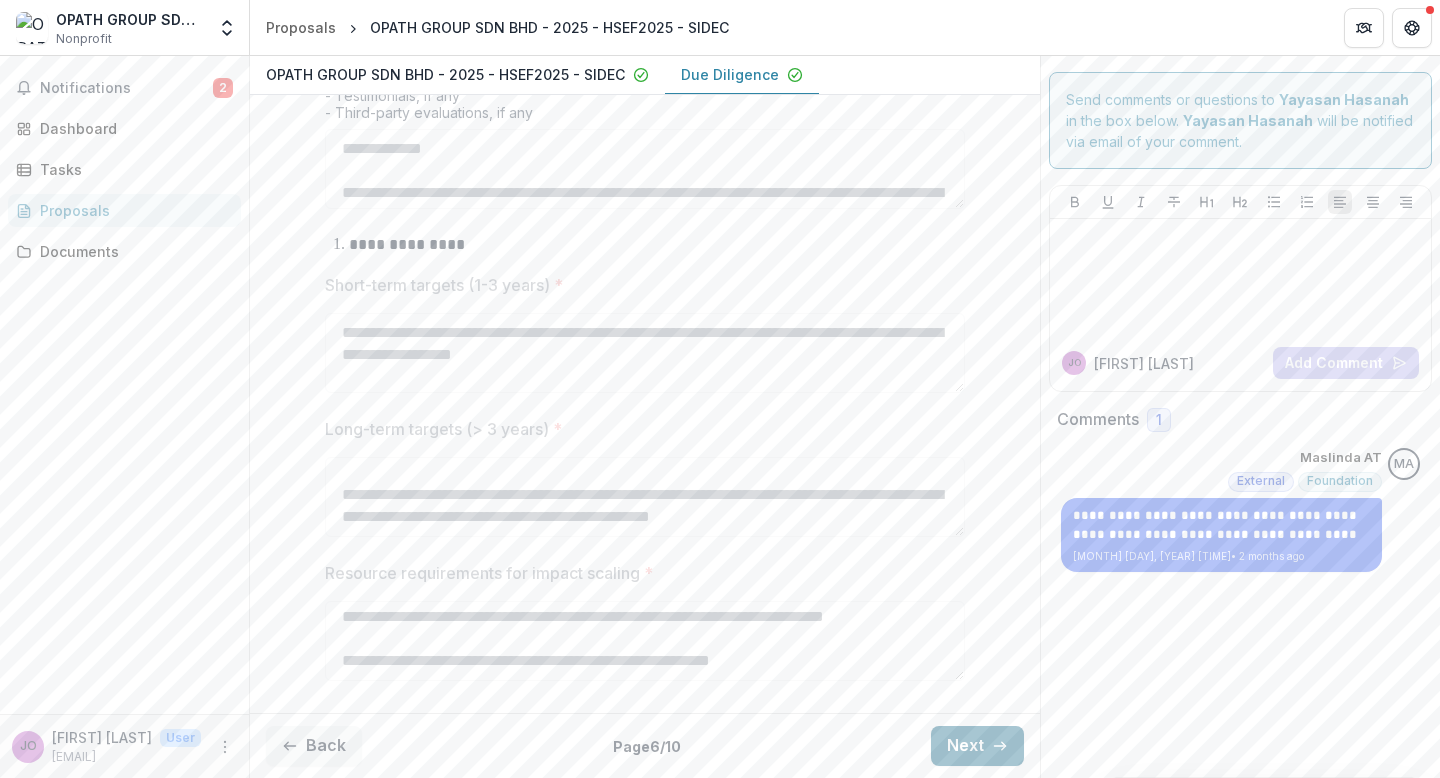 click on "Next" at bounding box center [977, 746] 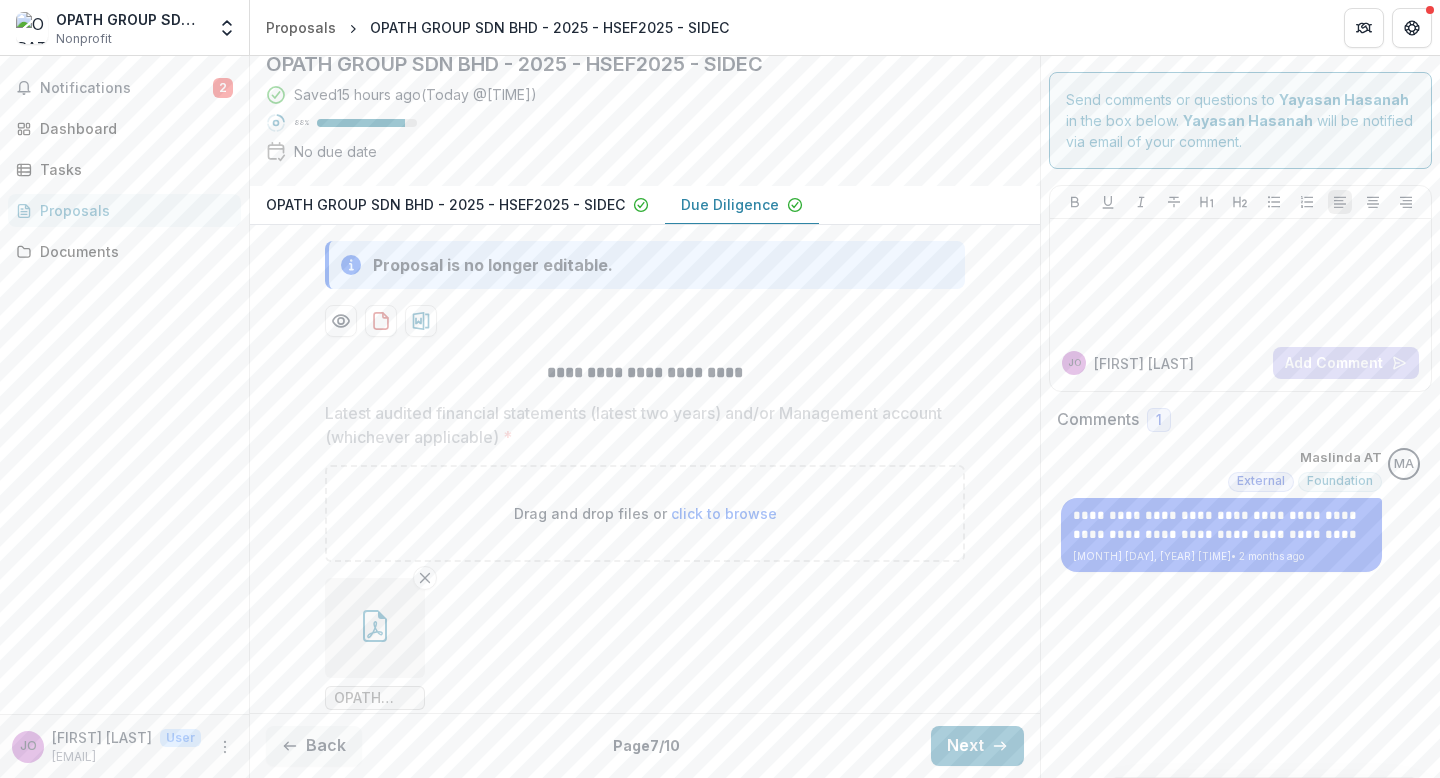 scroll, scrollTop: 491, scrollLeft: 0, axis: vertical 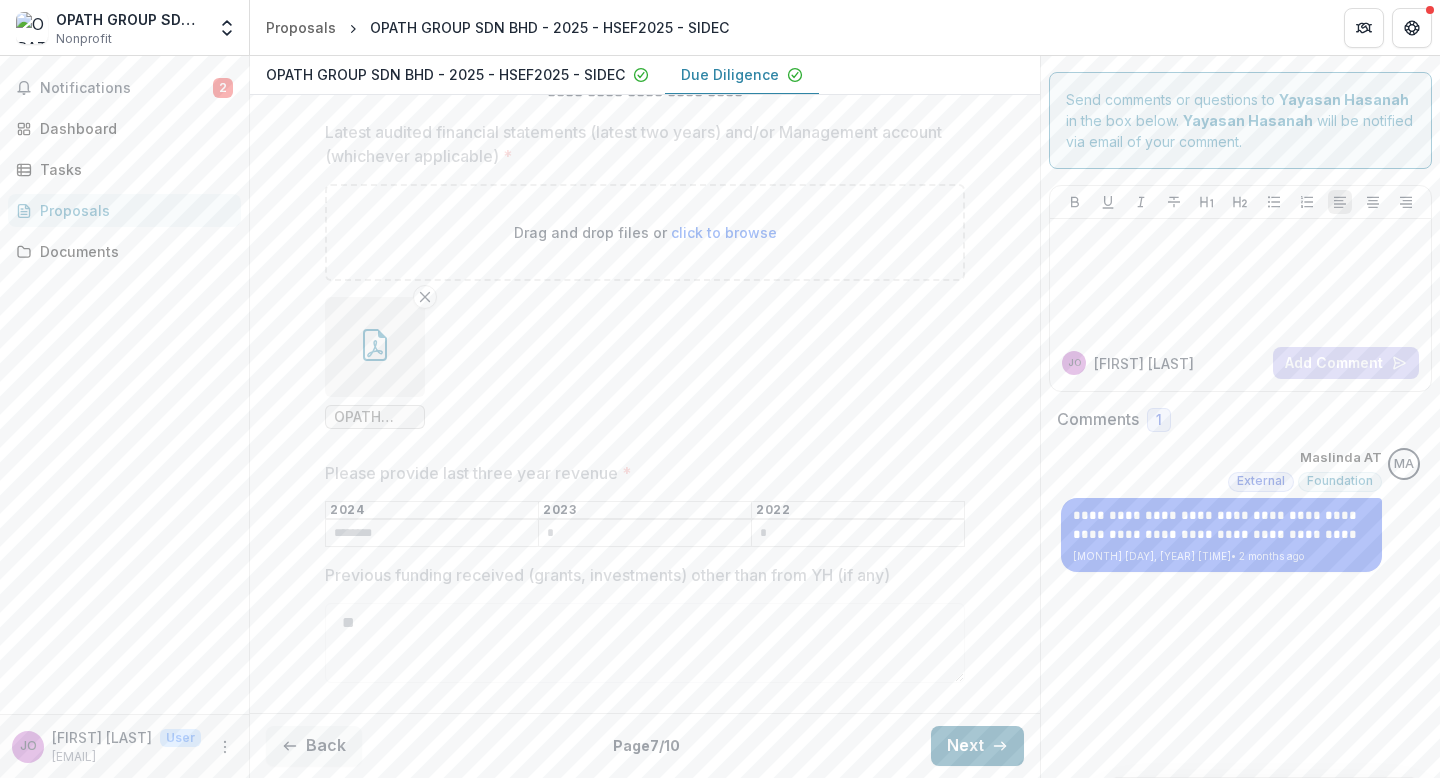 click on "Next" at bounding box center [977, 746] 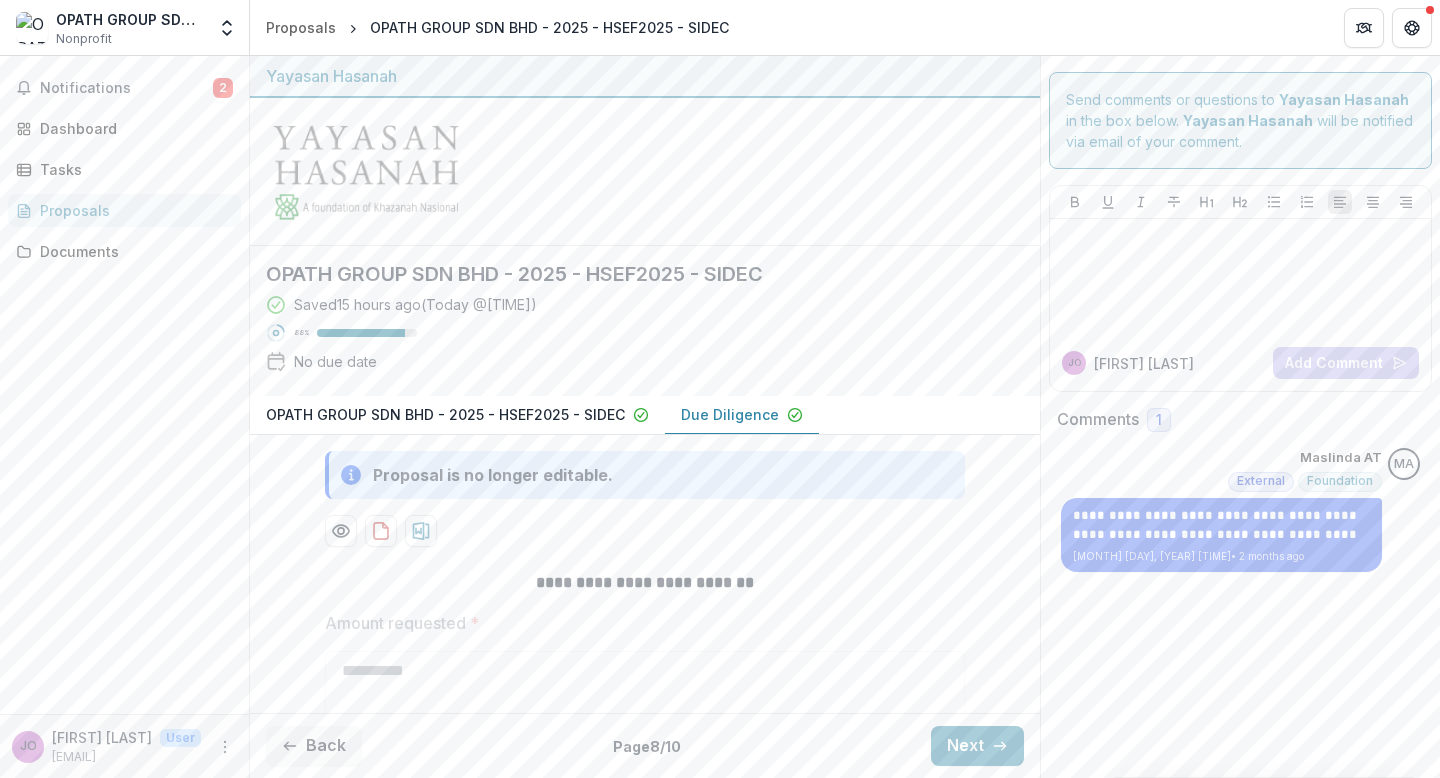 scroll, scrollTop: 296, scrollLeft: 0, axis: vertical 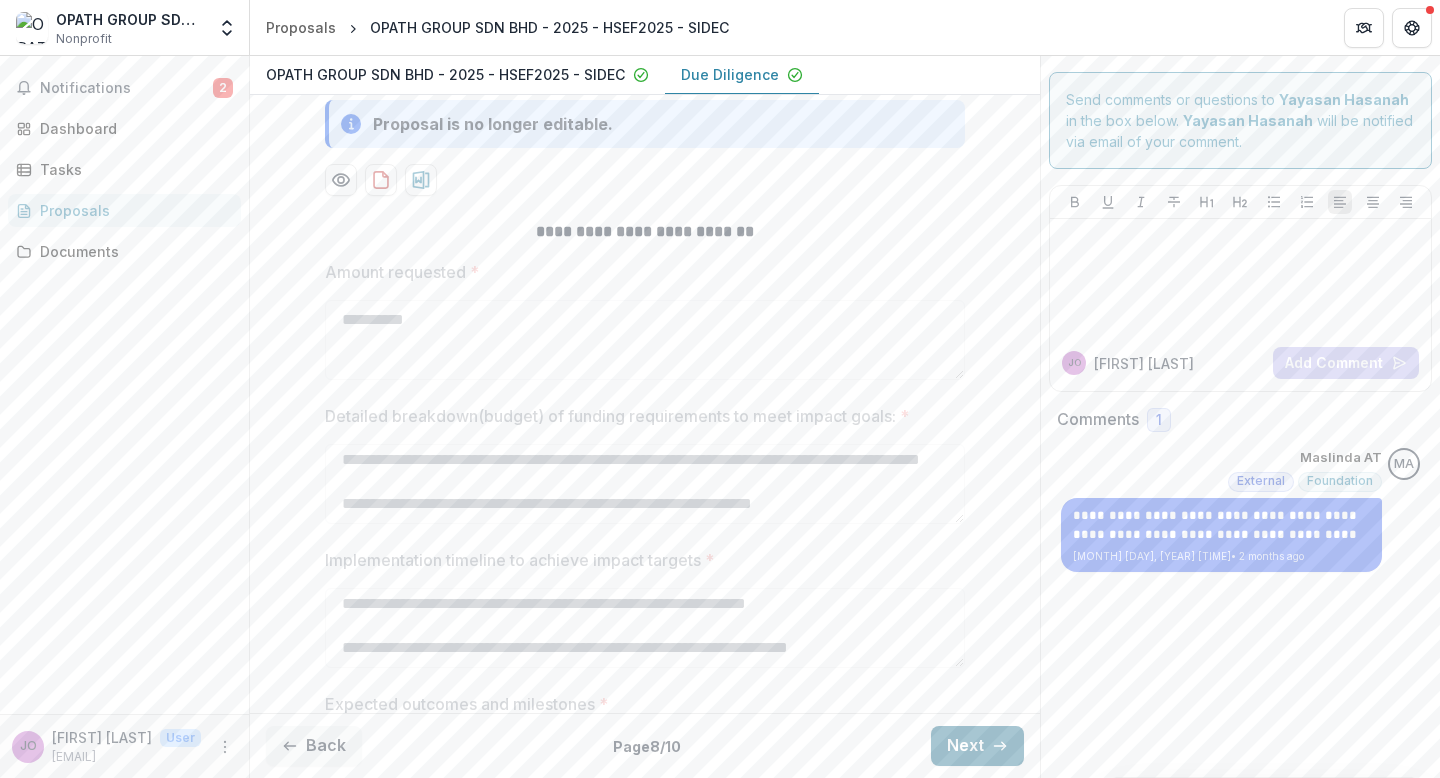 click on "Next" at bounding box center [977, 746] 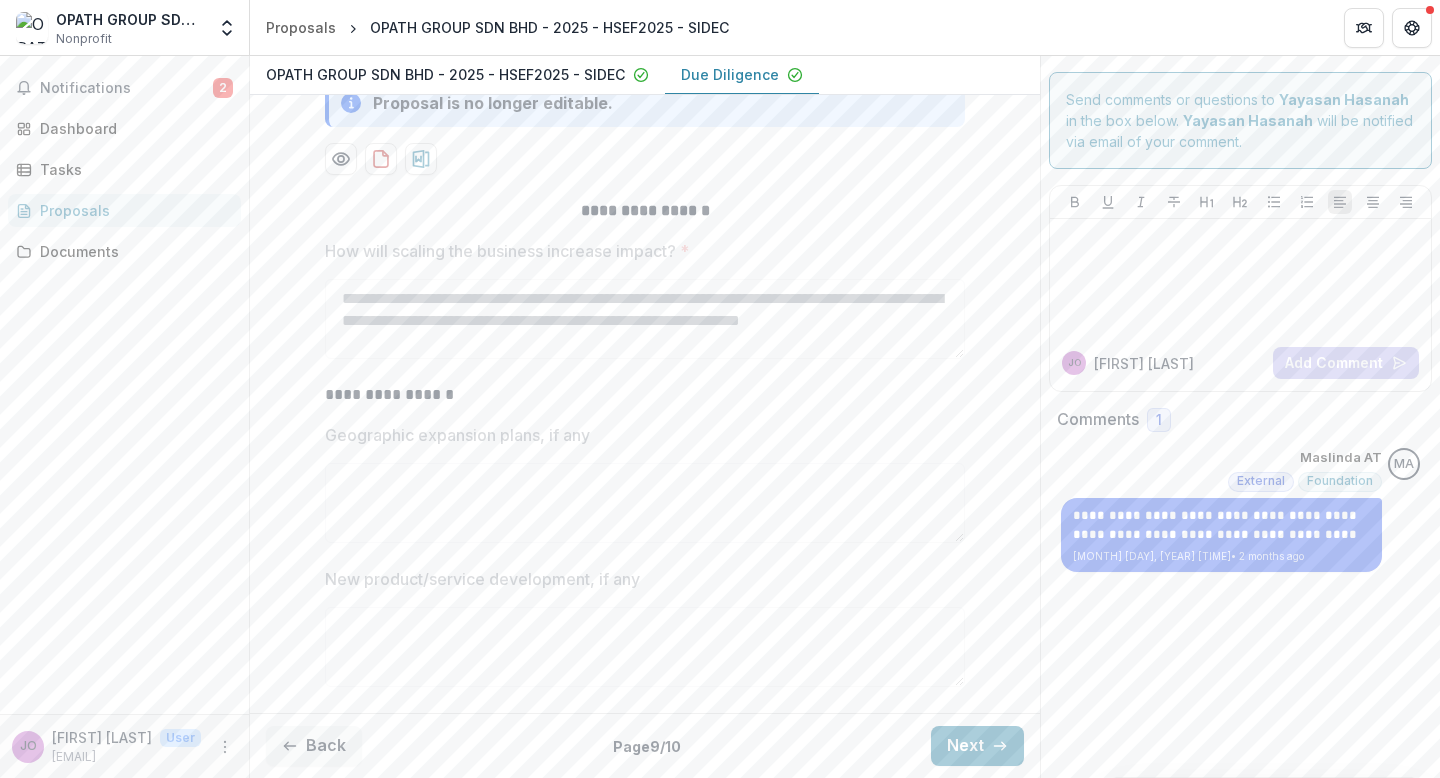 scroll, scrollTop: 522, scrollLeft: 0, axis: vertical 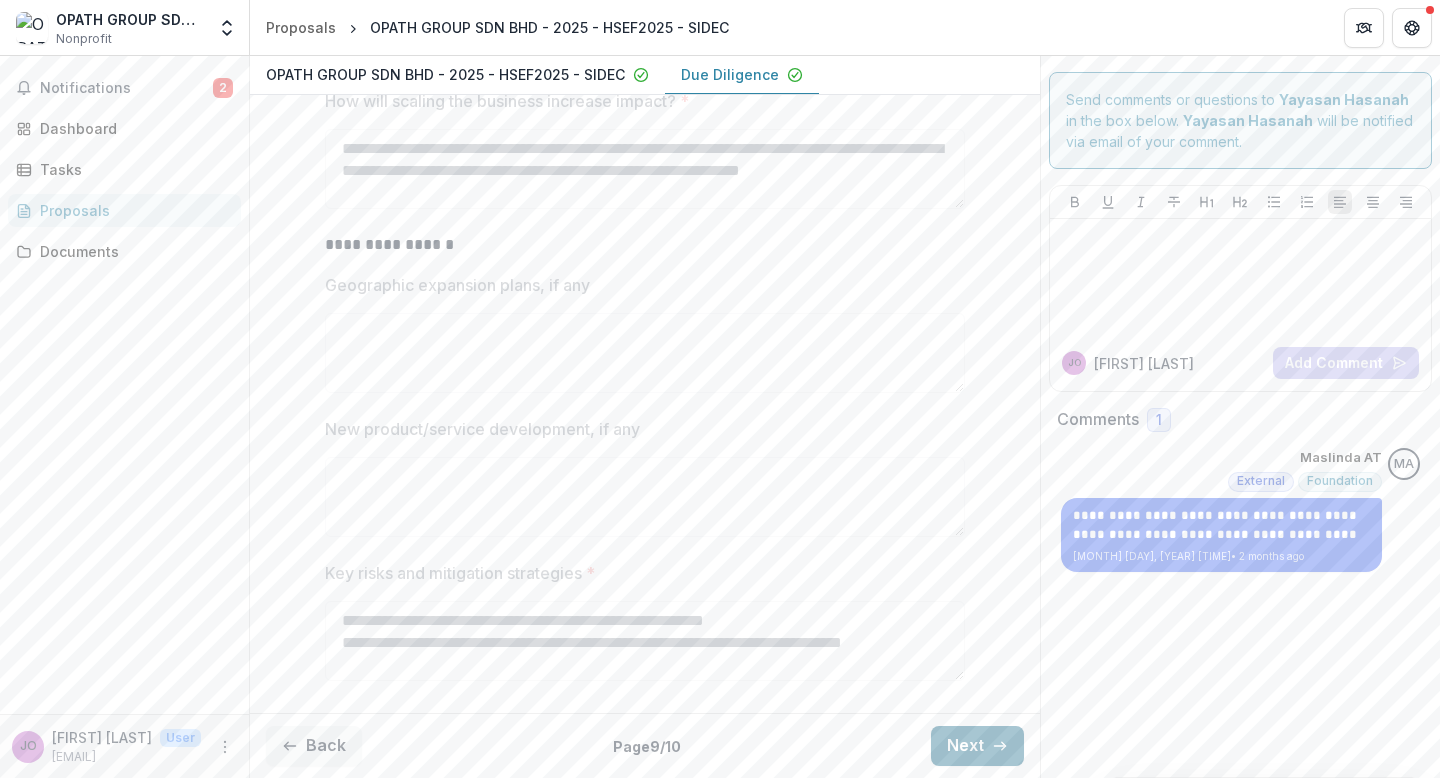 click on "Next" at bounding box center [977, 746] 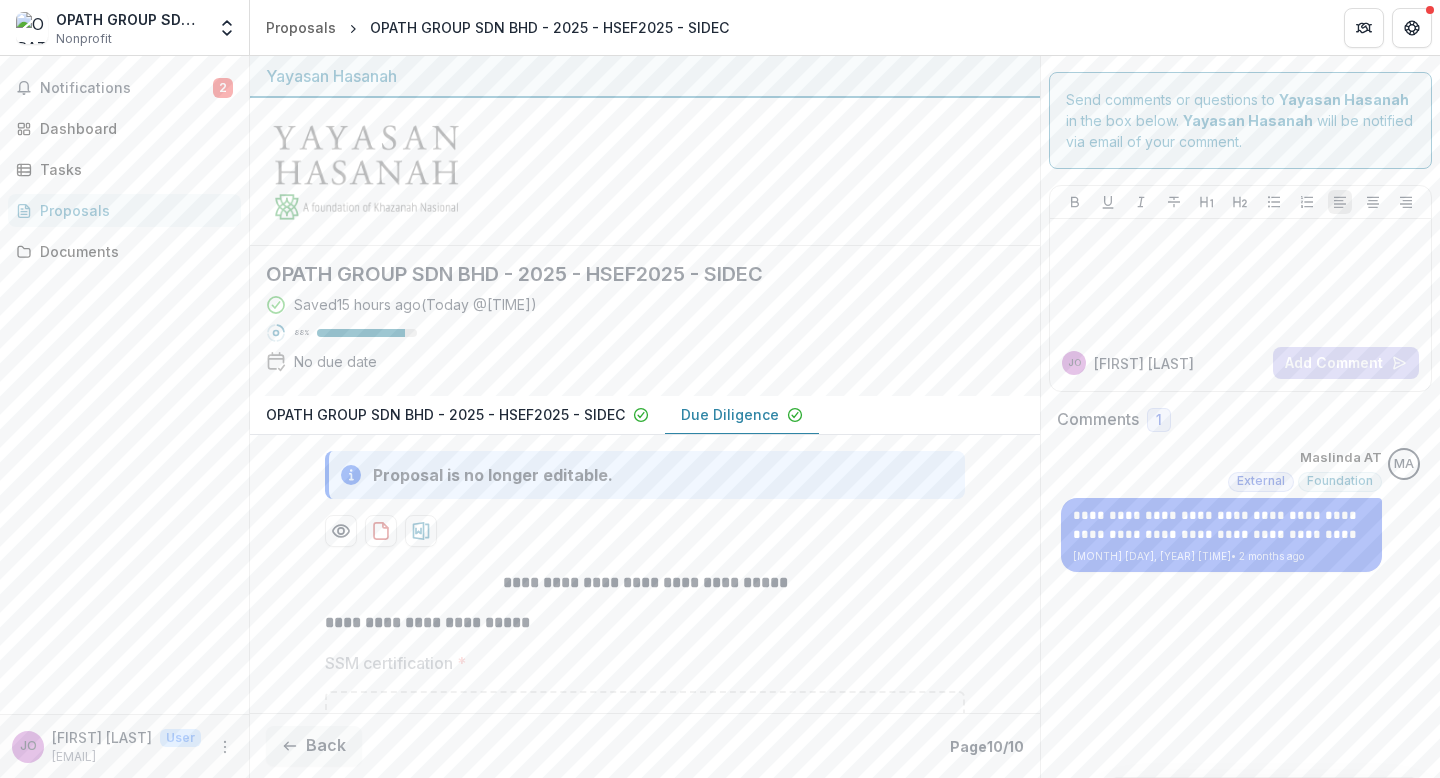 scroll, scrollTop: 450, scrollLeft: 0, axis: vertical 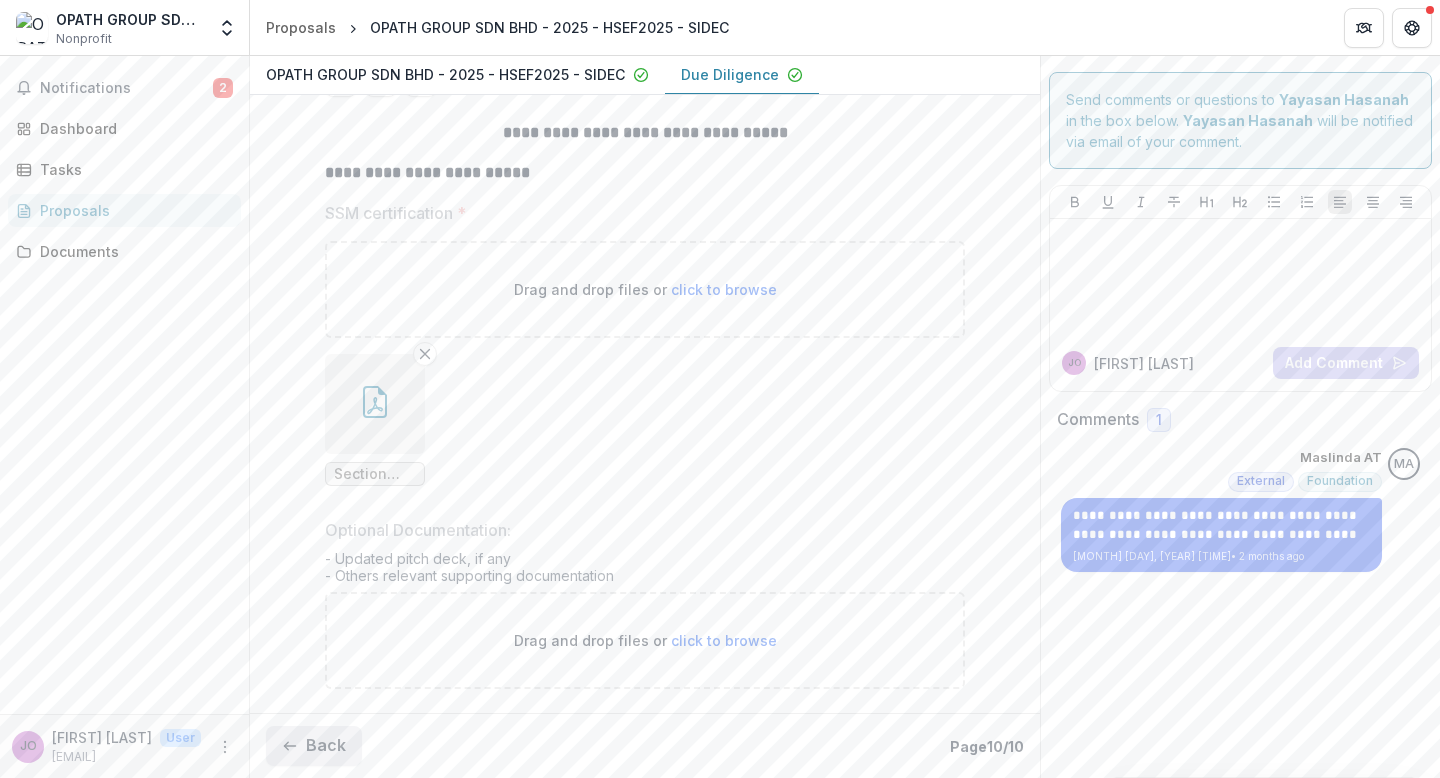 click on "Back" at bounding box center (314, 746) 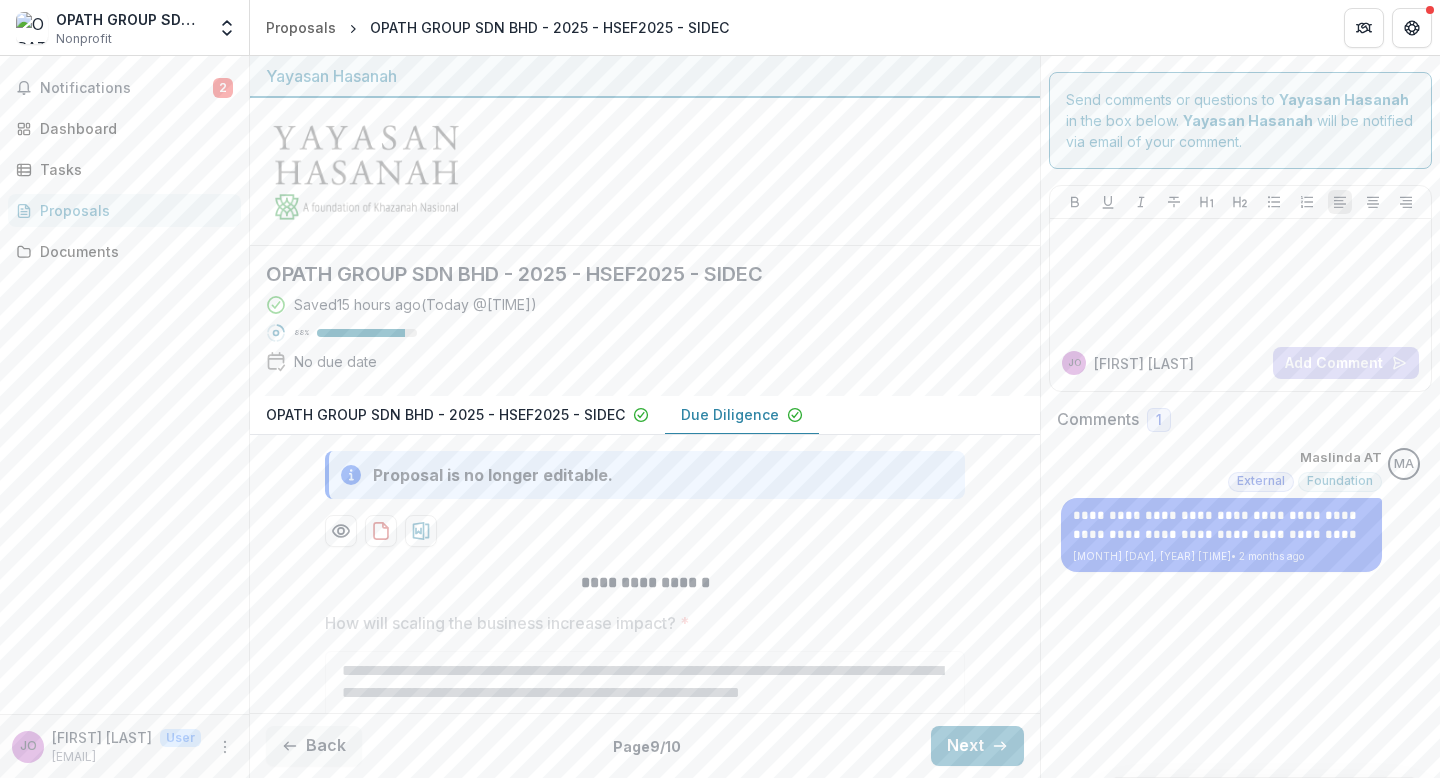 scroll, scrollTop: 281, scrollLeft: 0, axis: vertical 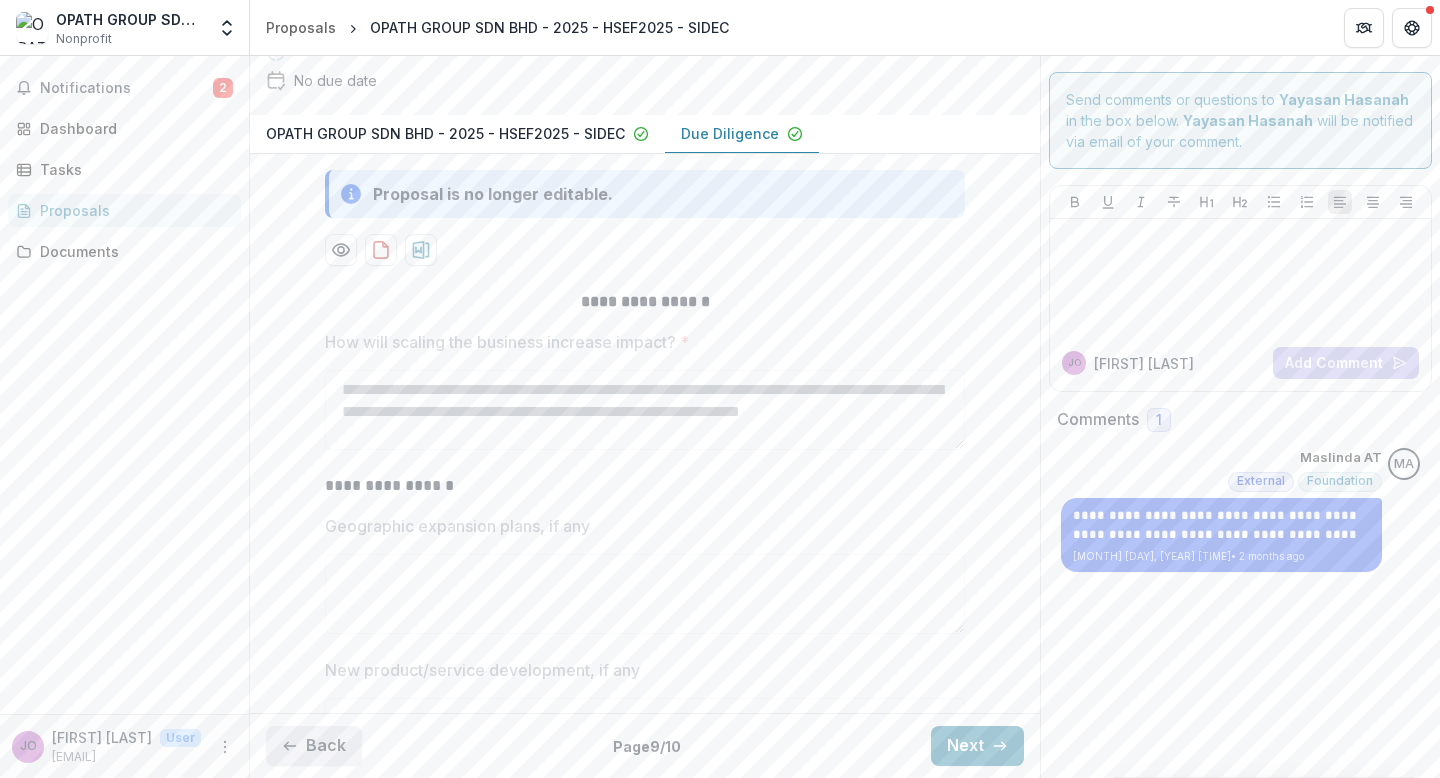 click 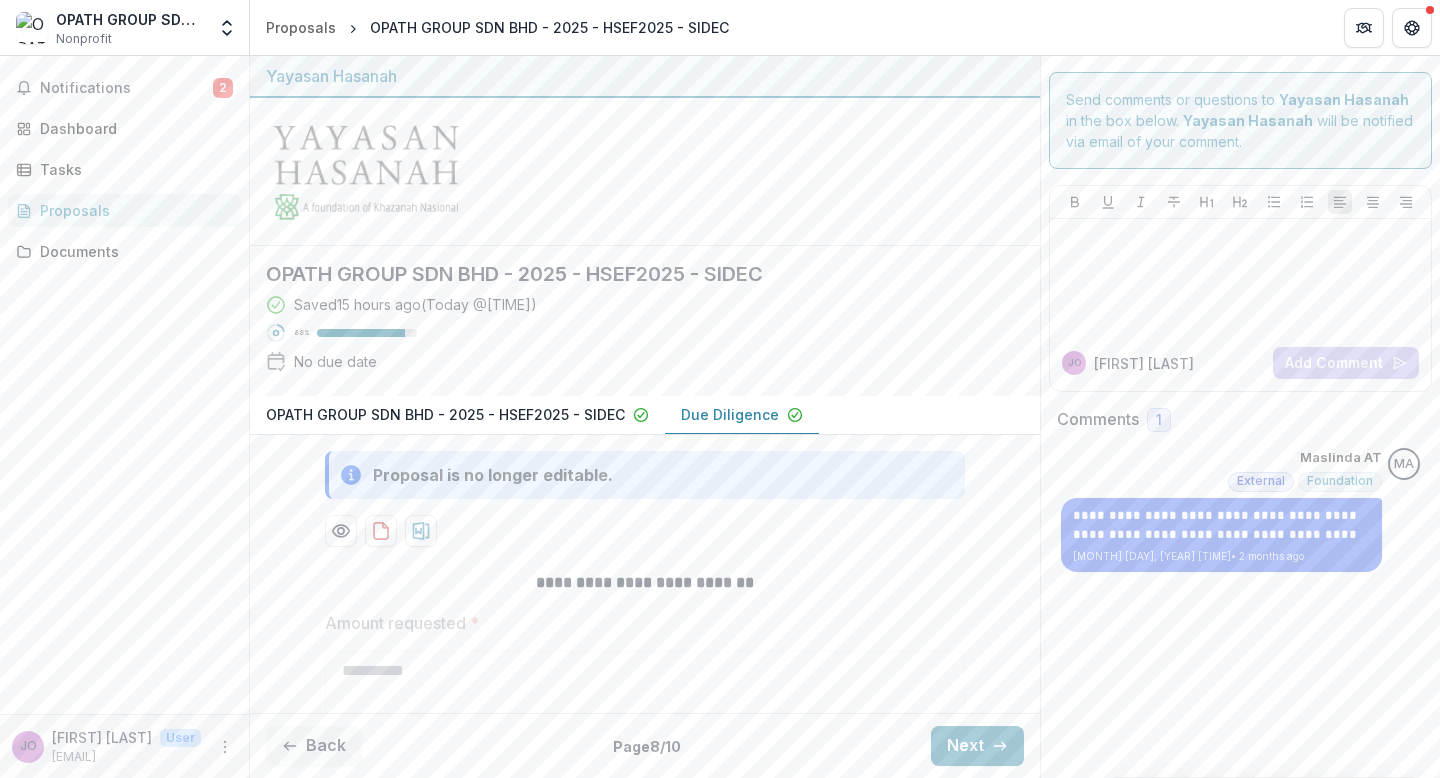 scroll, scrollTop: 318, scrollLeft: 0, axis: vertical 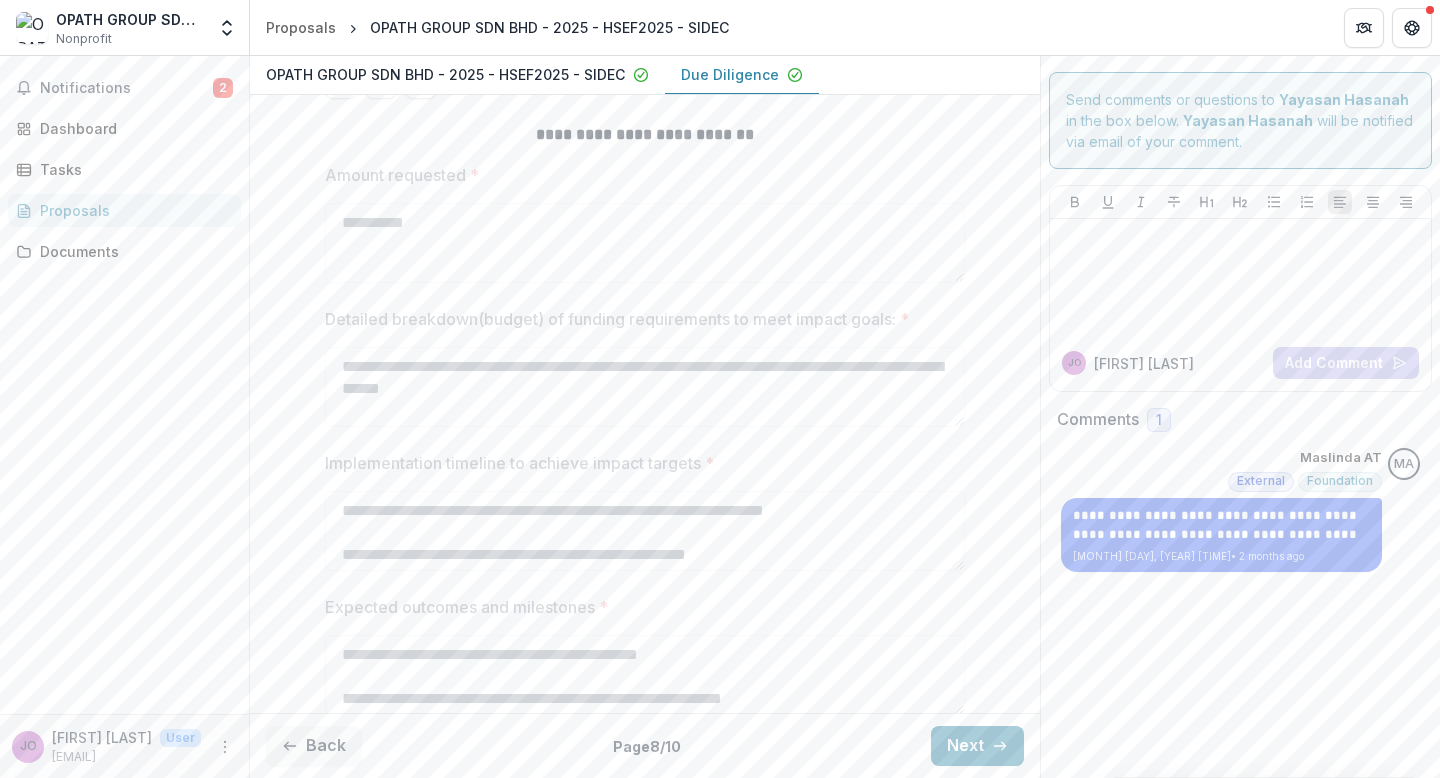 click on "Proposals" at bounding box center [132, 210] 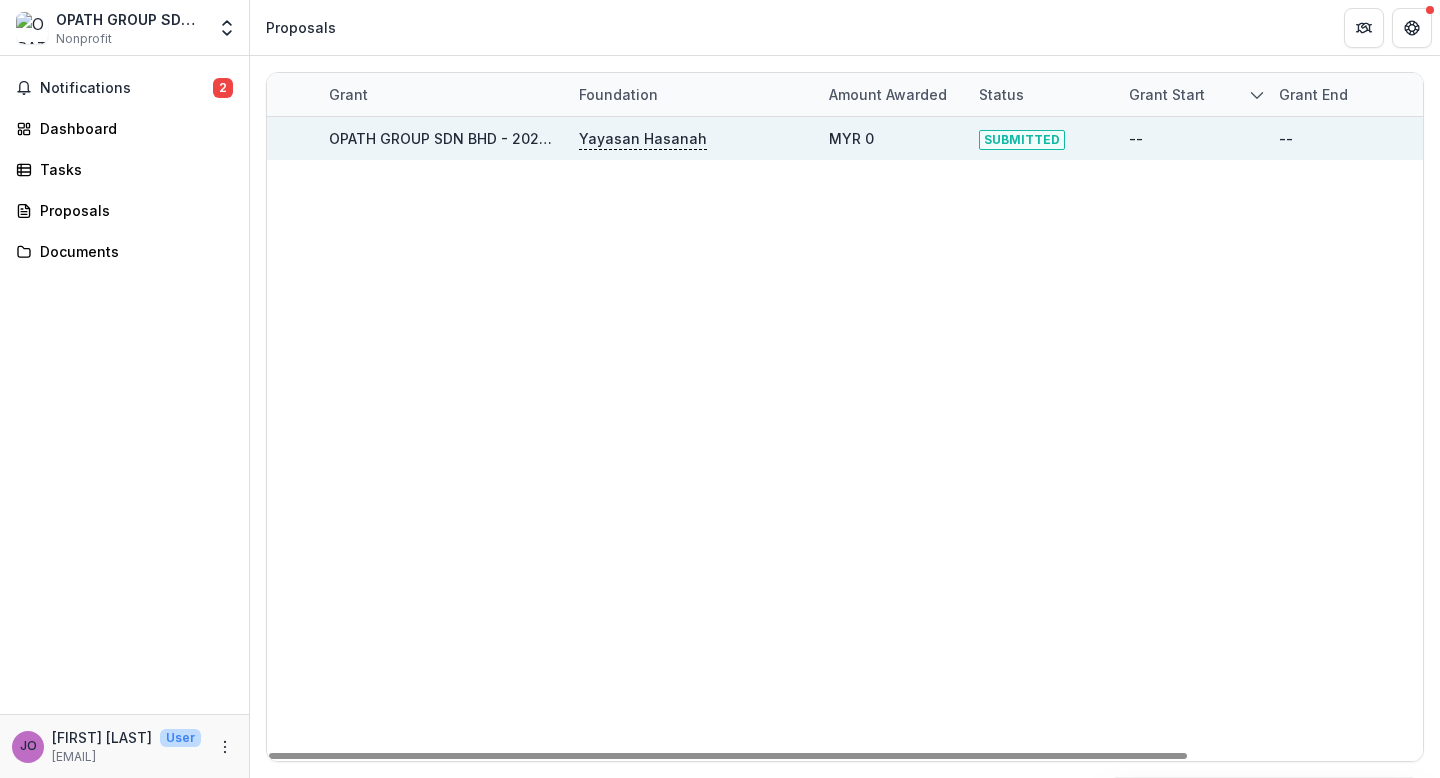 click on "OPATH GROUP SDN BHD - 2025 - HSEF2025 - SIDEC" at bounding box center [508, 138] 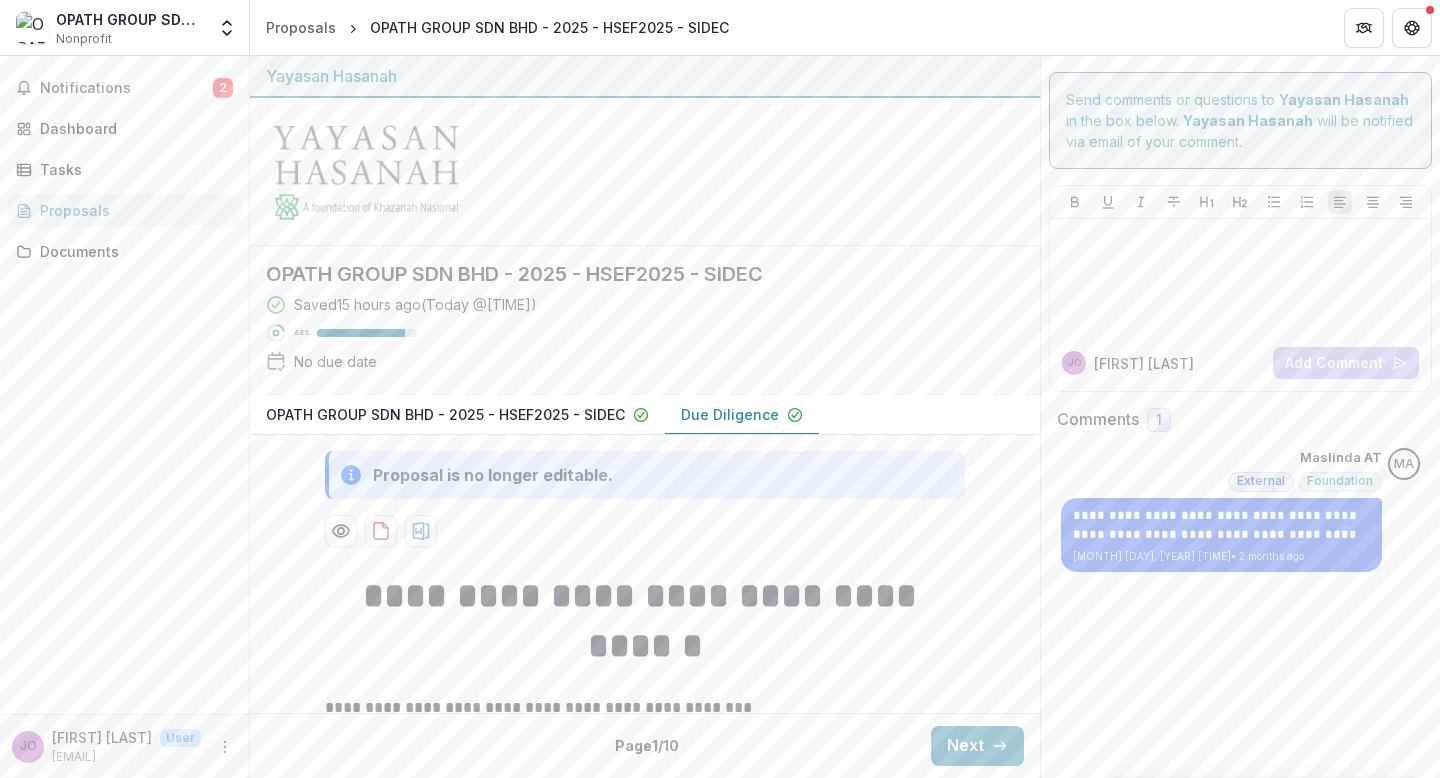 click on "Saved 15 hours ago ( Today @ [TIME] )" at bounding box center [415, 304] 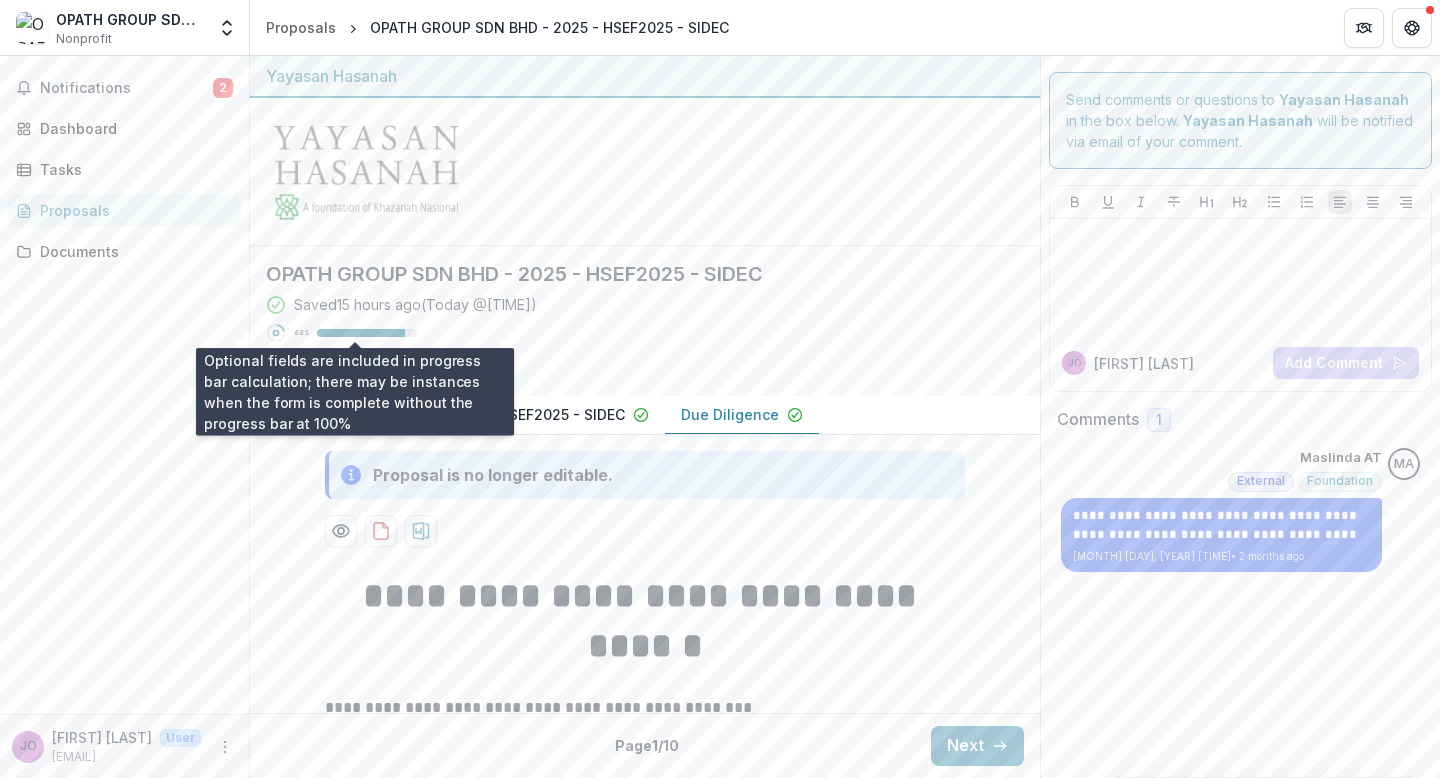 click on "88 %" at bounding box center (355, 333) 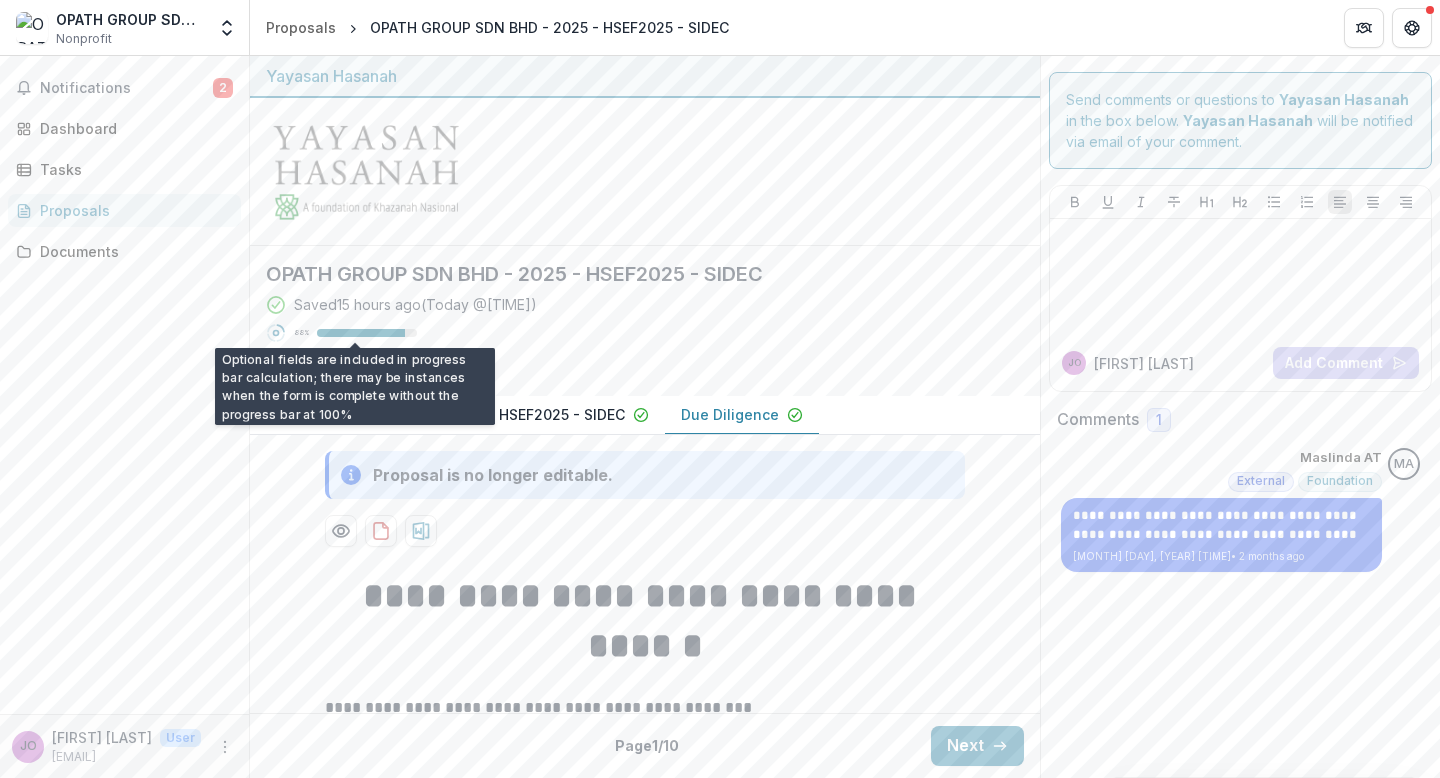 click 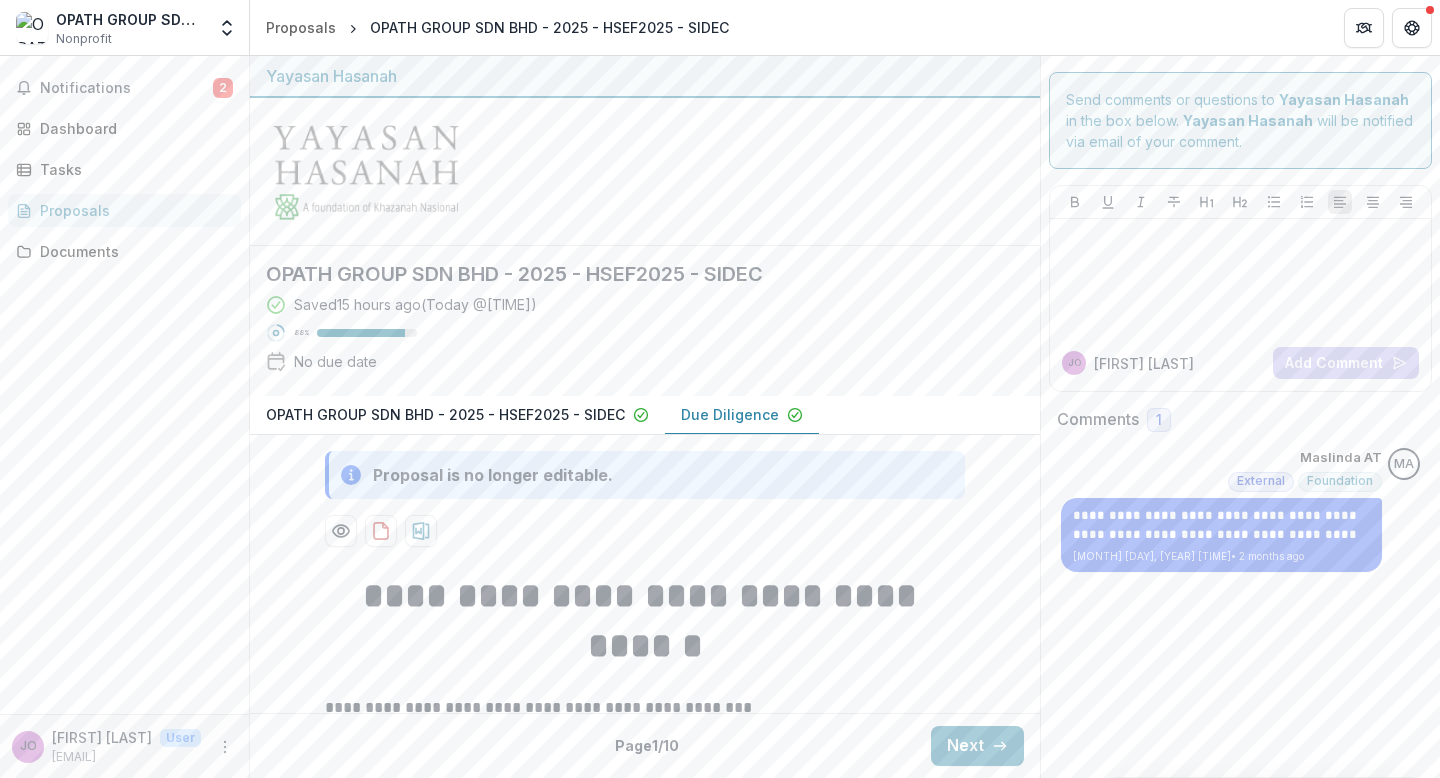 scroll, scrollTop: 56, scrollLeft: 0, axis: vertical 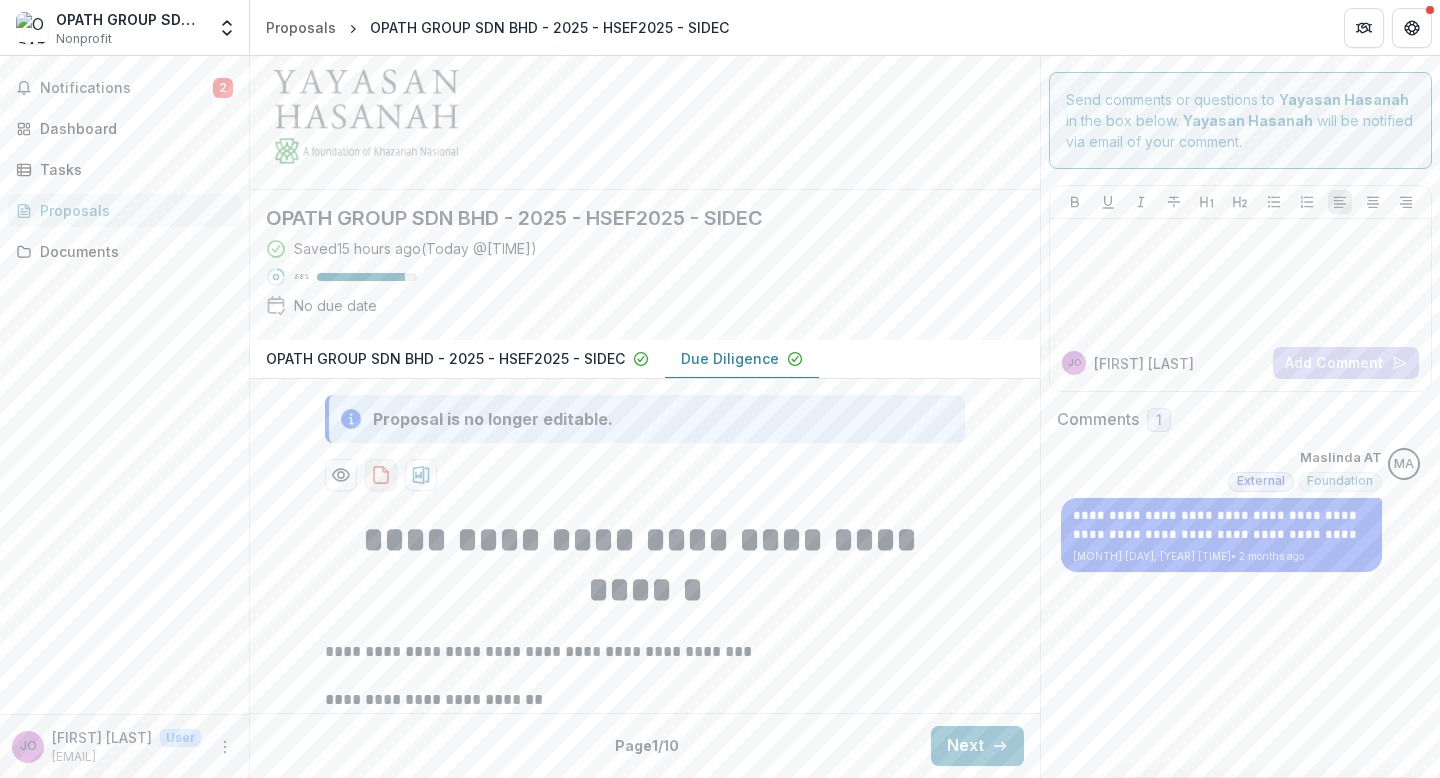 click 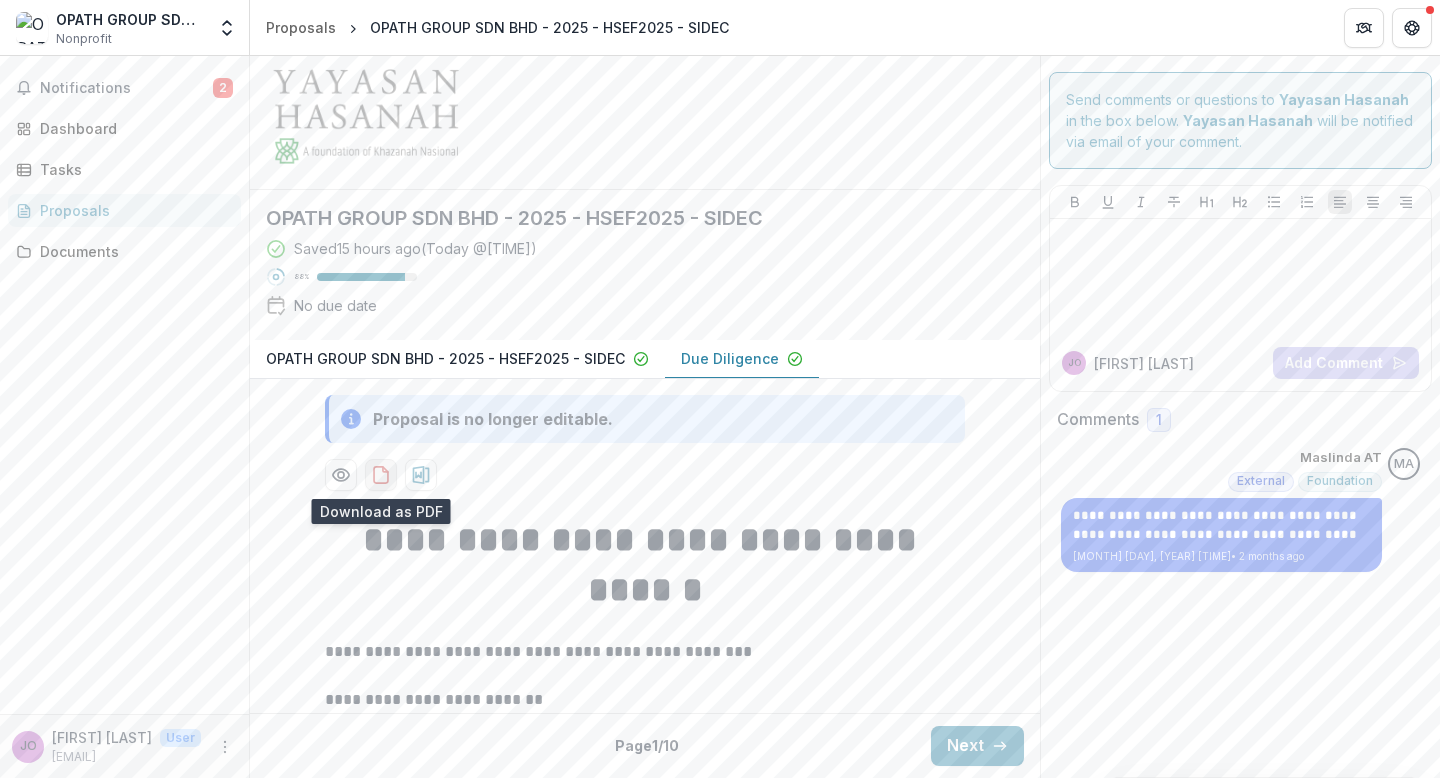 click 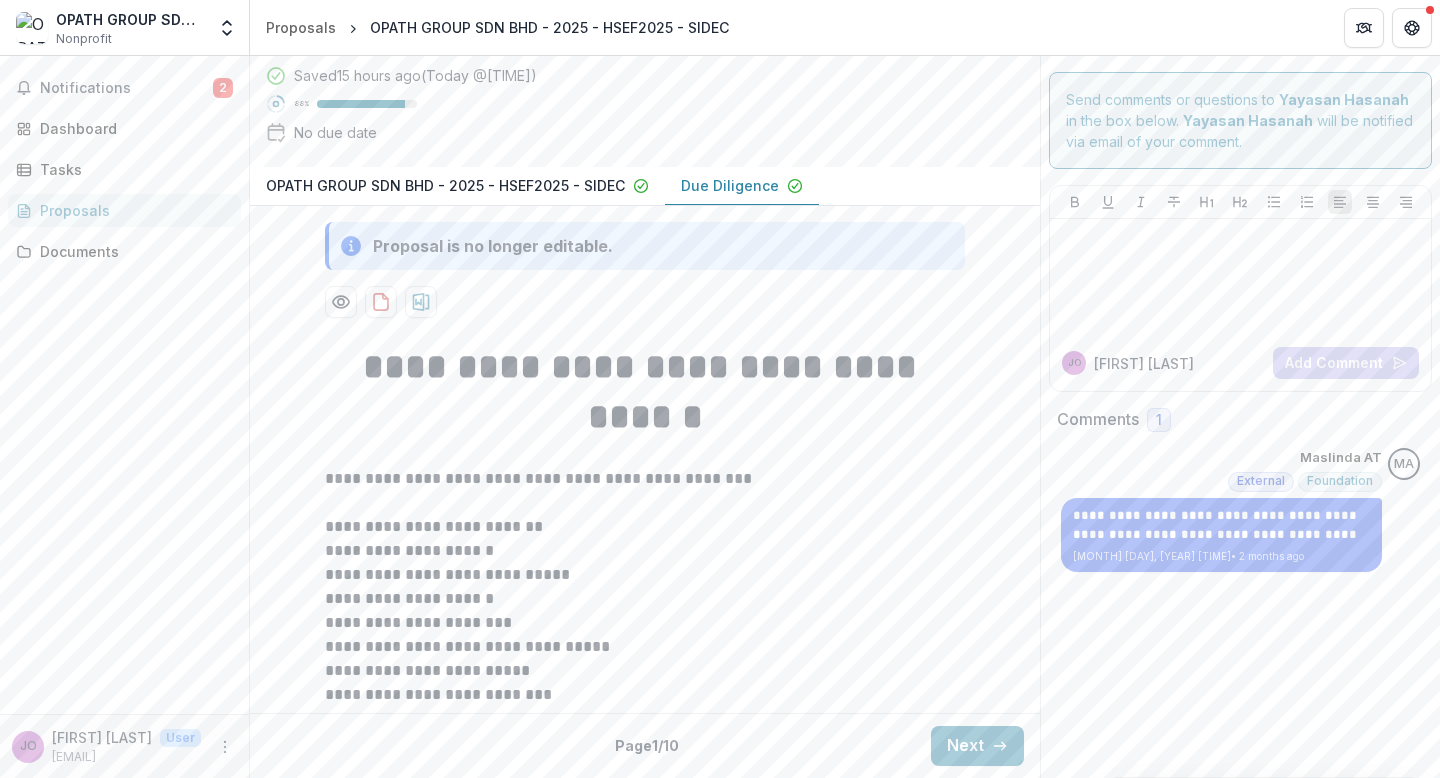 scroll, scrollTop: 0, scrollLeft: 0, axis: both 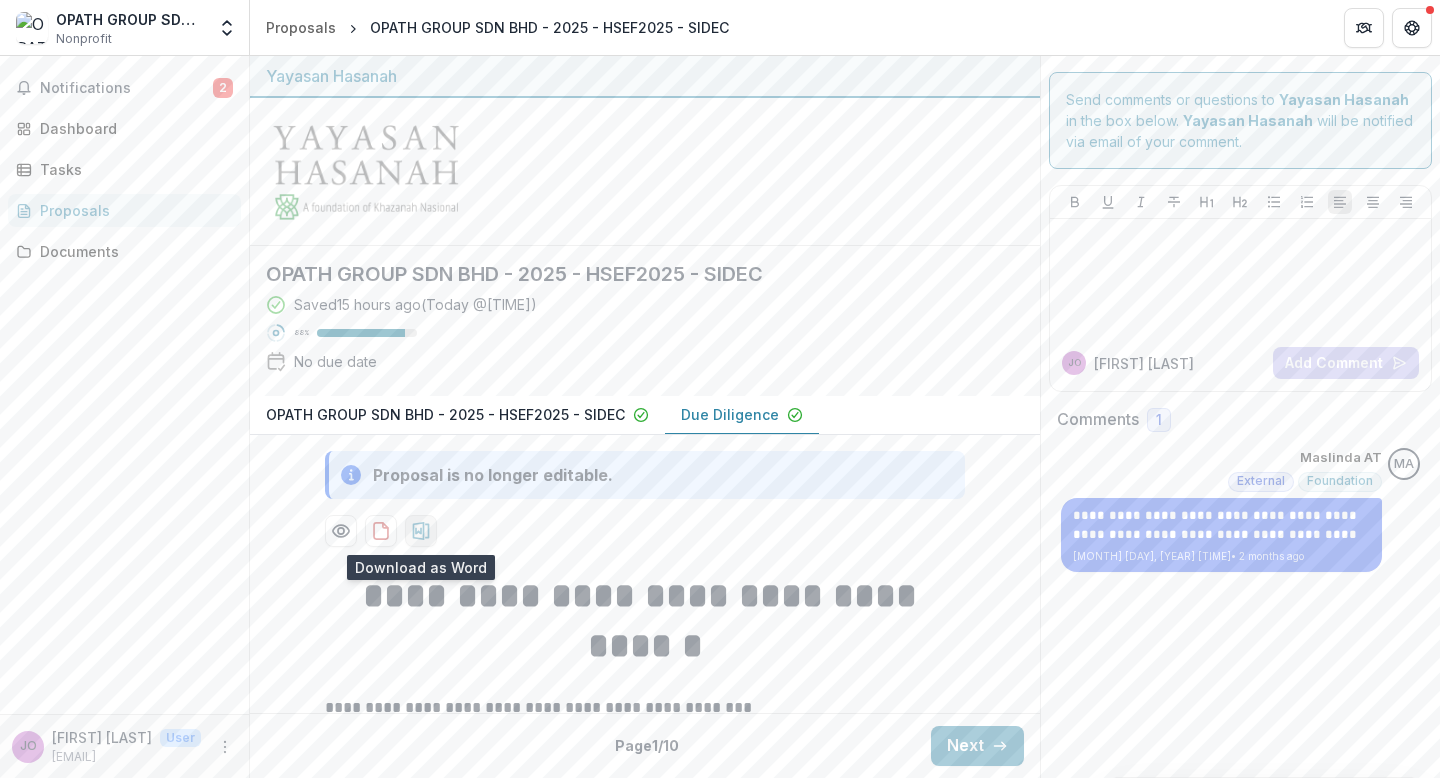 click 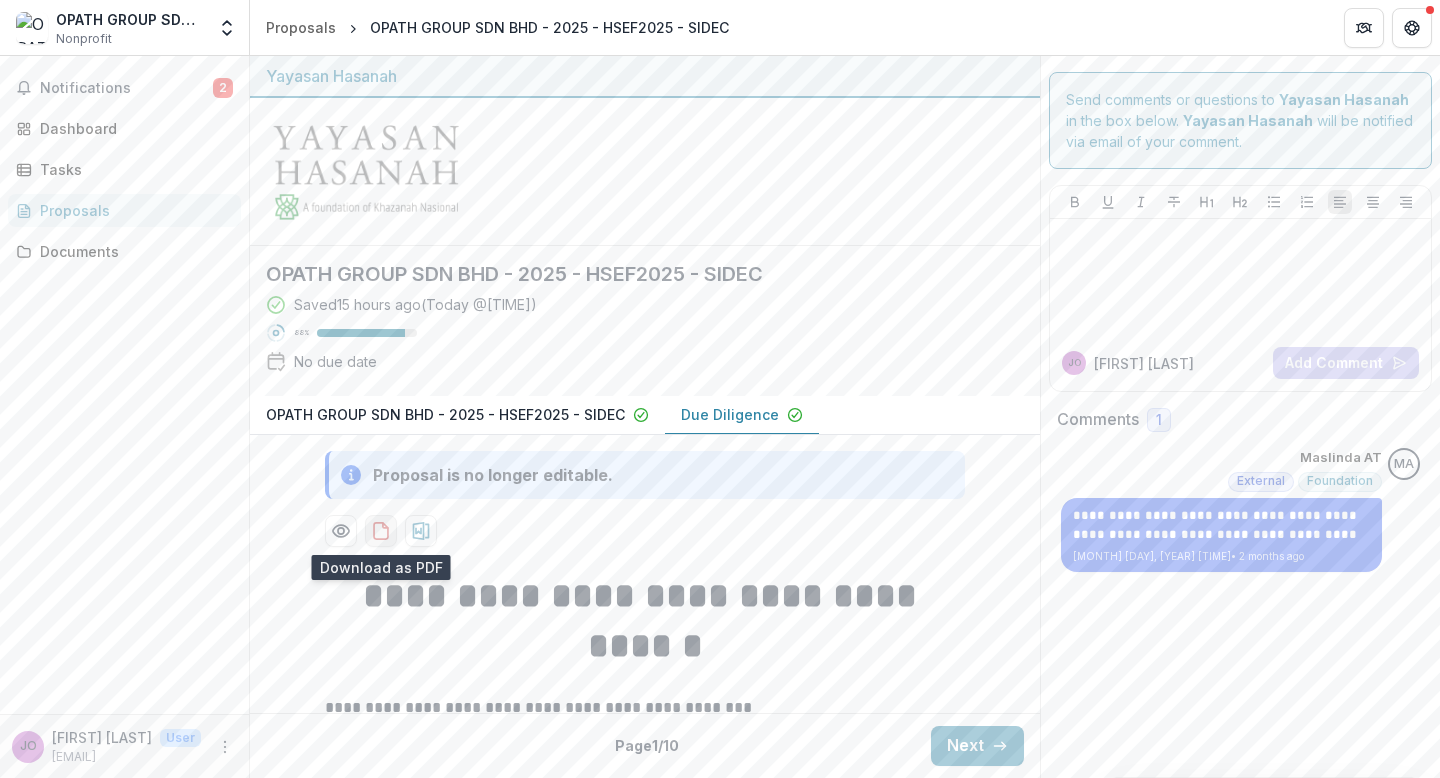 click 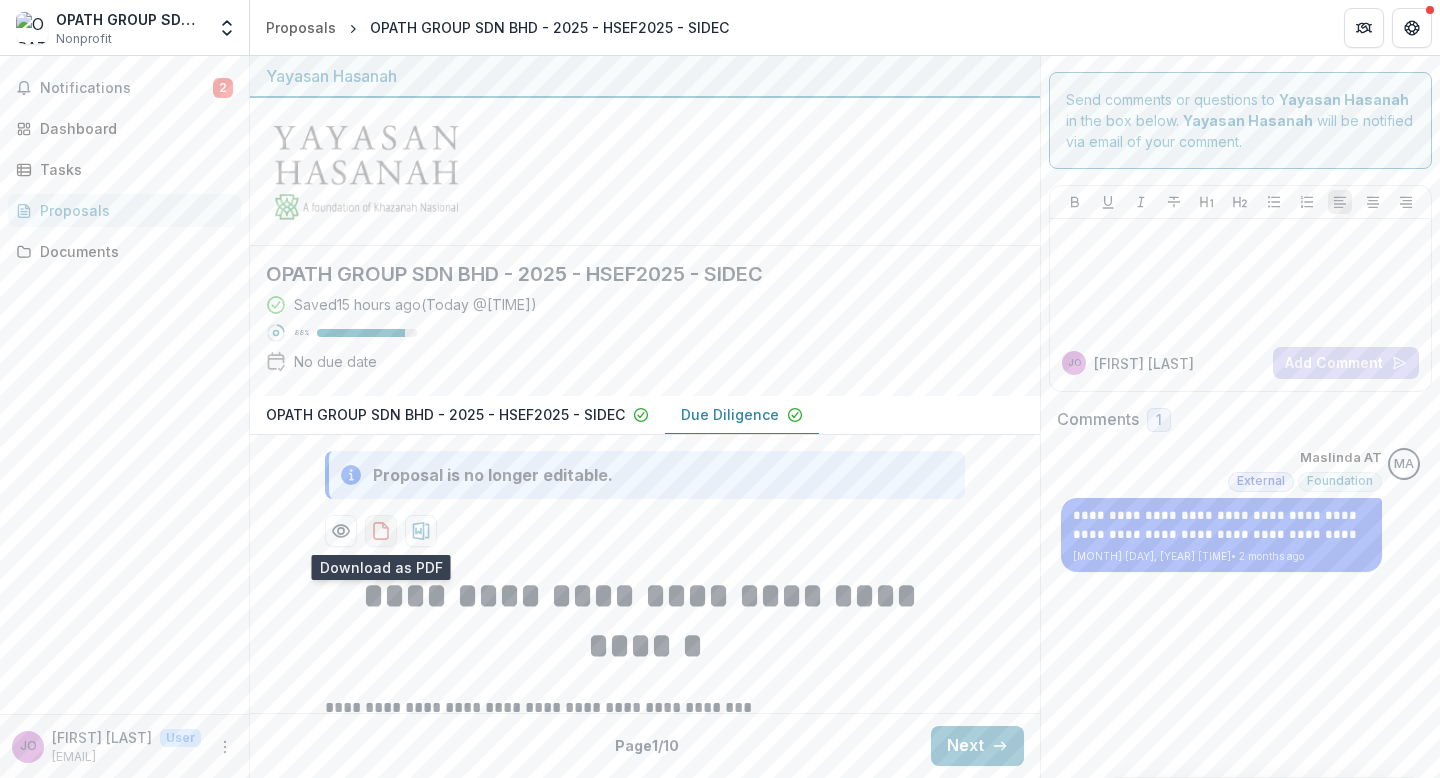 click at bounding box center (381, 531) 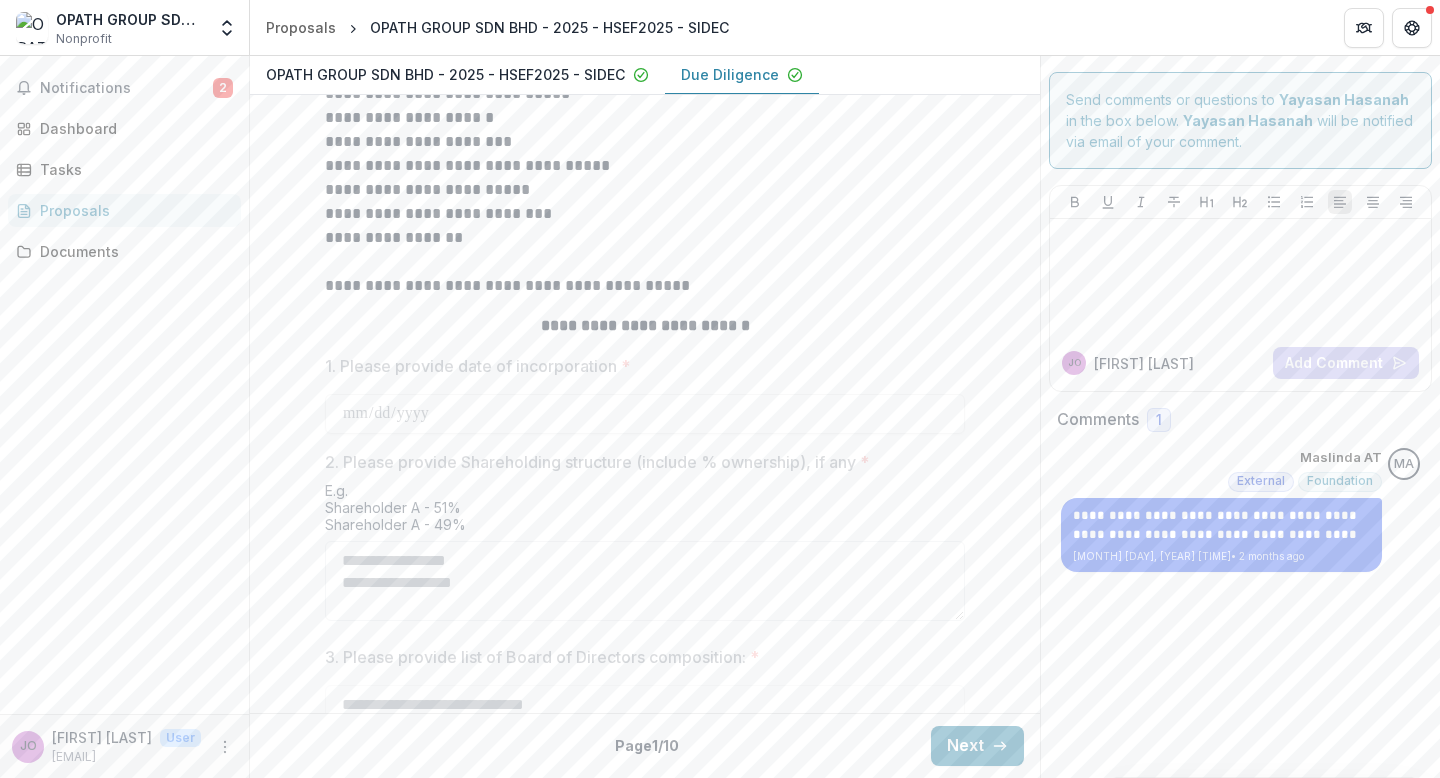 scroll, scrollTop: 709, scrollLeft: 0, axis: vertical 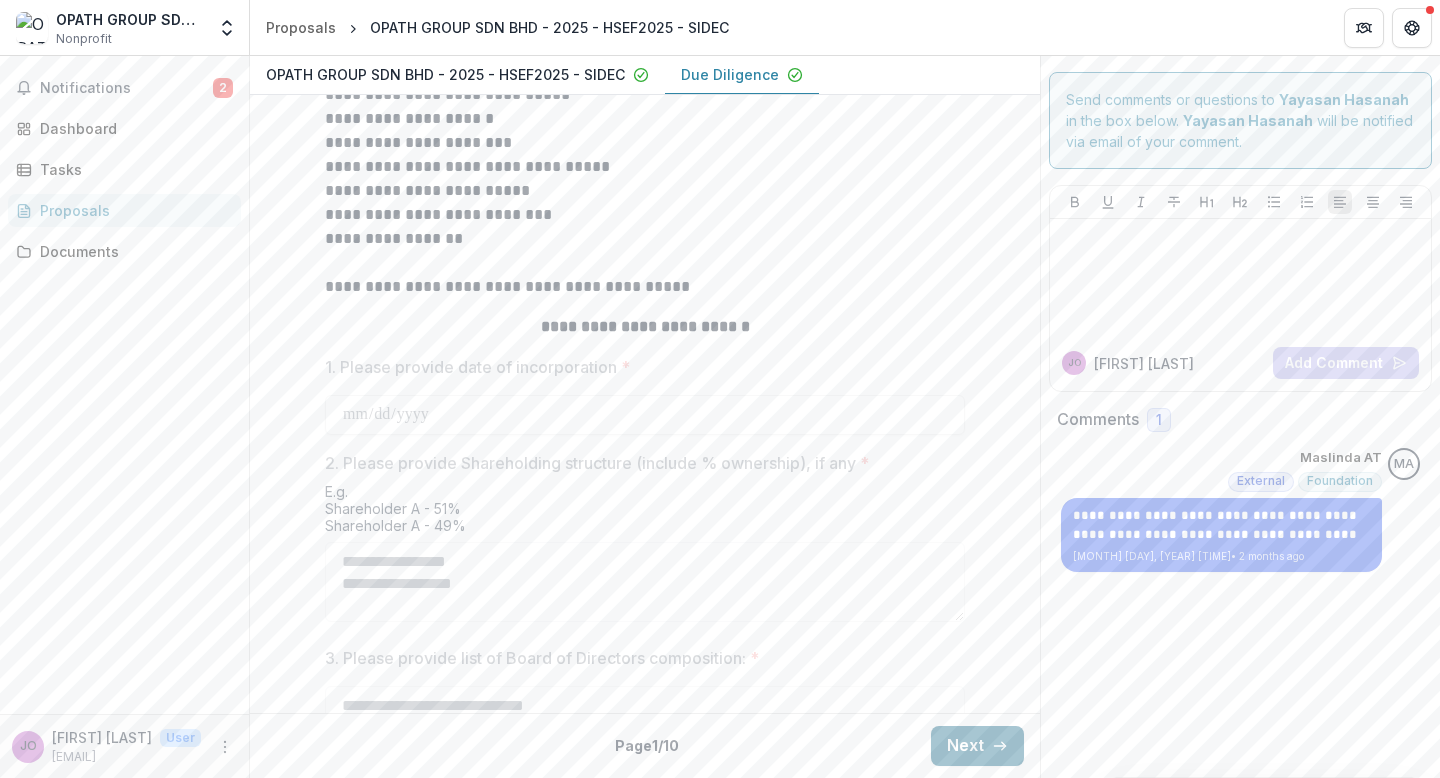 click on "Next" at bounding box center [977, 746] 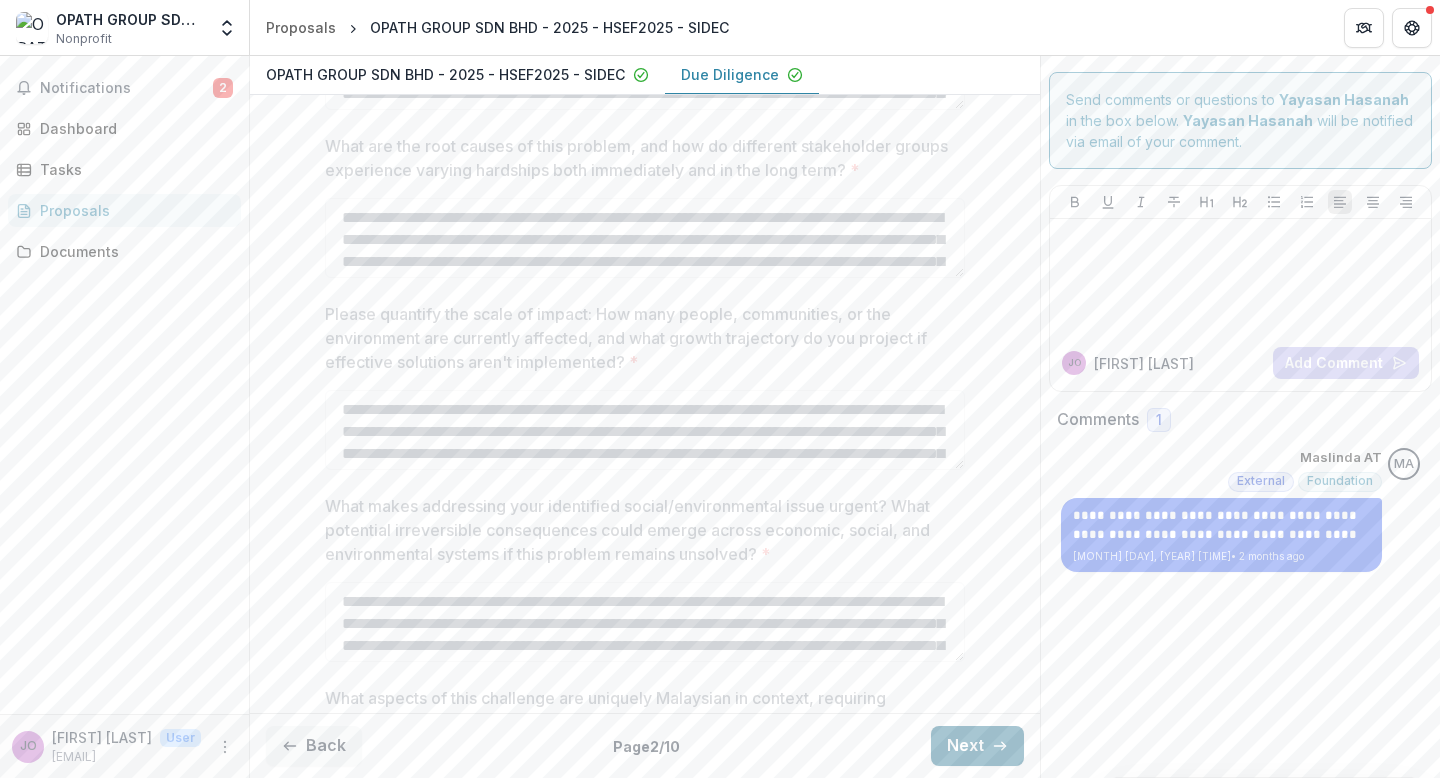 scroll, scrollTop: 0, scrollLeft: 0, axis: both 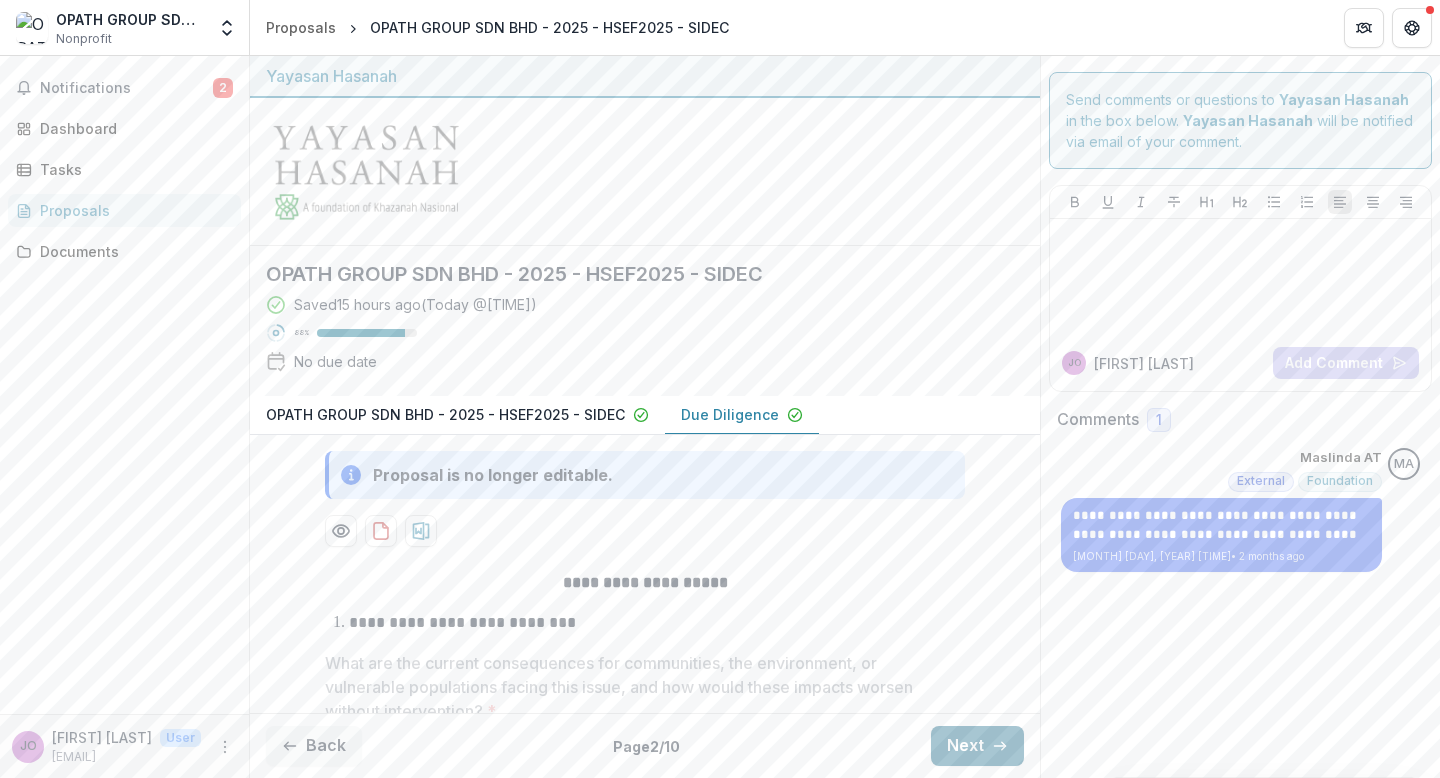 click on "Next" at bounding box center [977, 746] 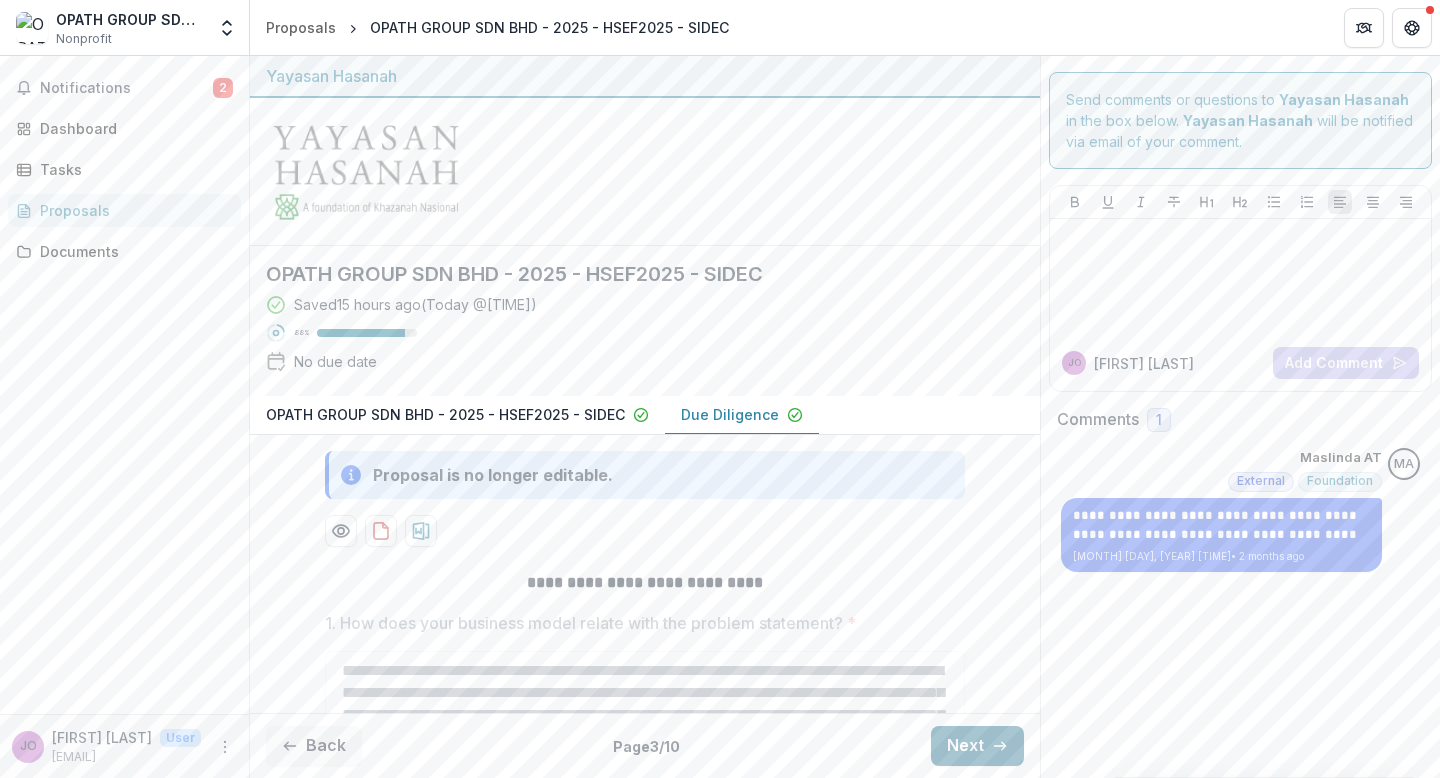 click on "Next" at bounding box center [977, 746] 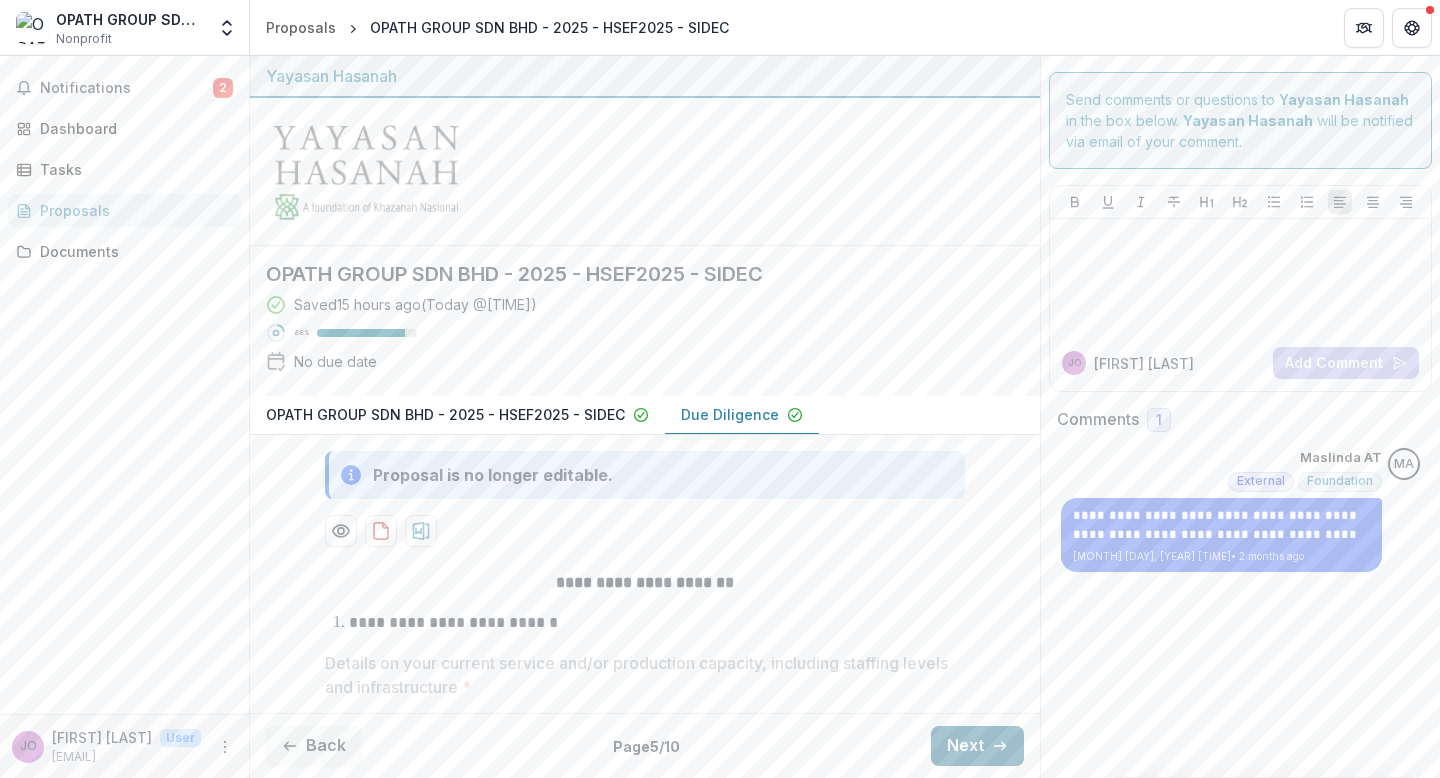 click on "Next" at bounding box center (977, 746) 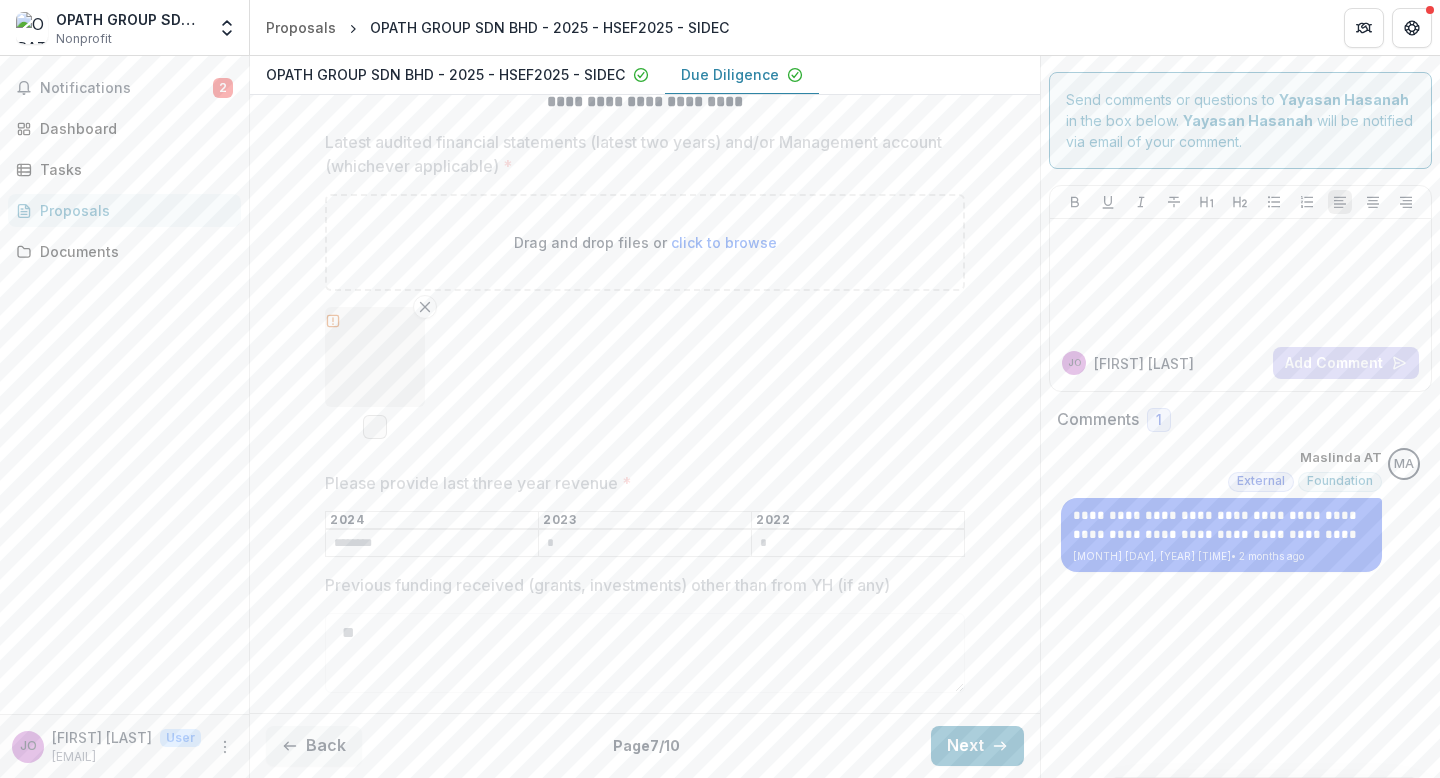 scroll, scrollTop: 483, scrollLeft: 0, axis: vertical 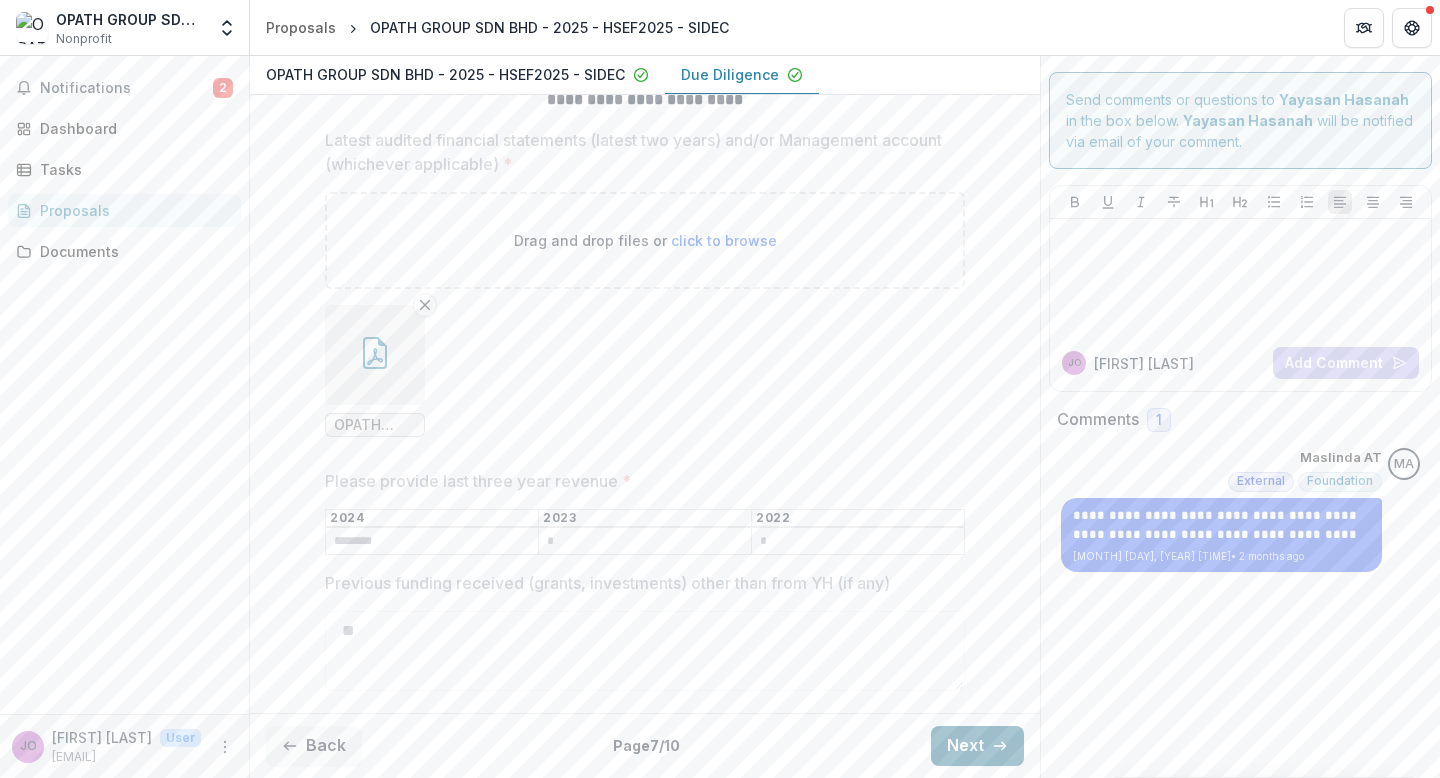 click on "Next" at bounding box center [977, 746] 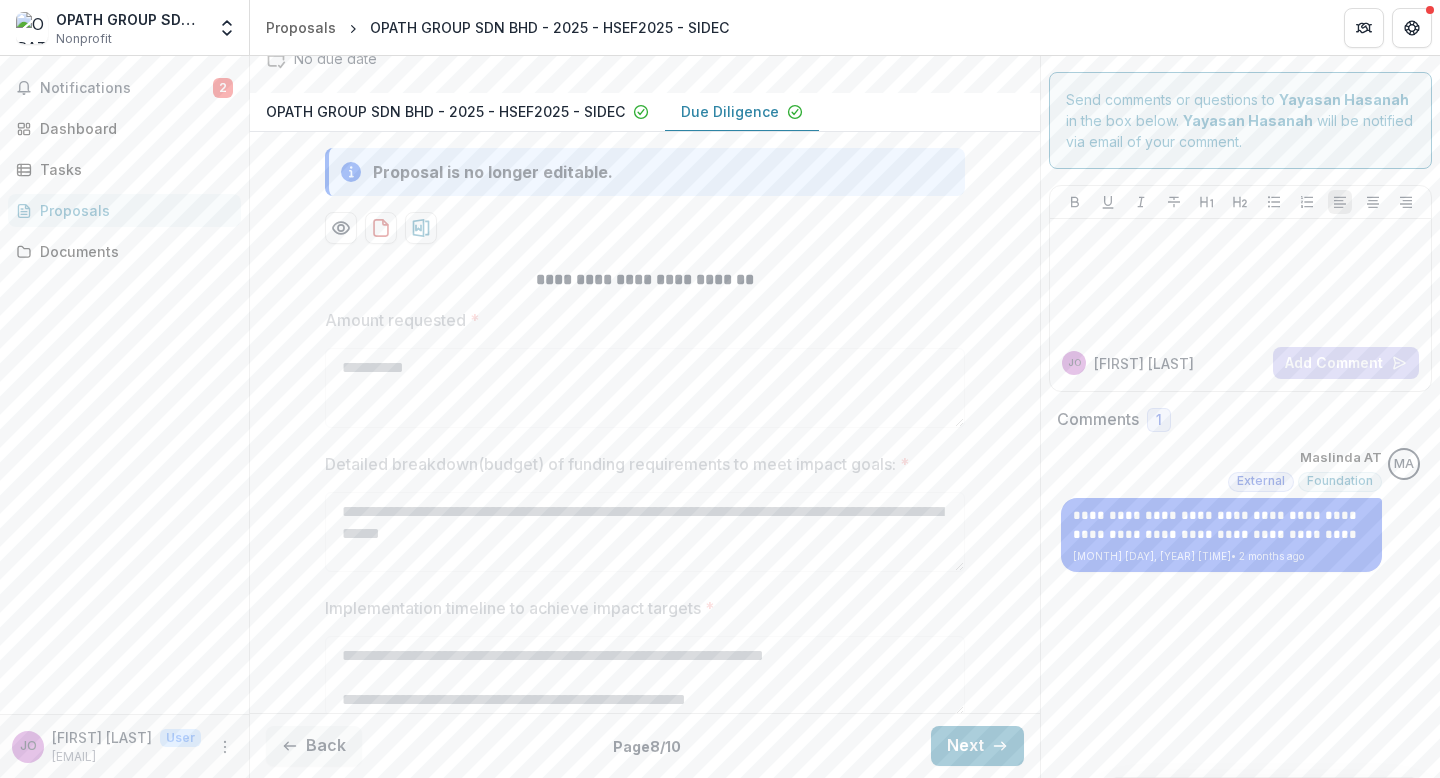 scroll, scrollTop: 400, scrollLeft: 0, axis: vertical 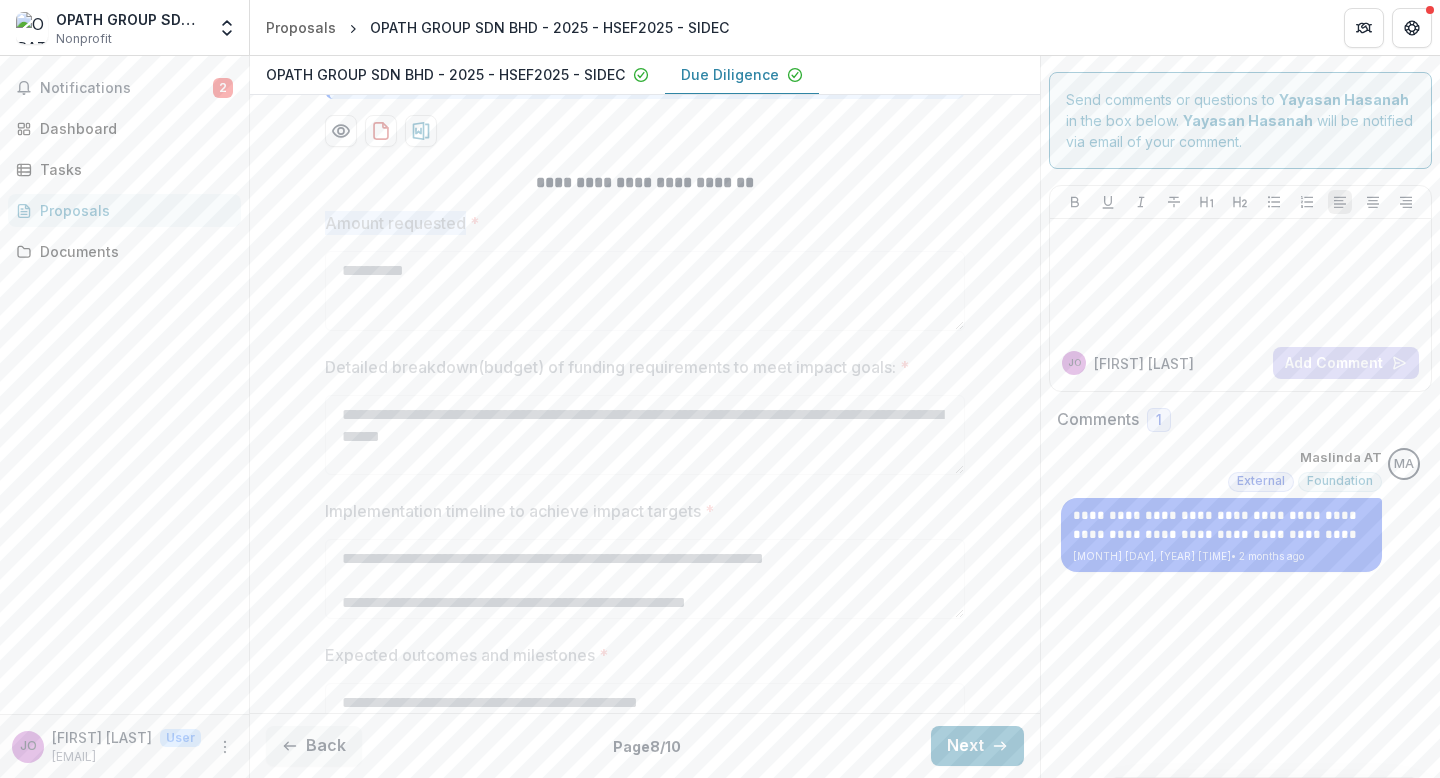 drag, startPoint x: 306, startPoint y: 224, endPoint x: 463, endPoint y: 226, distance: 157.01274 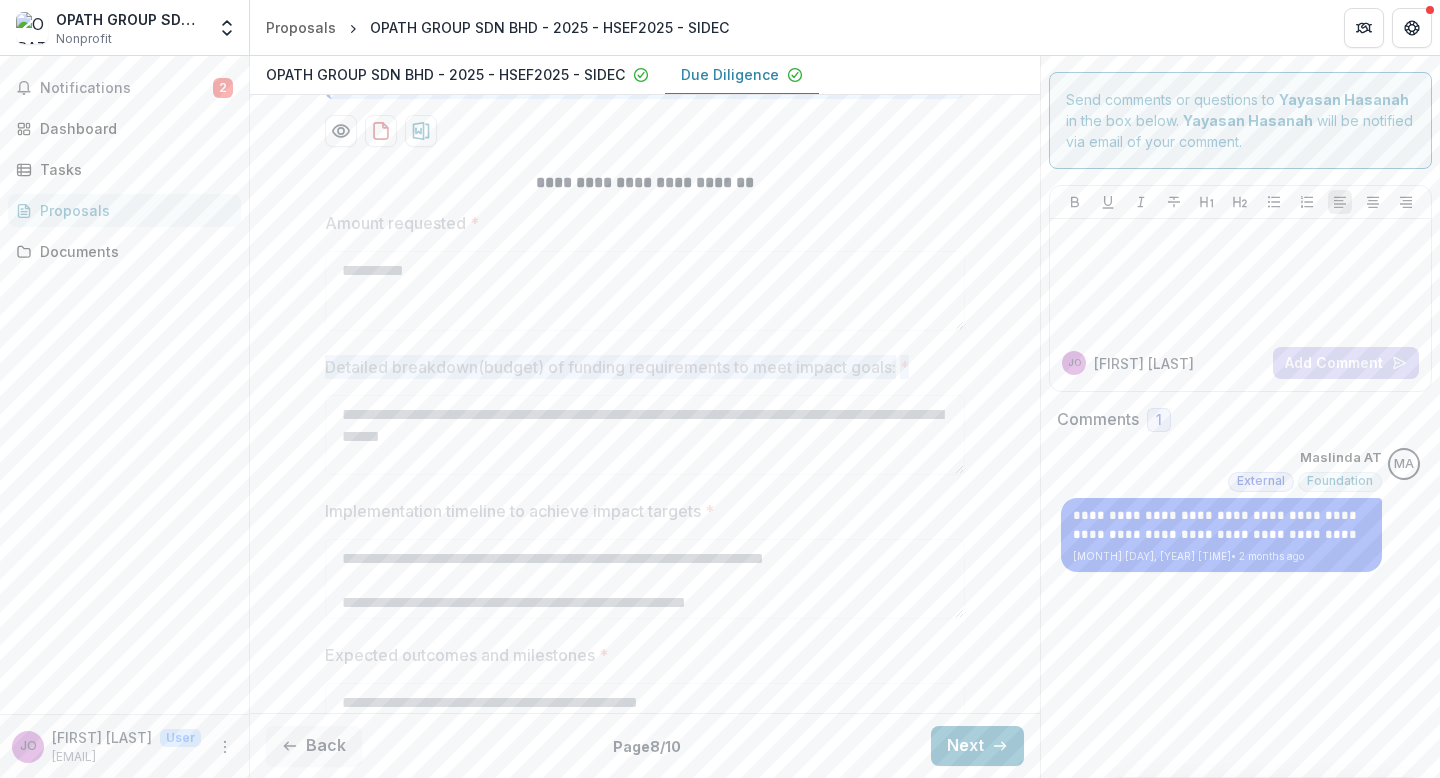 drag, startPoint x: 321, startPoint y: 364, endPoint x: 983, endPoint y: 394, distance: 662.6794 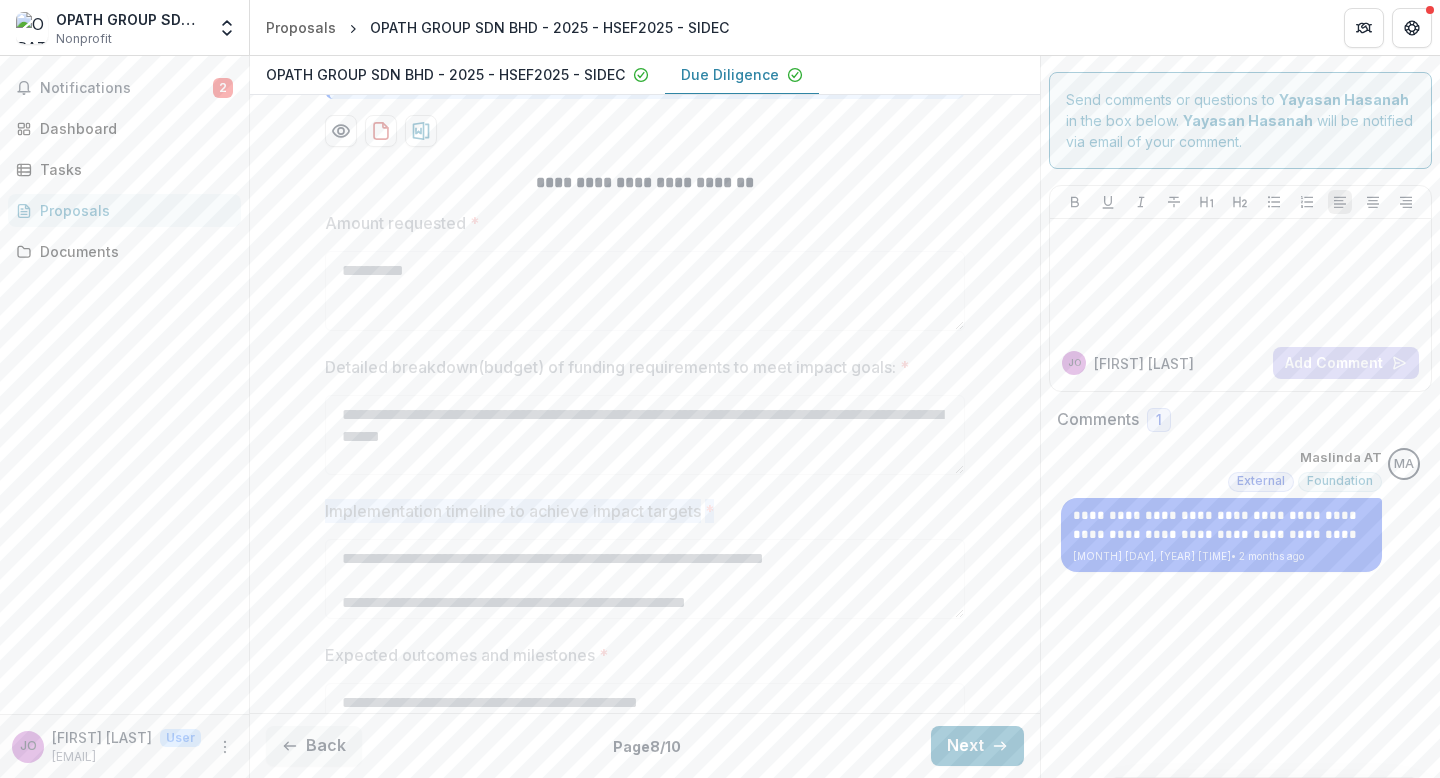 drag, startPoint x: 322, startPoint y: 511, endPoint x: 712, endPoint y: 529, distance: 390.41516 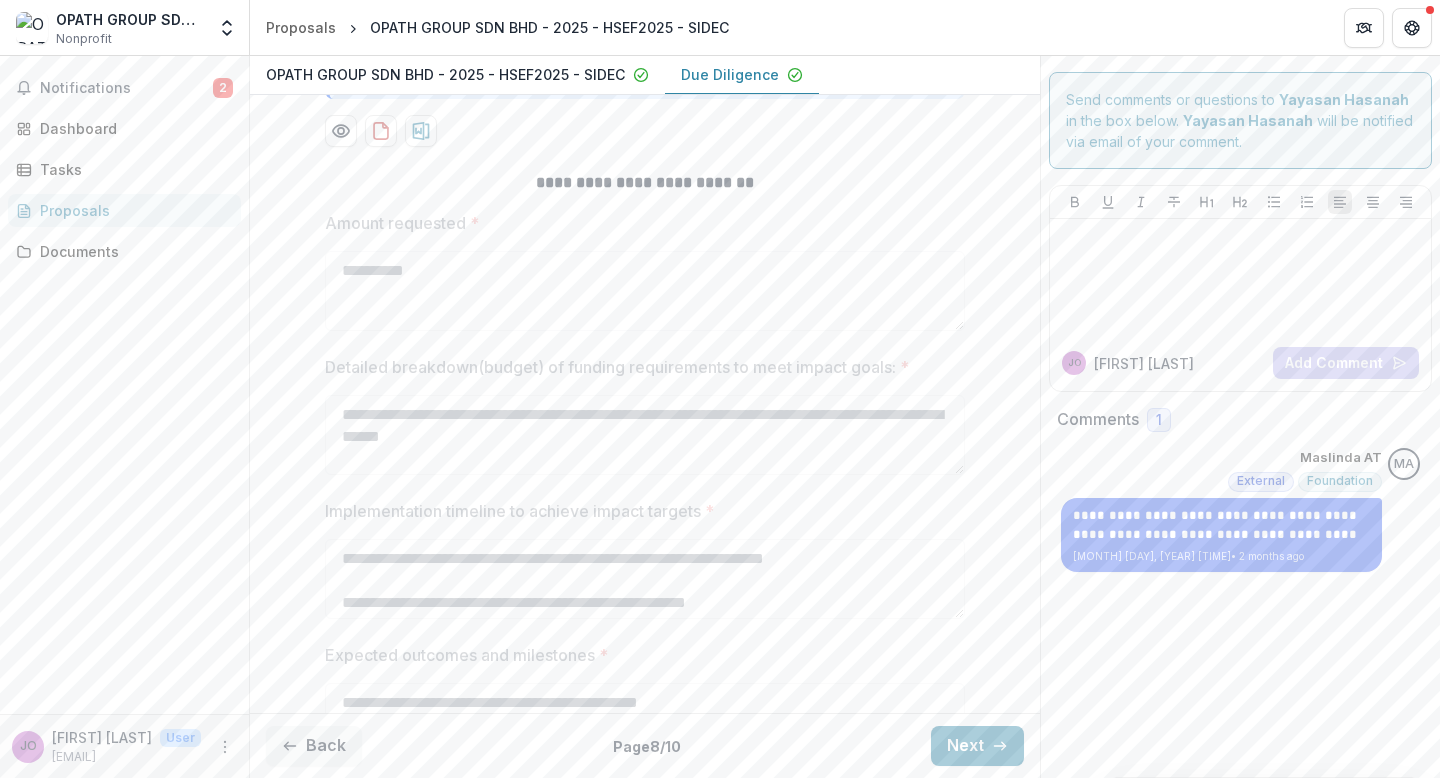 scroll, scrollTop: 92, scrollLeft: 0, axis: vertical 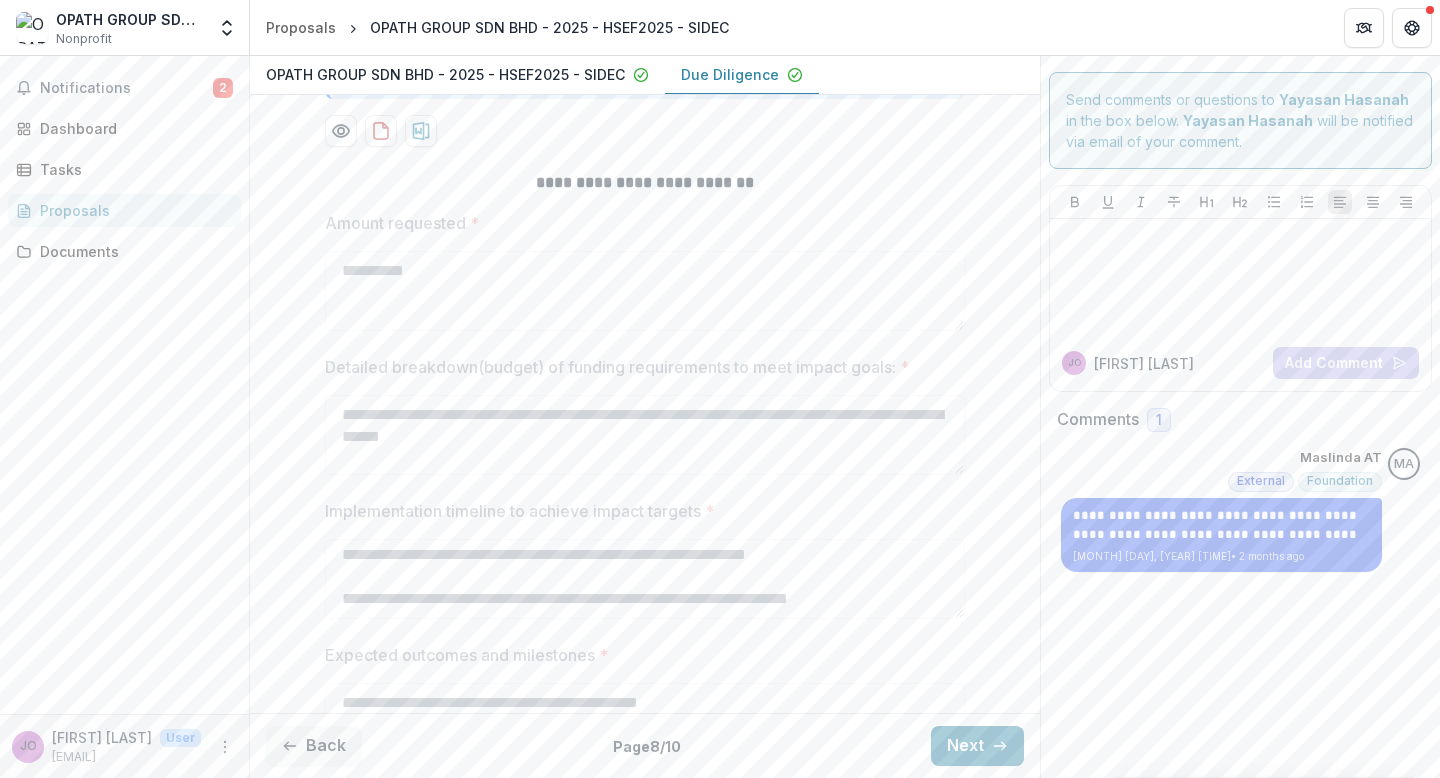 click on "**********" at bounding box center (645, 519) 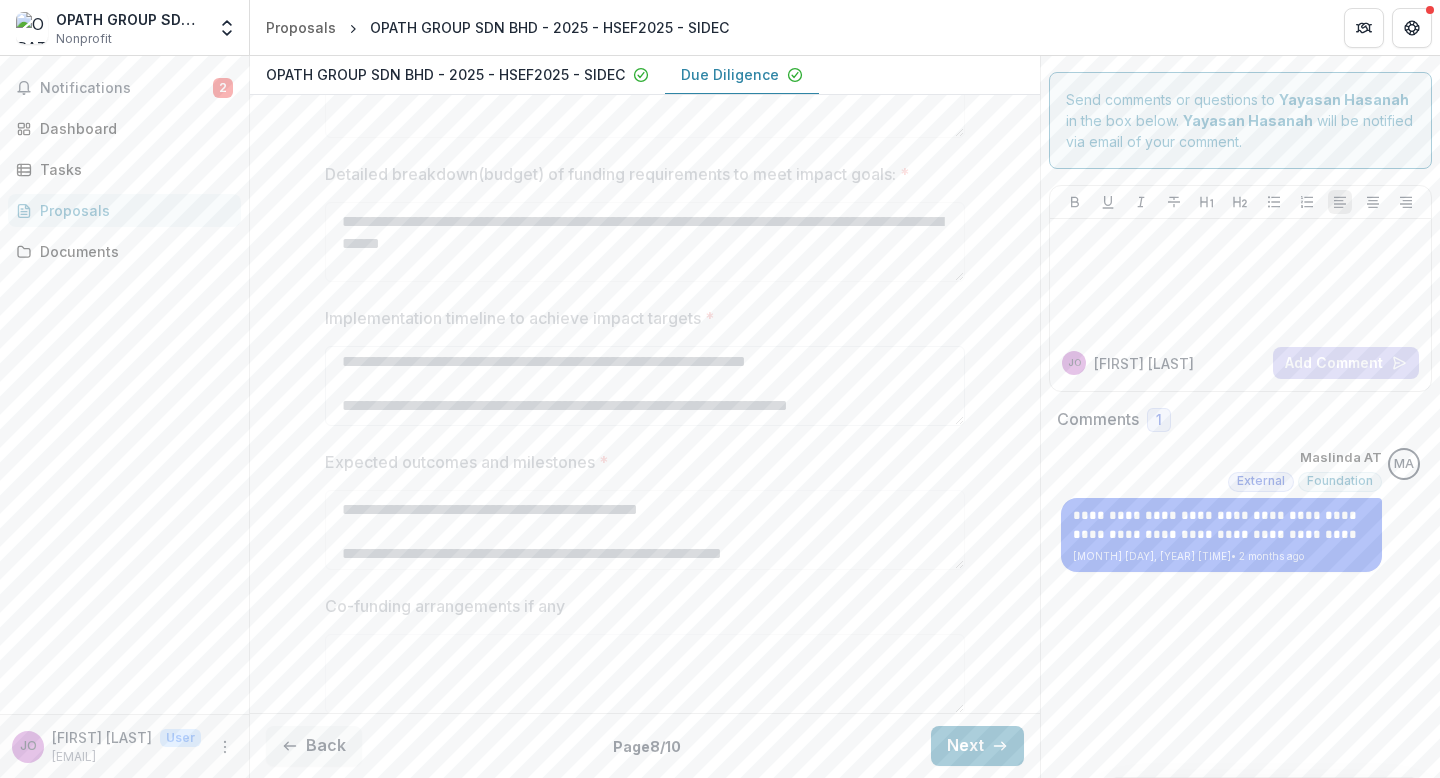 scroll, scrollTop: 626, scrollLeft: 0, axis: vertical 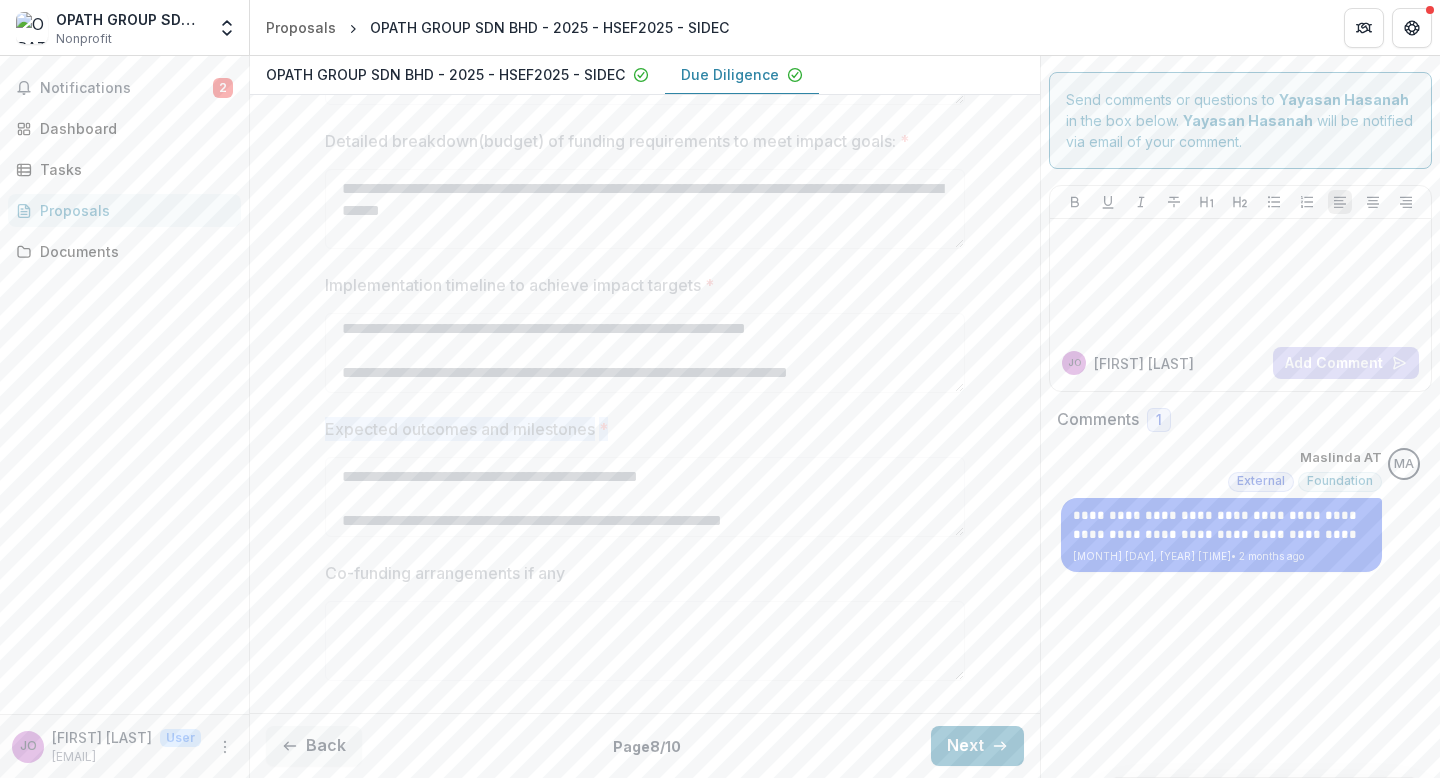 drag, startPoint x: 305, startPoint y: 426, endPoint x: 652, endPoint y: 430, distance: 347.02304 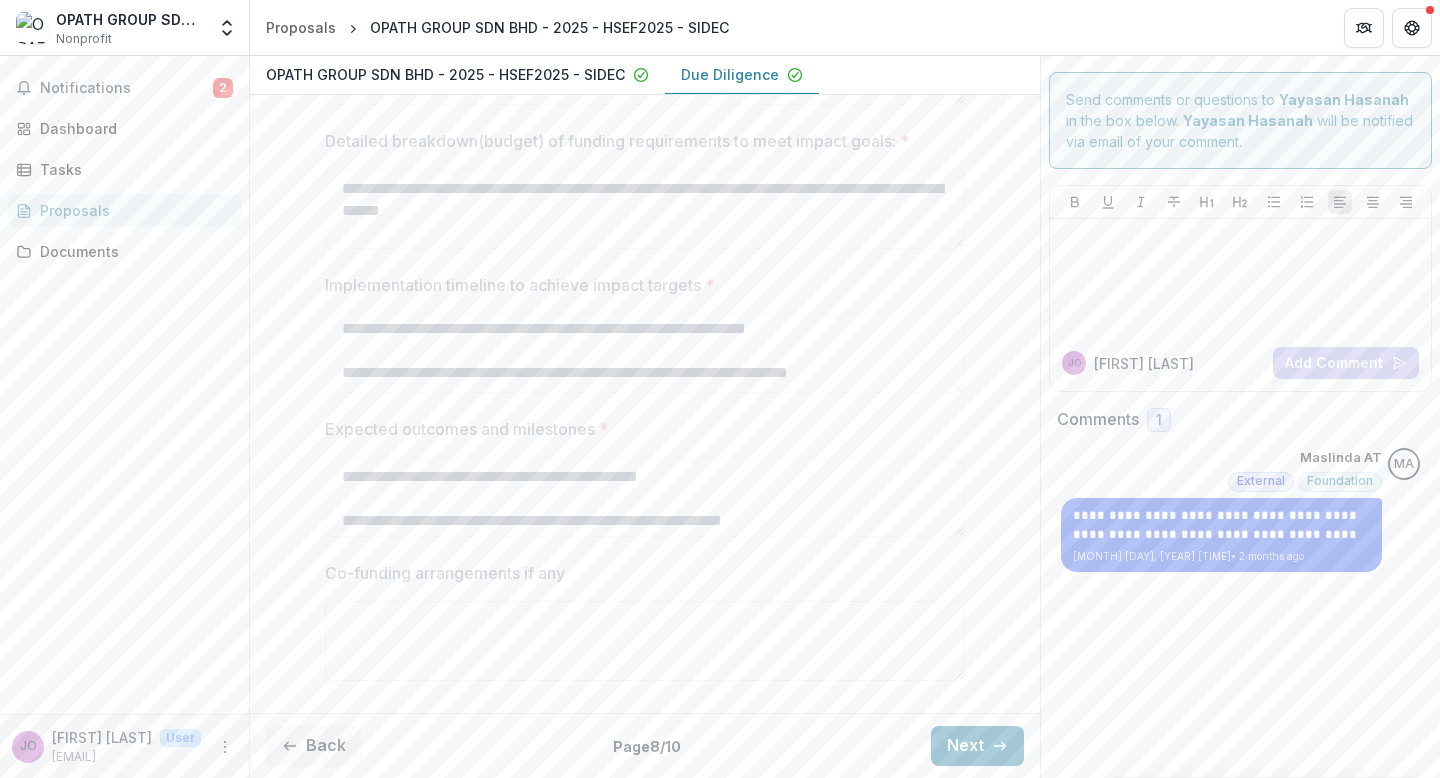 scroll, scrollTop: 92, scrollLeft: 0, axis: vertical 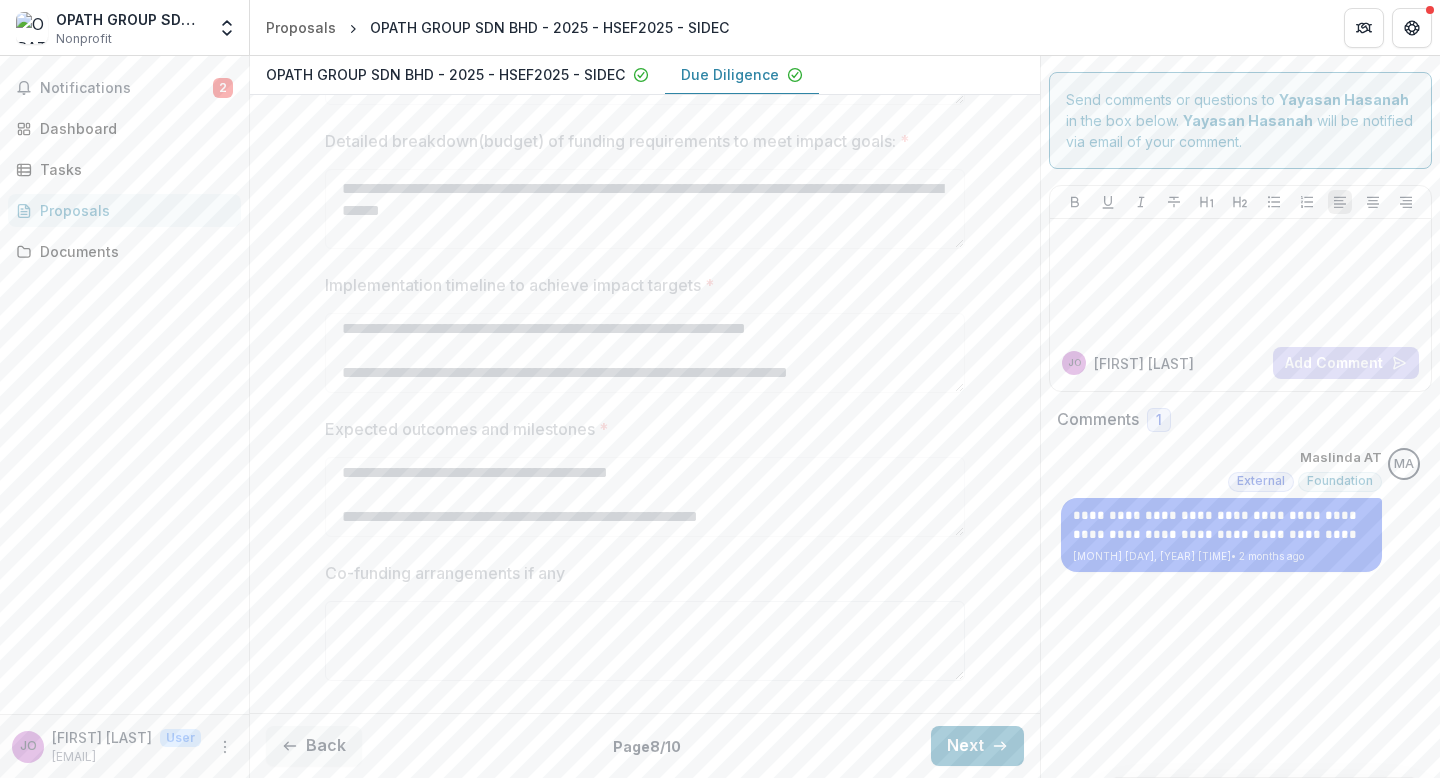 click on "**********" at bounding box center [645, 317] 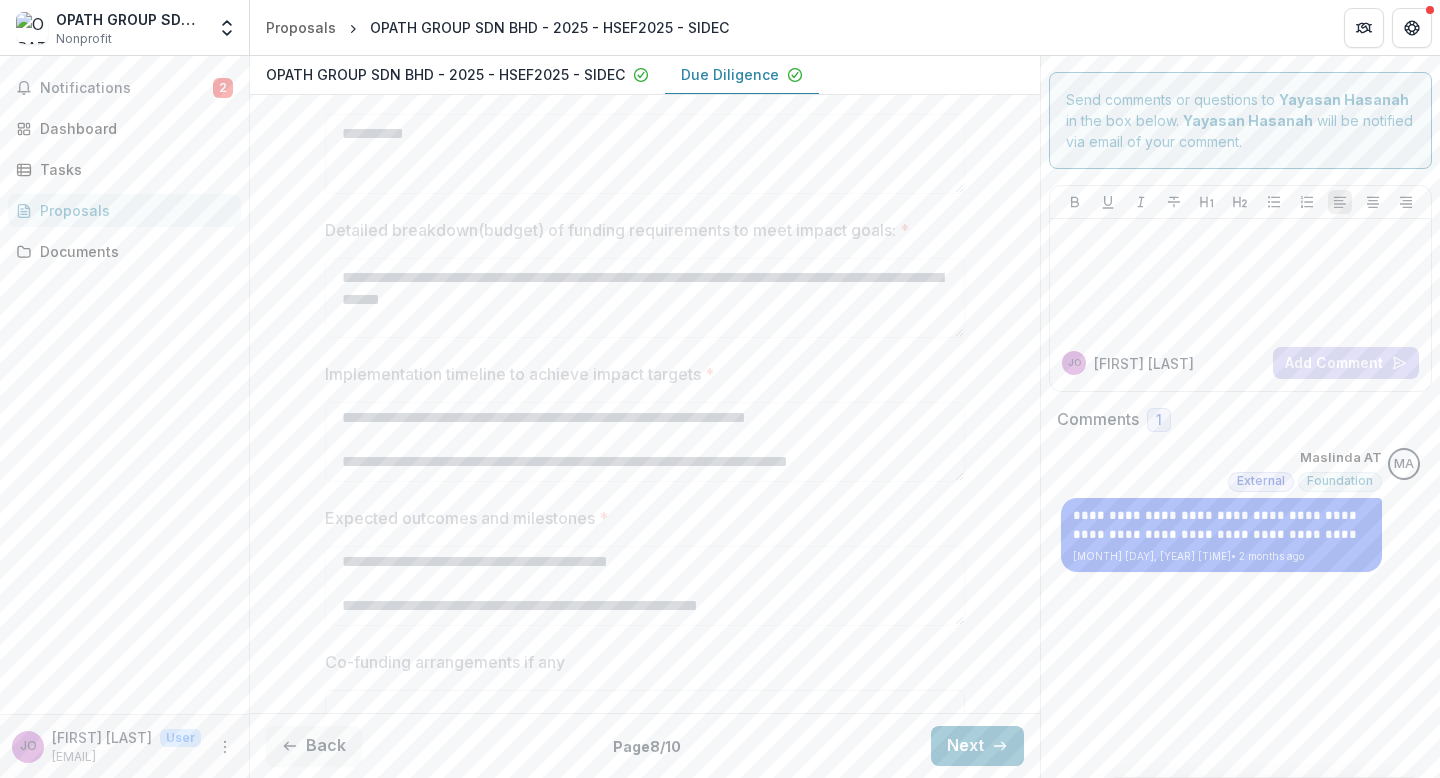scroll, scrollTop: 626, scrollLeft: 0, axis: vertical 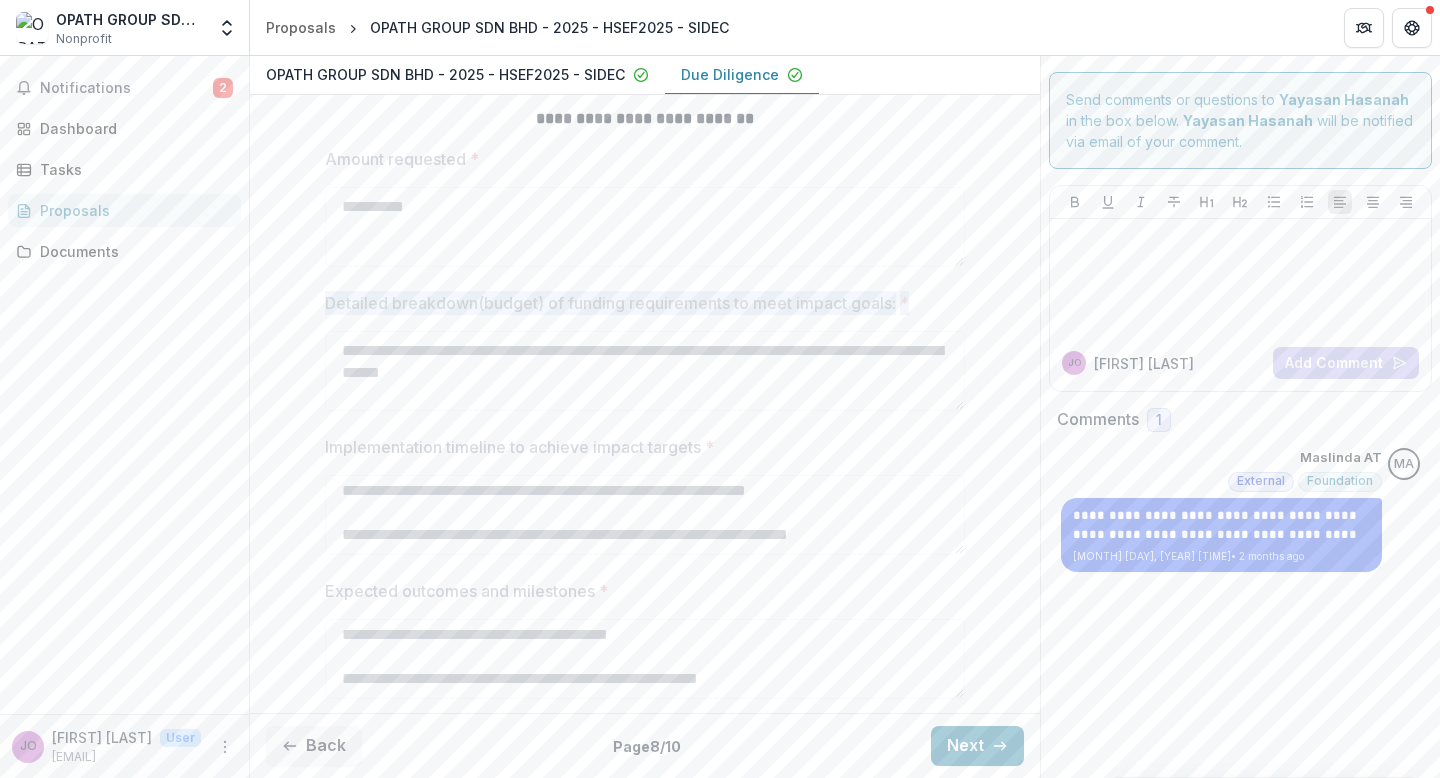 drag, startPoint x: 318, startPoint y: 297, endPoint x: 992, endPoint y: 295, distance: 674.003 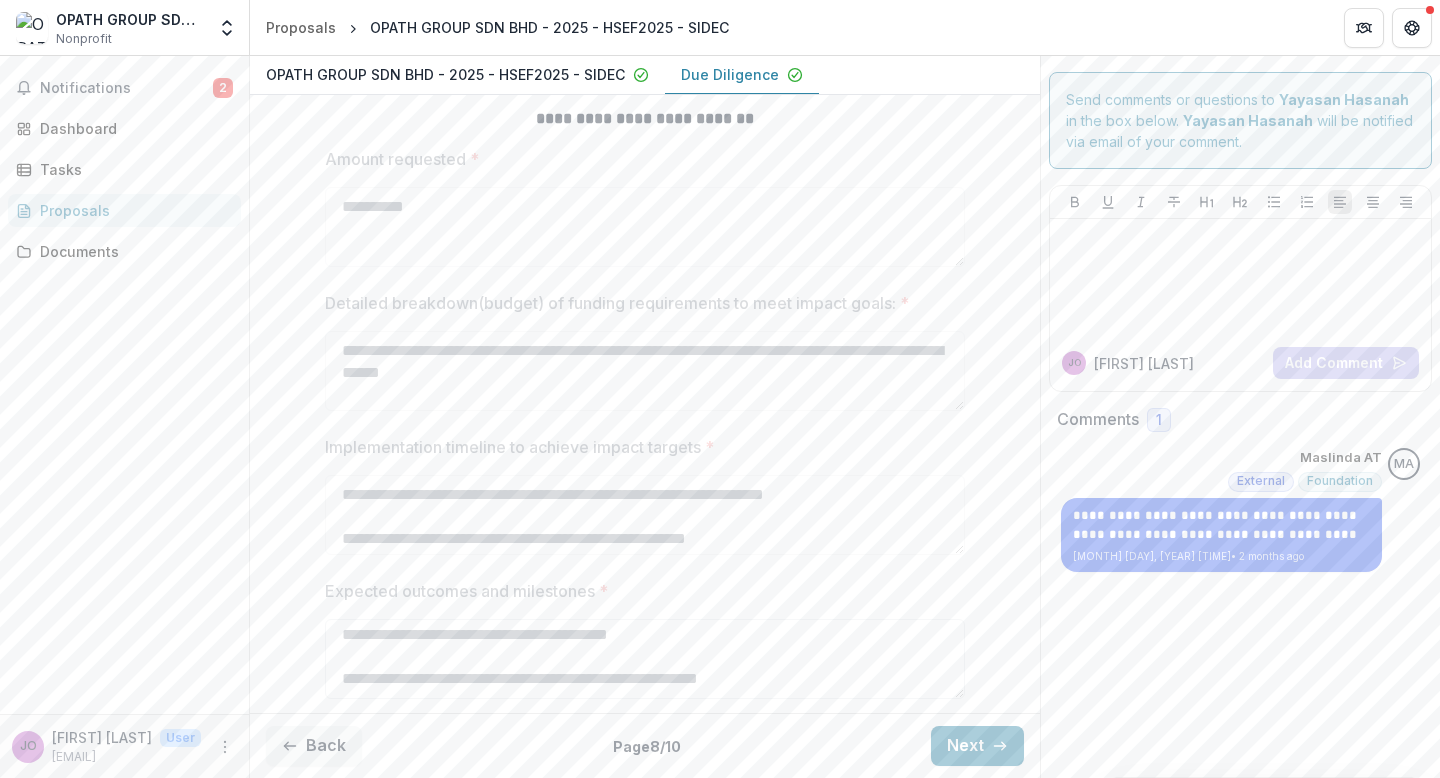 scroll, scrollTop: 92, scrollLeft: 0, axis: vertical 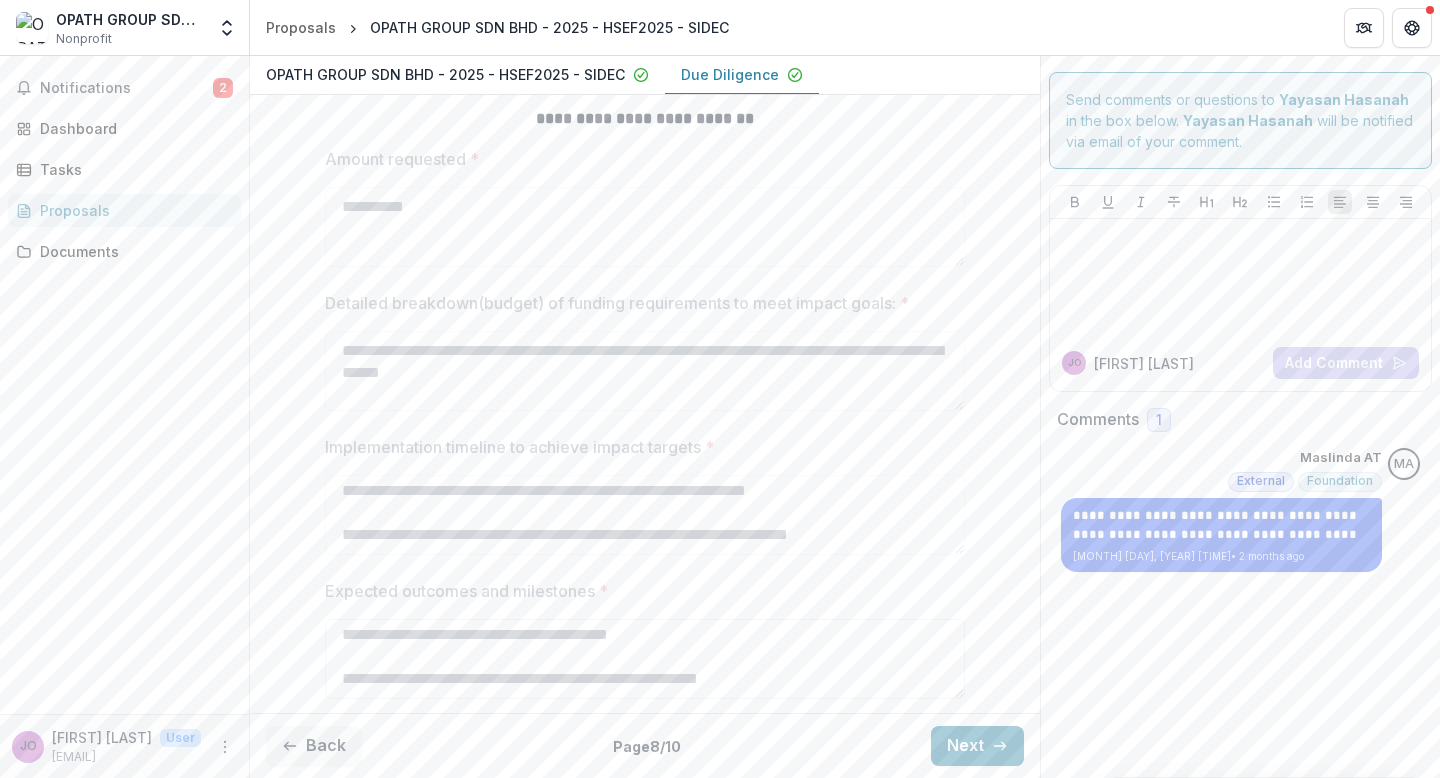 click on "**********" at bounding box center (645, 479) 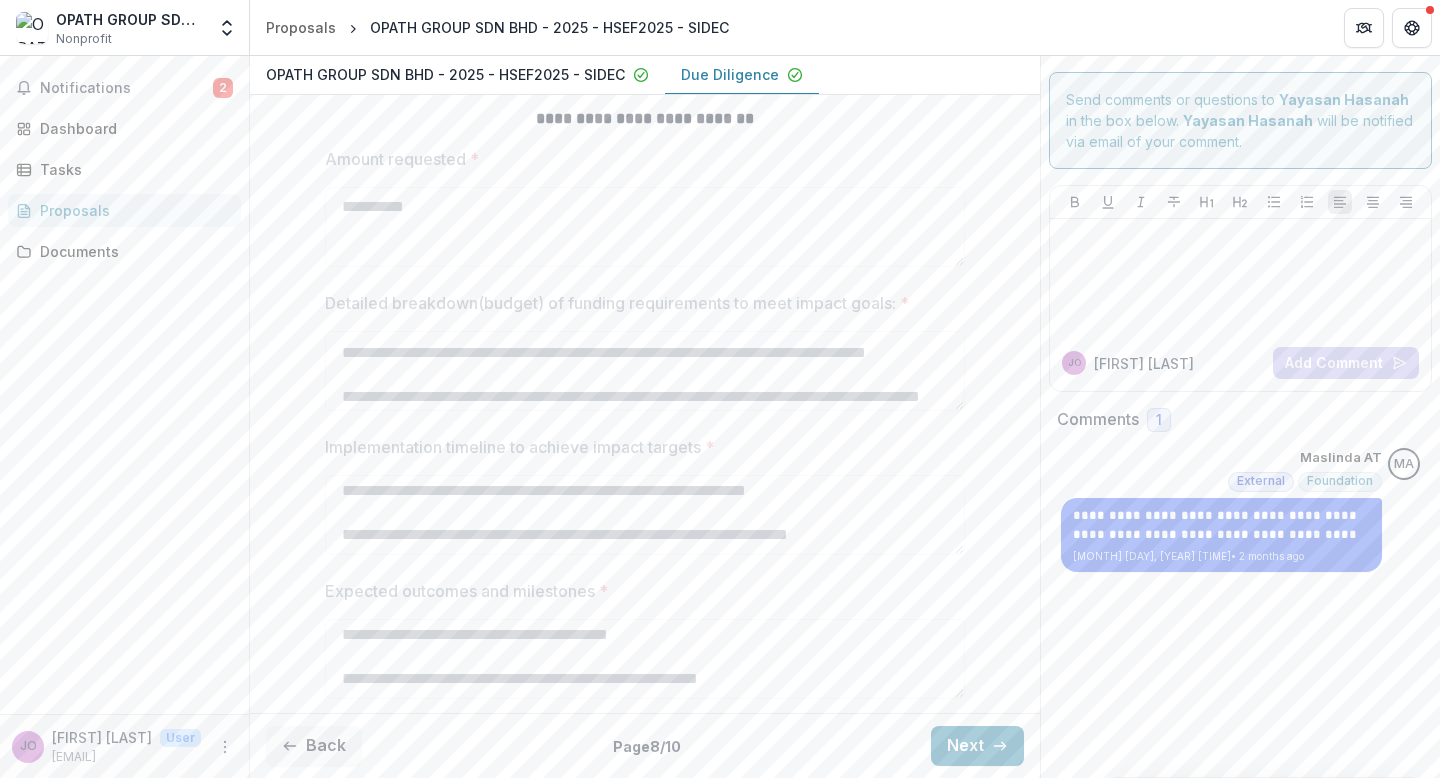 scroll, scrollTop: 224, scrollLeft: 0, axis: vertical 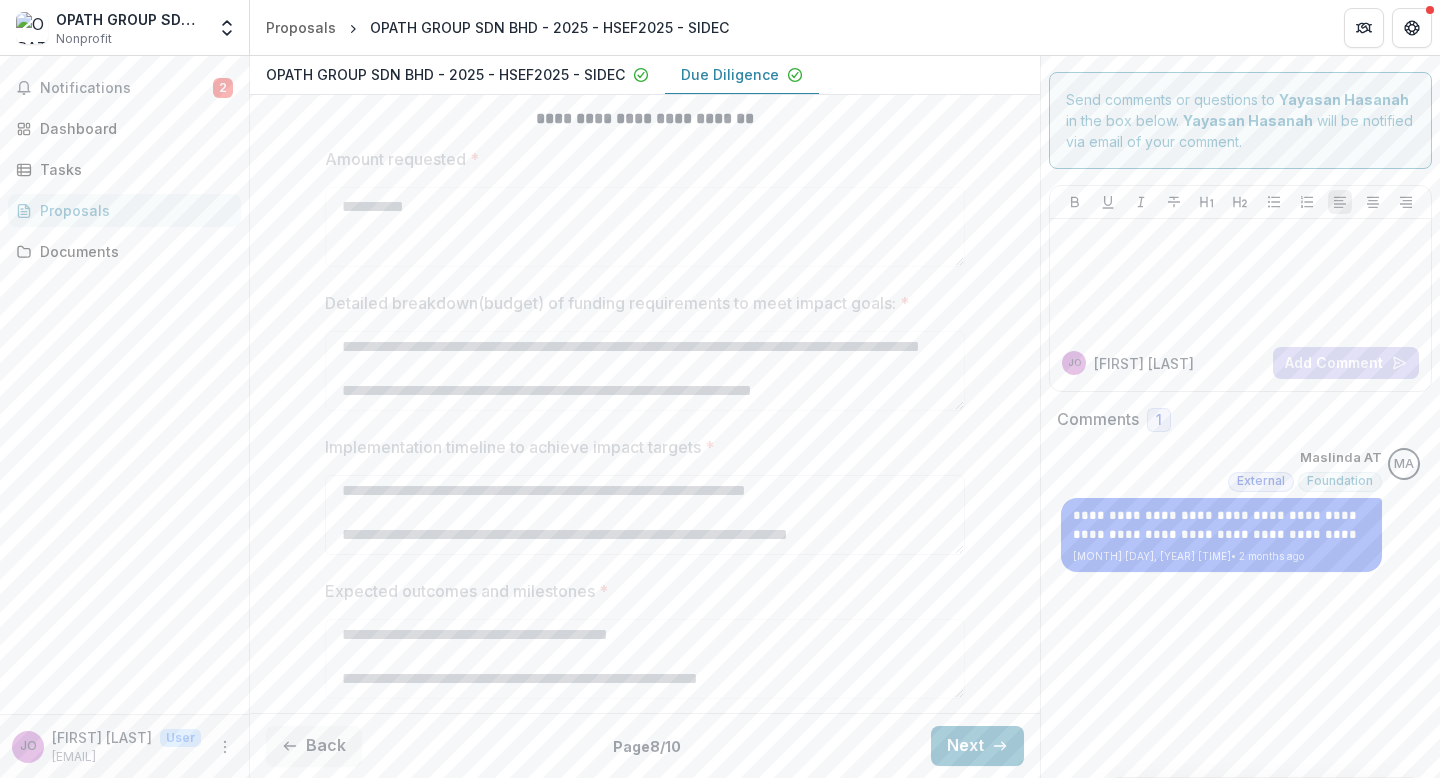click on "**********" at bounding box center (645, 479) 